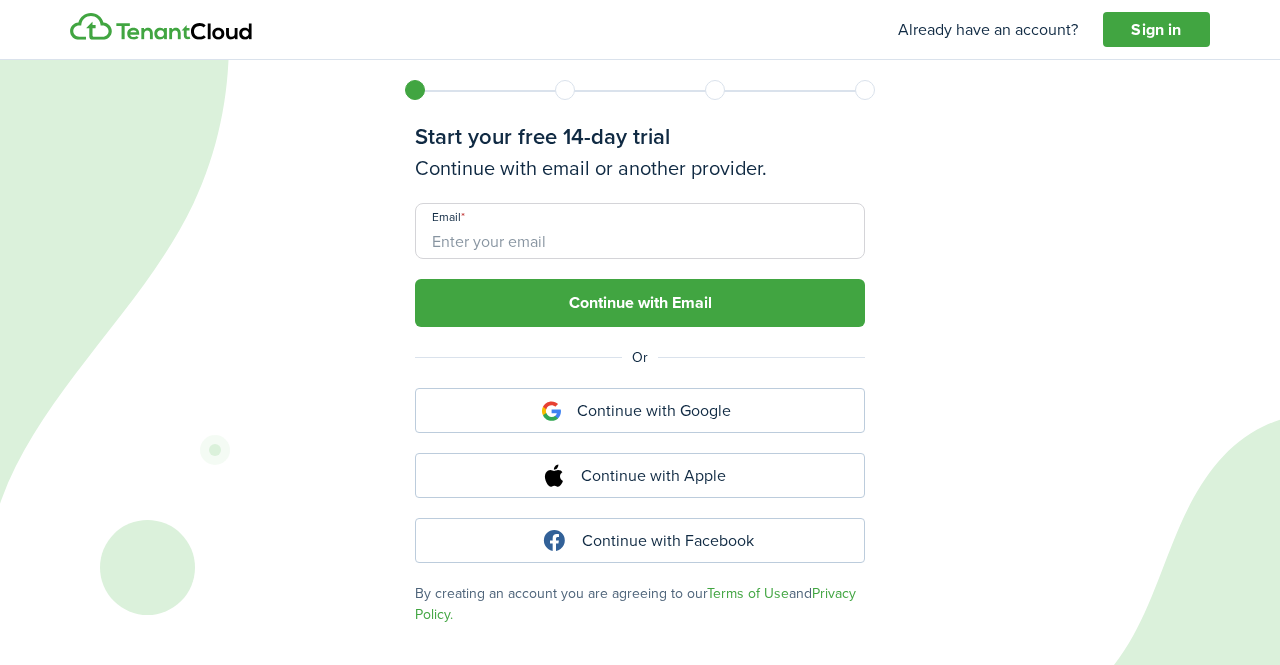 scroll, scrollTop: 0, scrollLeft: 0, axis: both 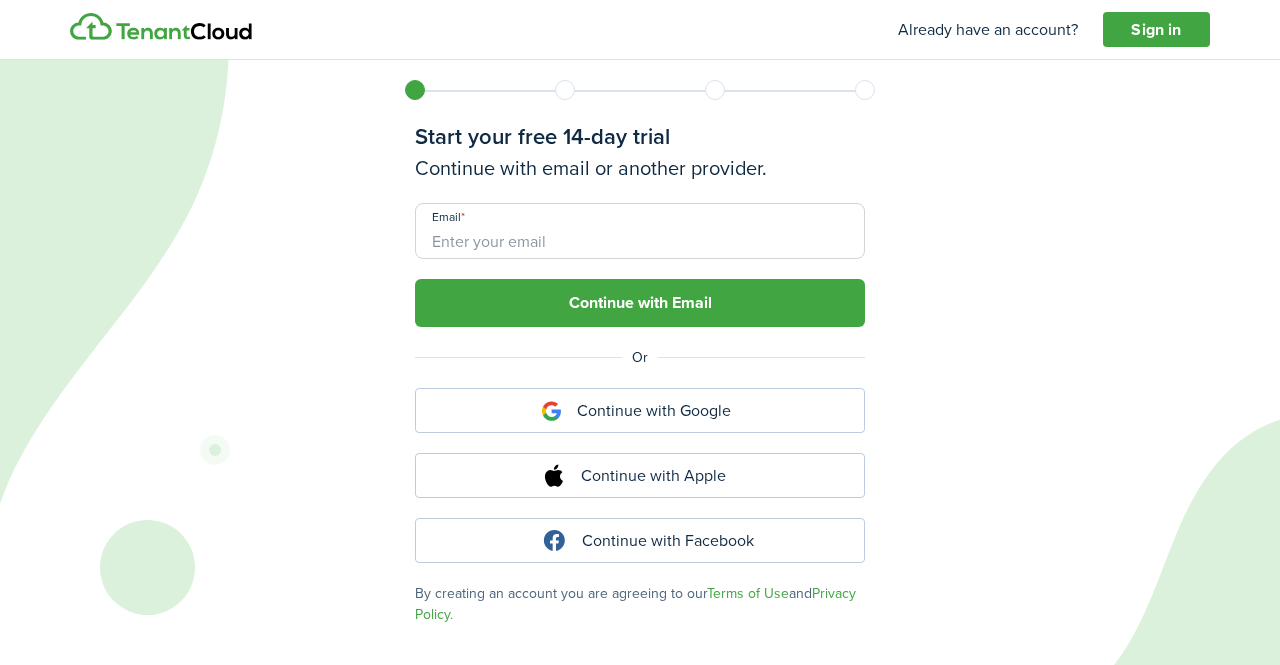 type on "[EMAIL]" 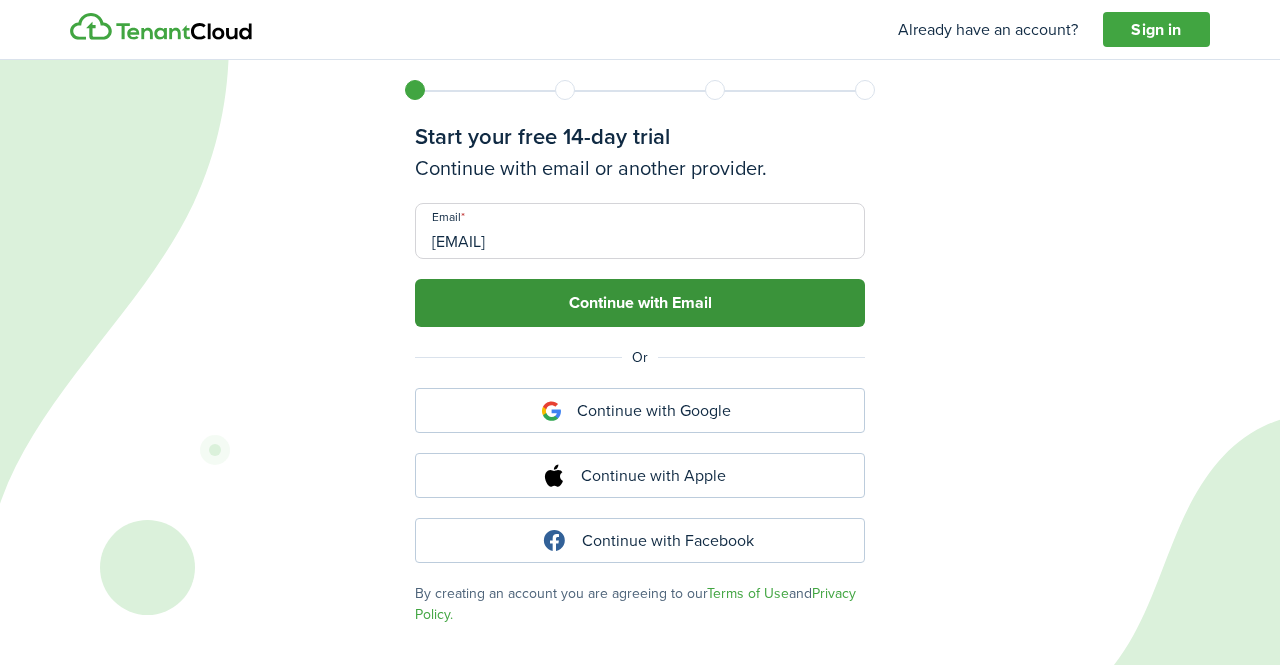 click on "Continue with Email" at bounding box center [640, 303] 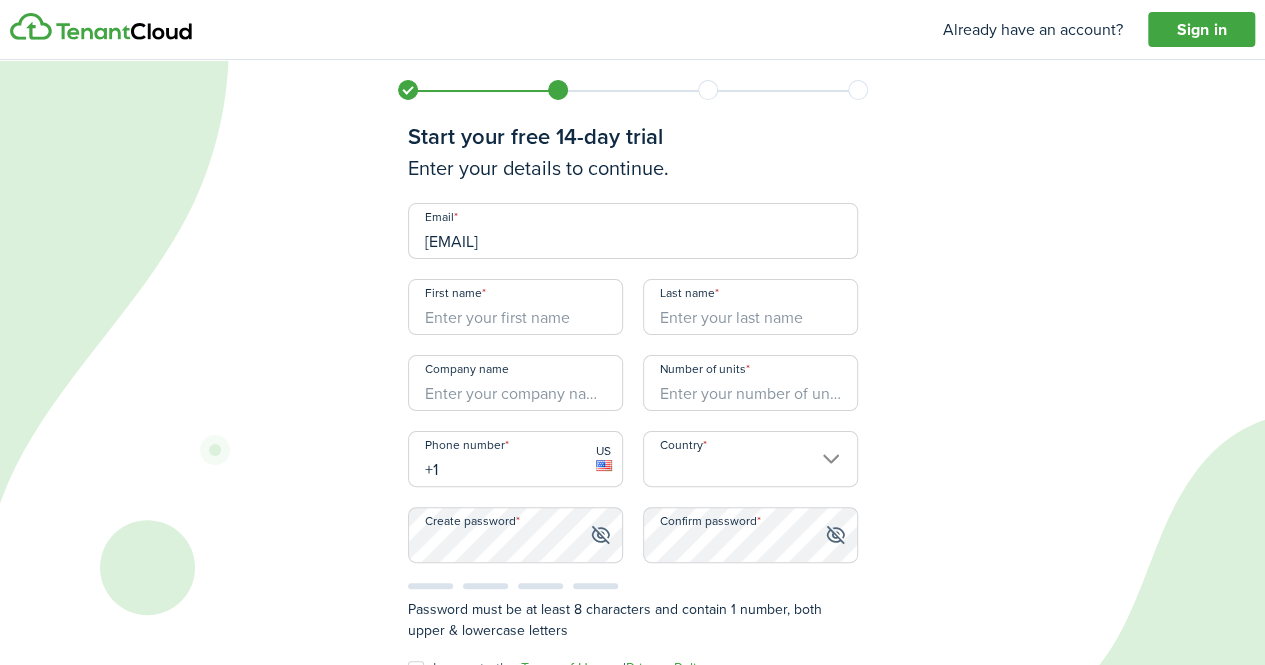 click on "First name" at bounding box center [515, 307] 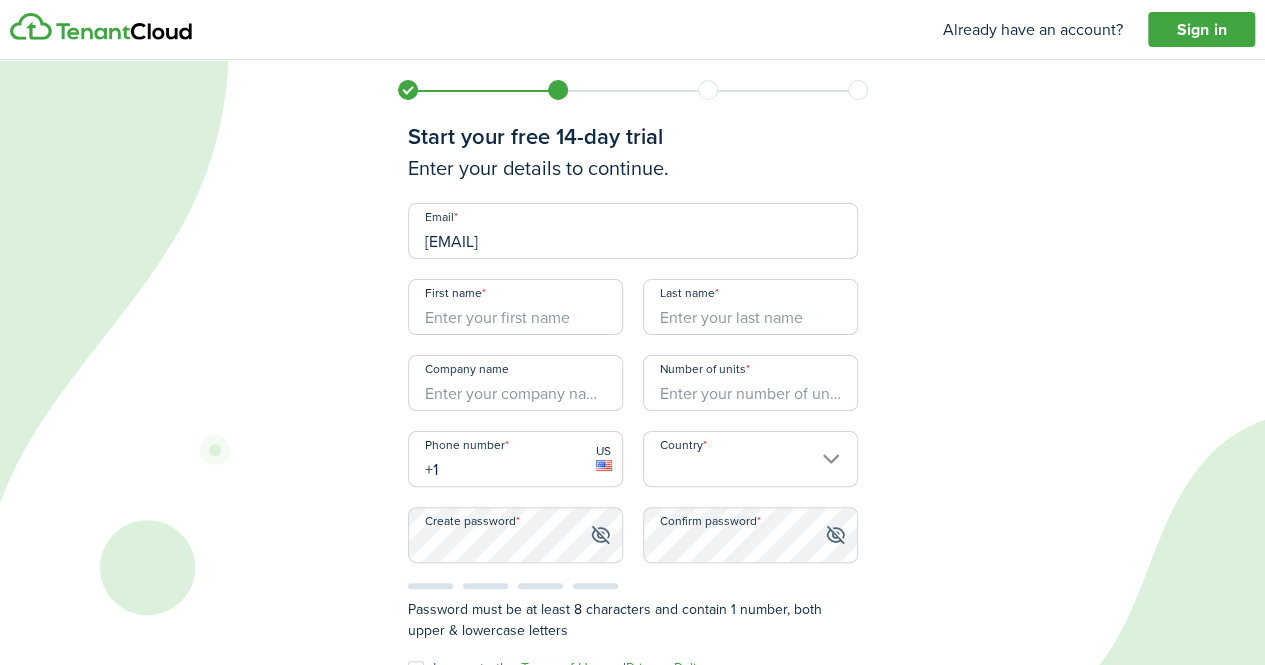 type on "[FIRST]" 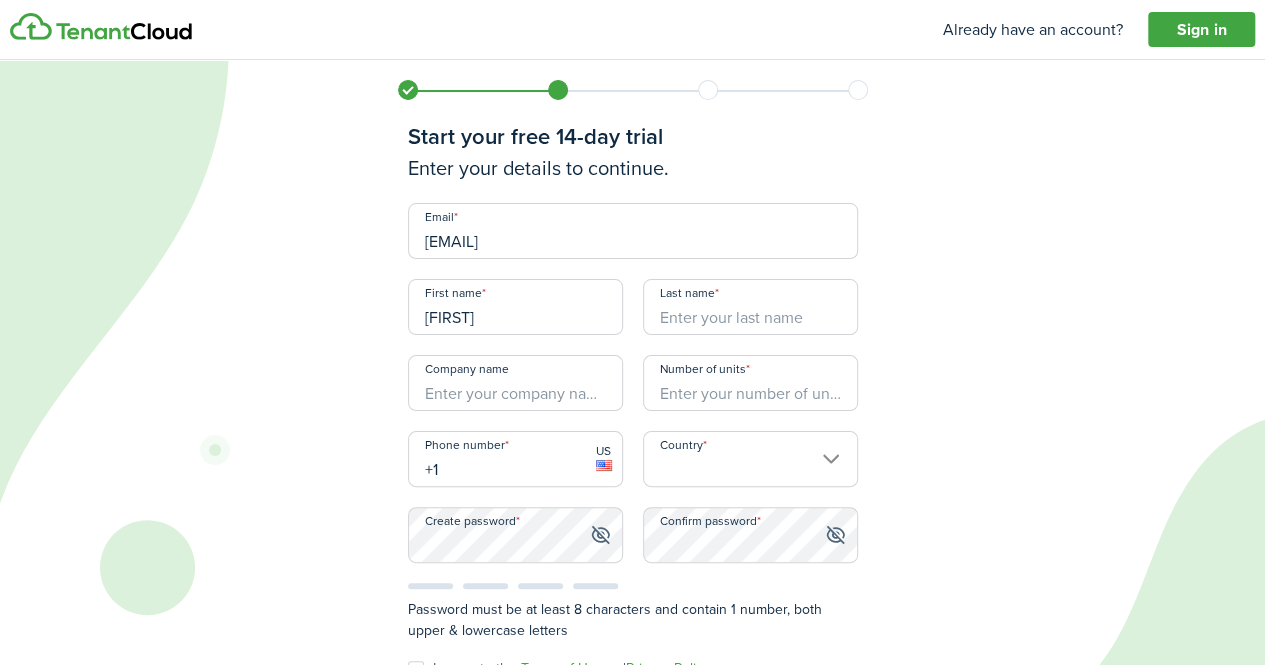type on "[LAST]" 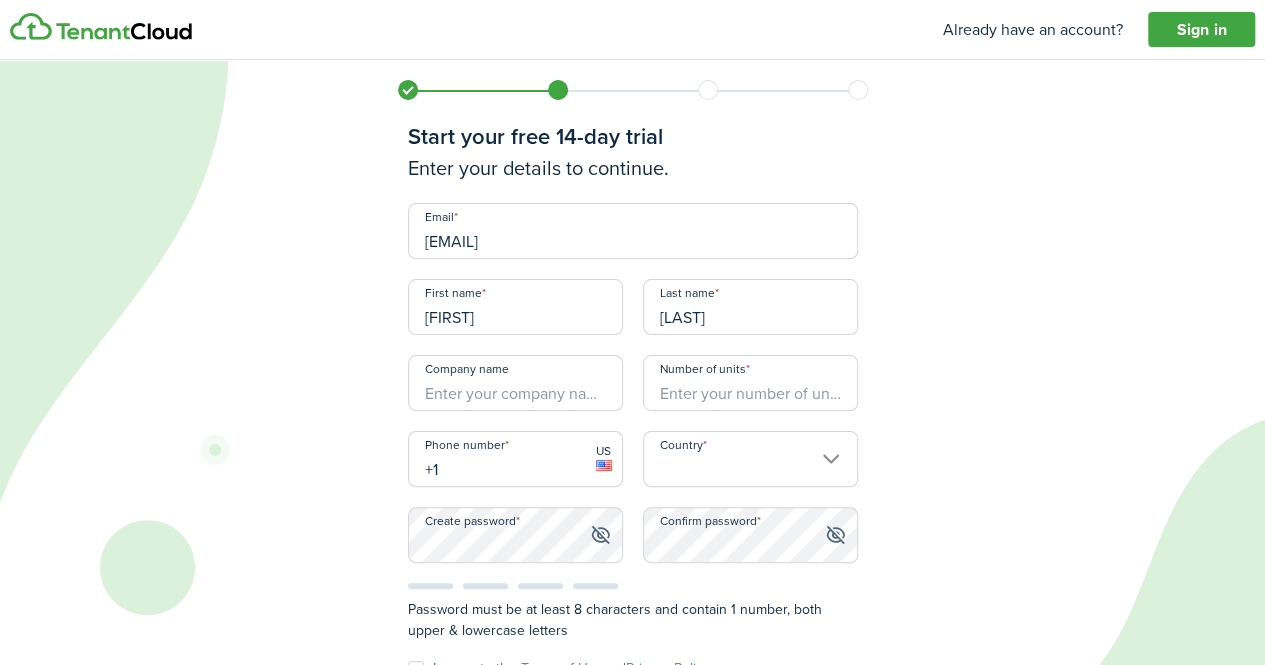 type on "United States" 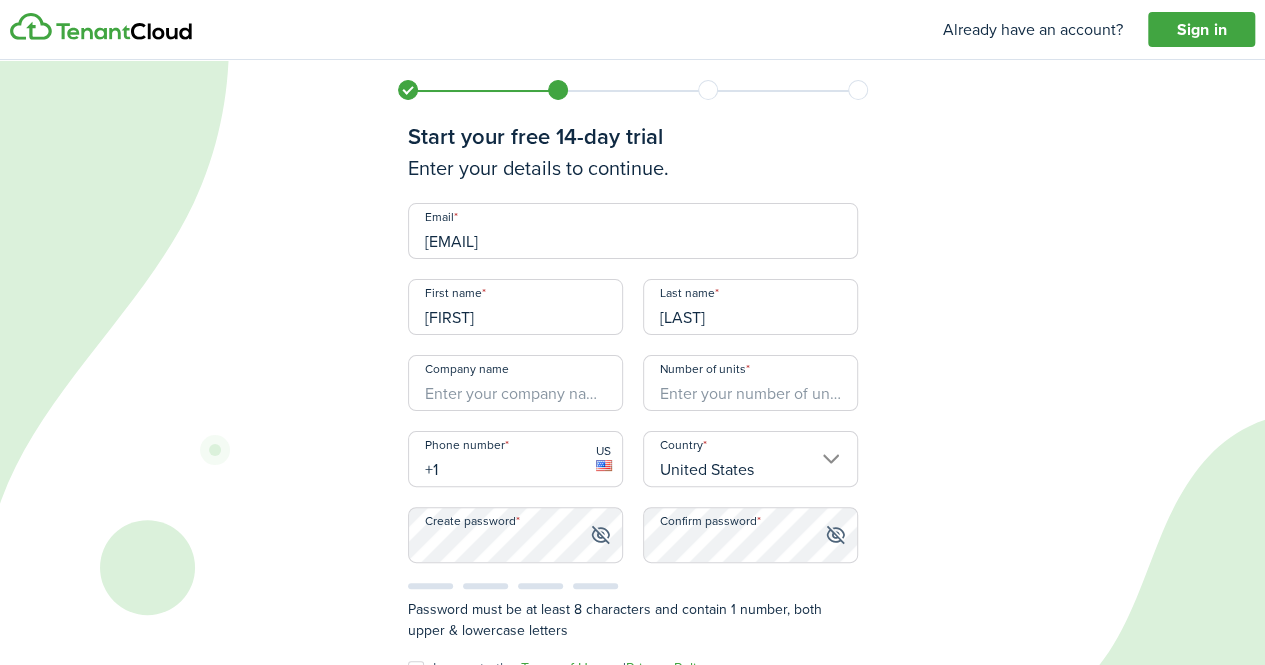 click on "Number of units" at bounding box center [750, 383] 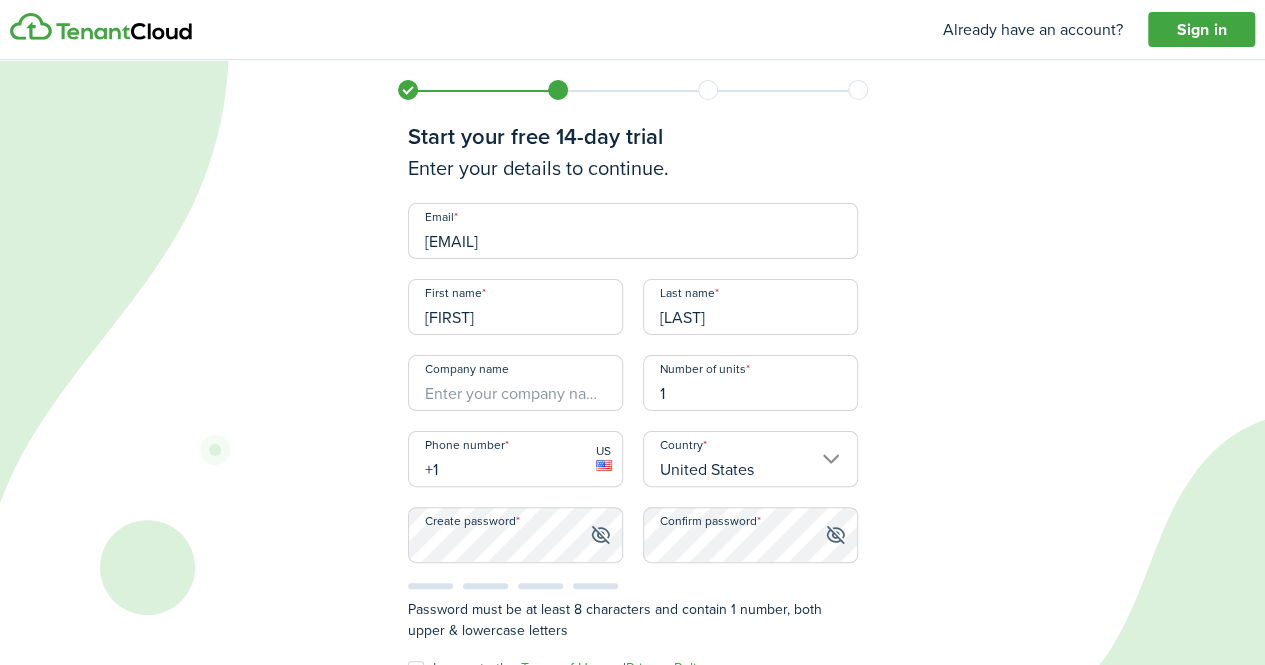type on "1" 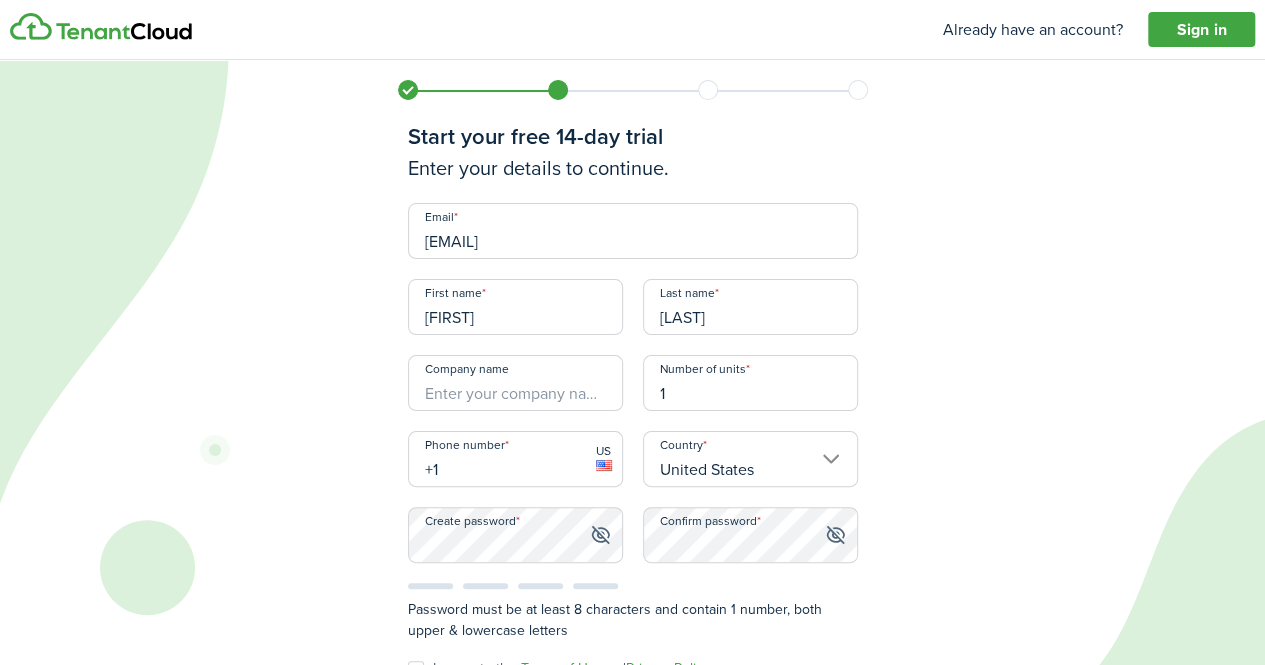 type on "+1 [PHONE]" 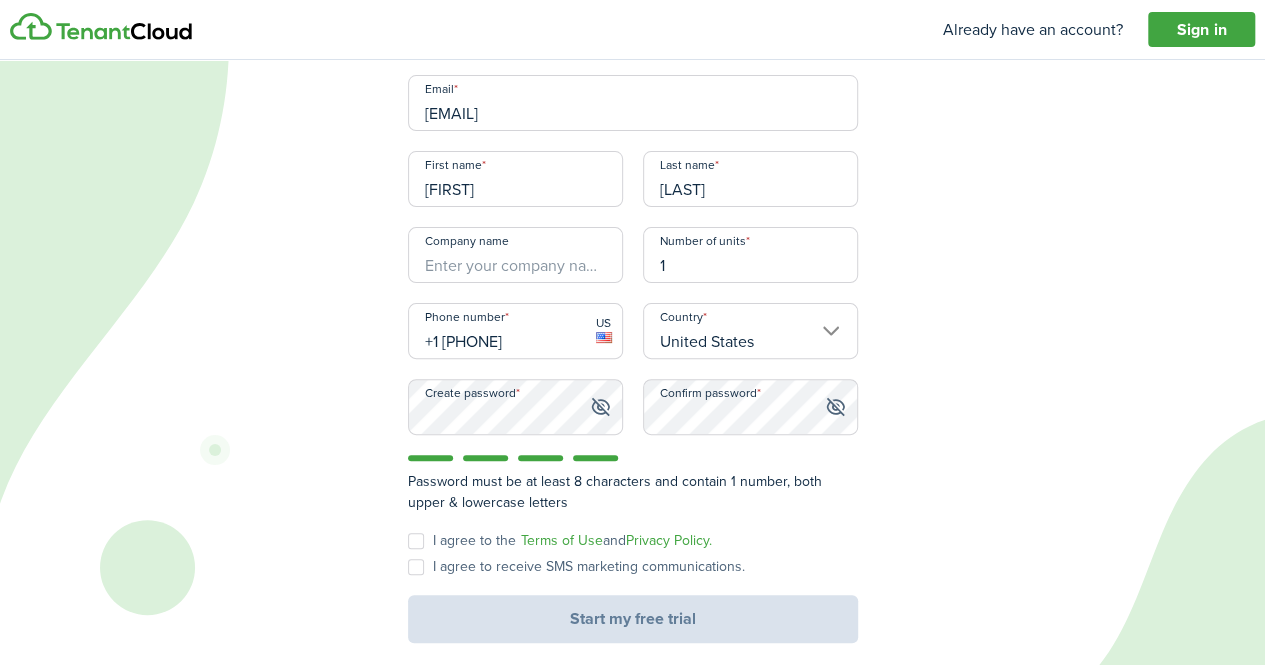 scroll, scrollTop: 146, scrollLeft: 0, axis: vertical 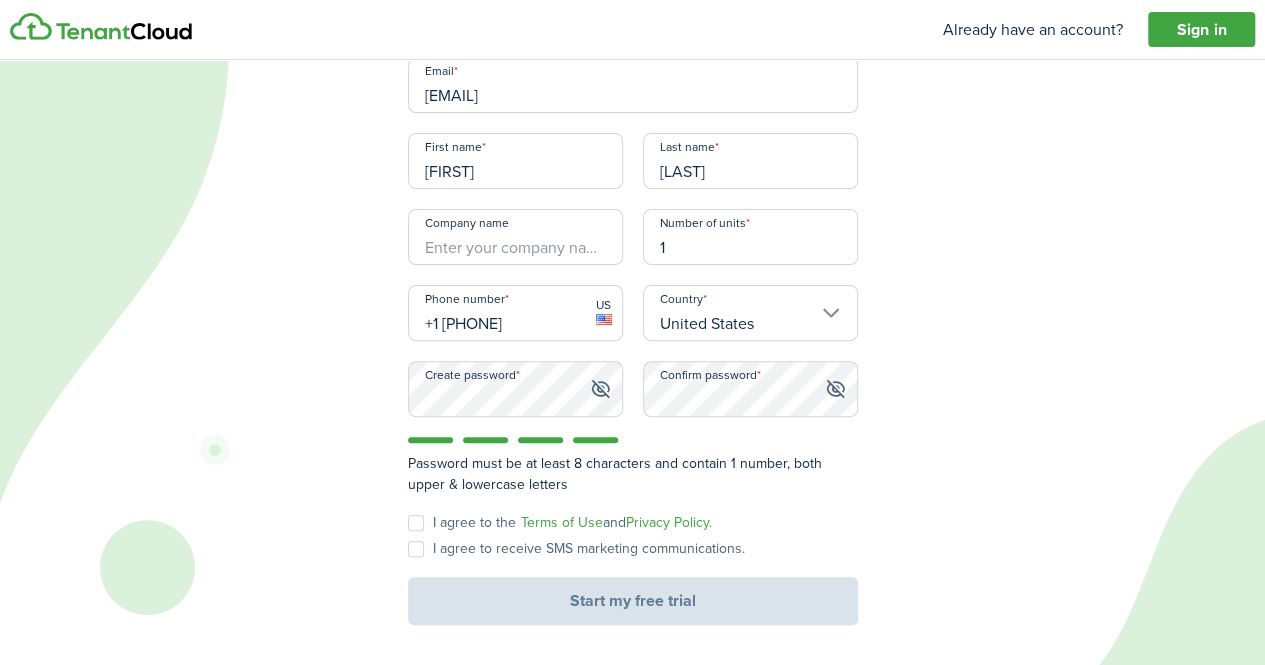 click on "I agree to the Terms of Use  and  Privacy Policy." at bounding box center (560, 523) 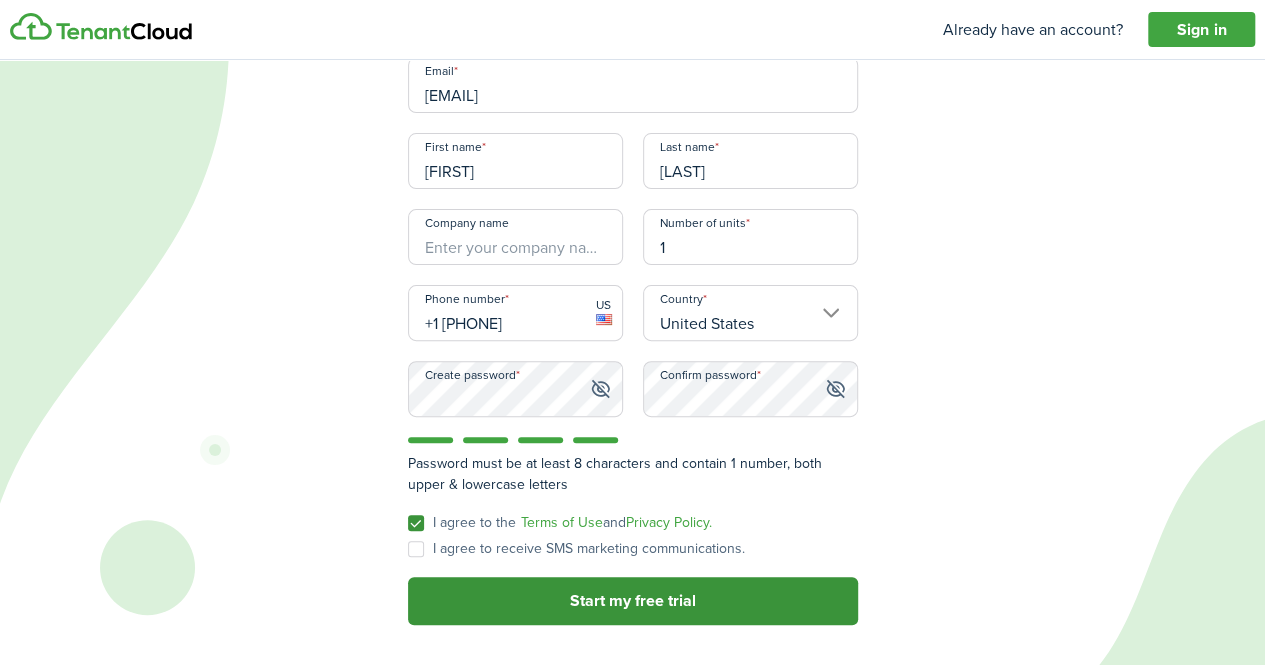 click on "Start my free trial" at bounding box center (633, 601) 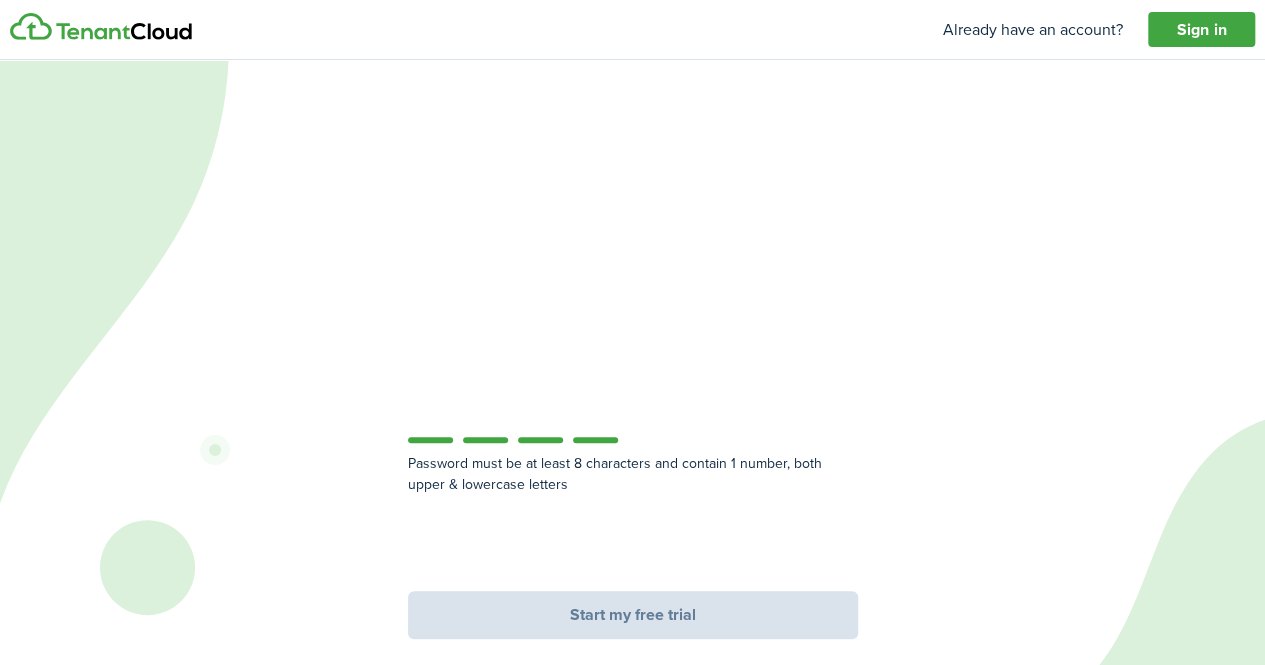 scroll, scrollTop: 0, scrollLeft: 0, axis: both 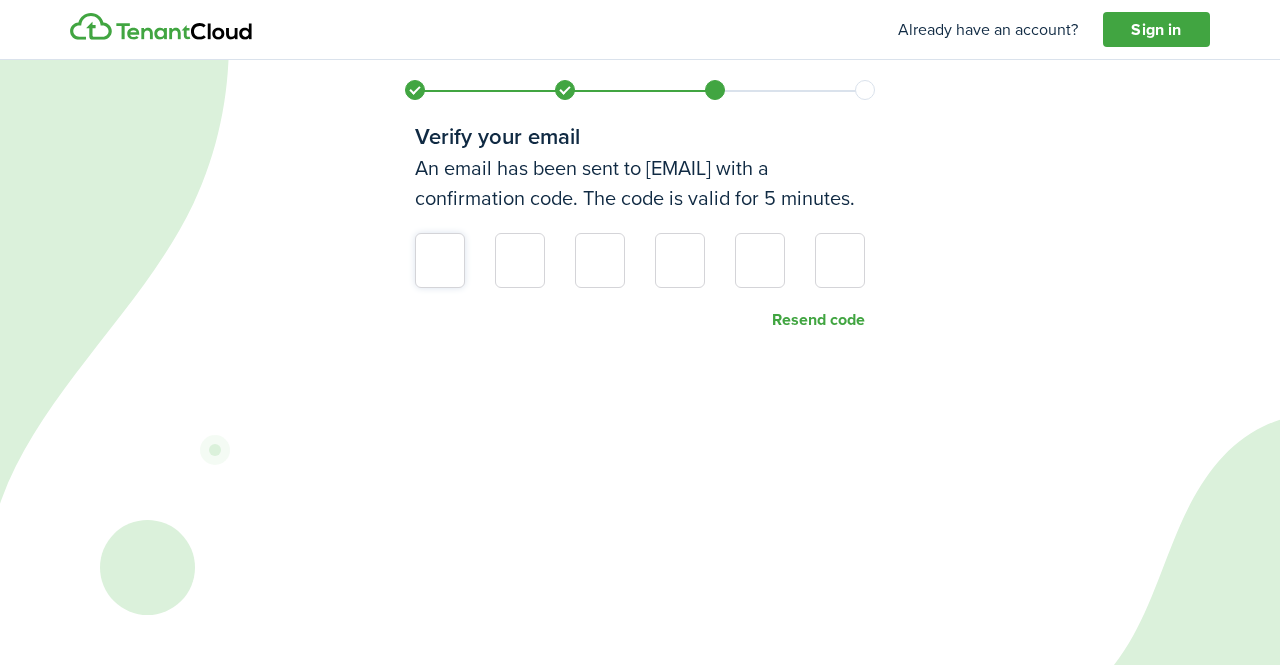 type on "7" 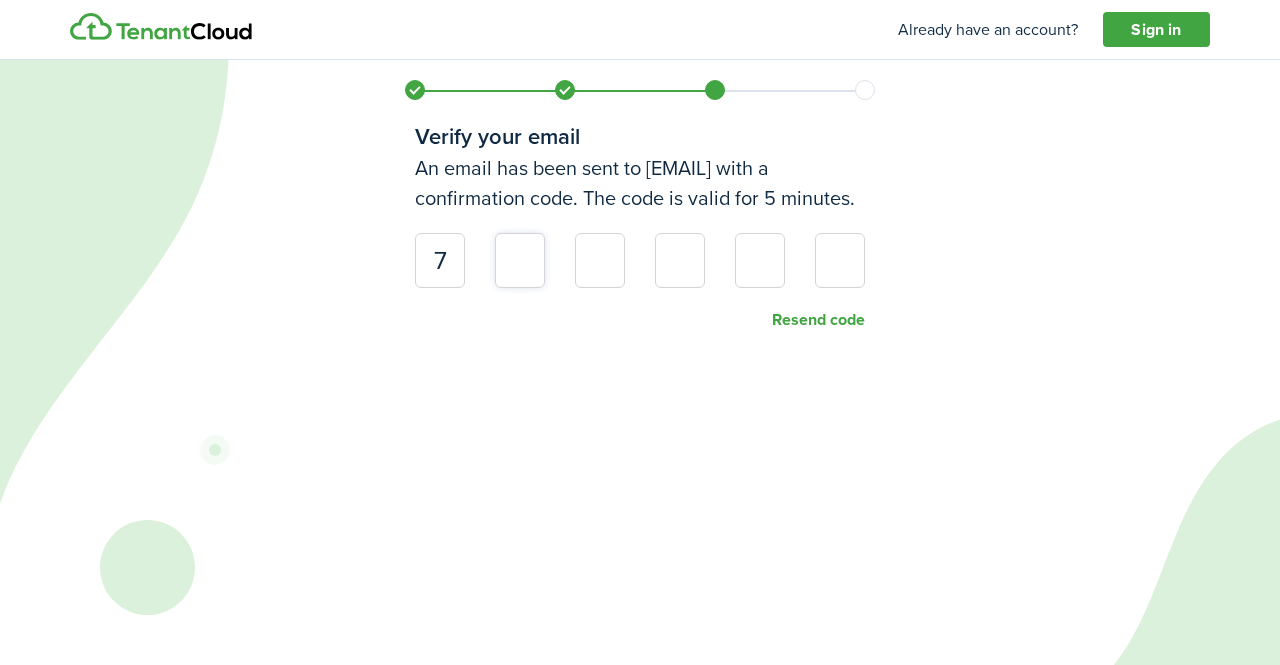 type on "6" 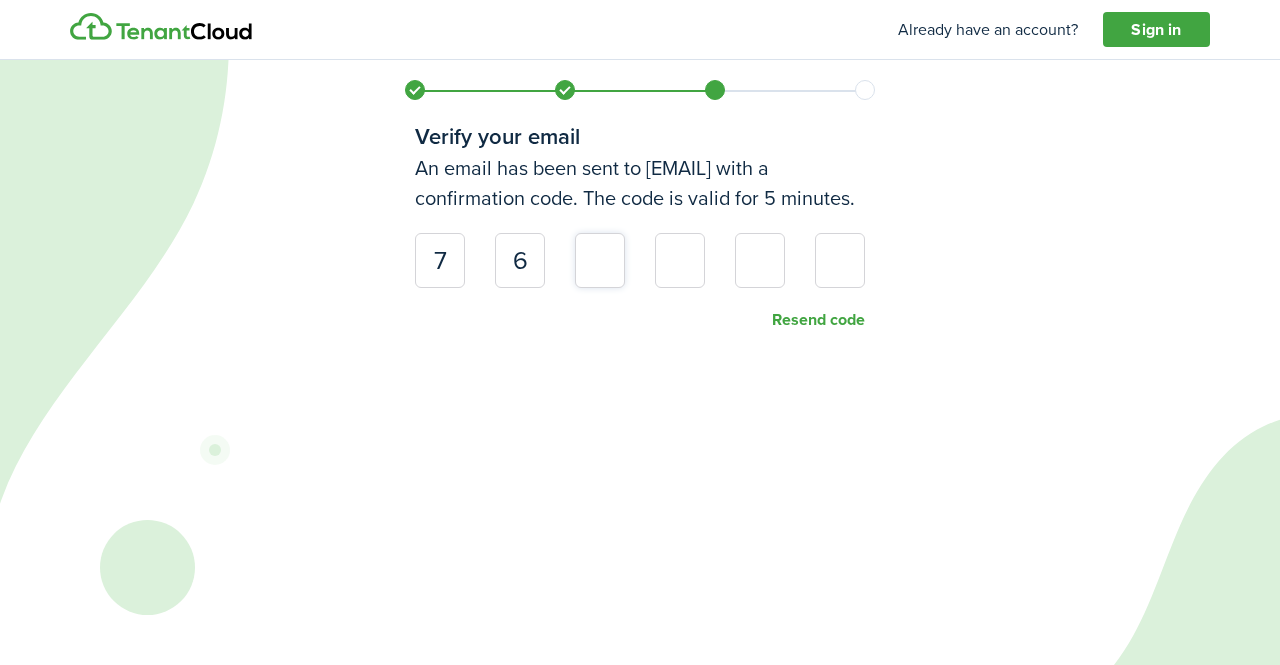 type on "0" 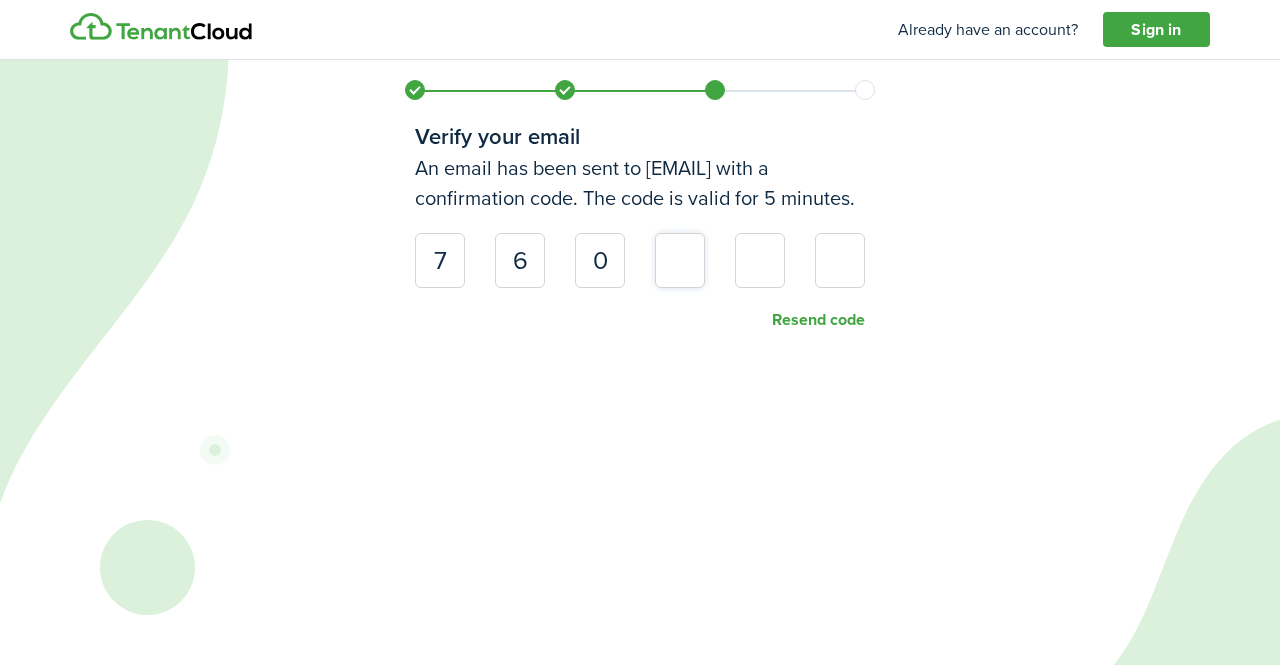 type on "7" 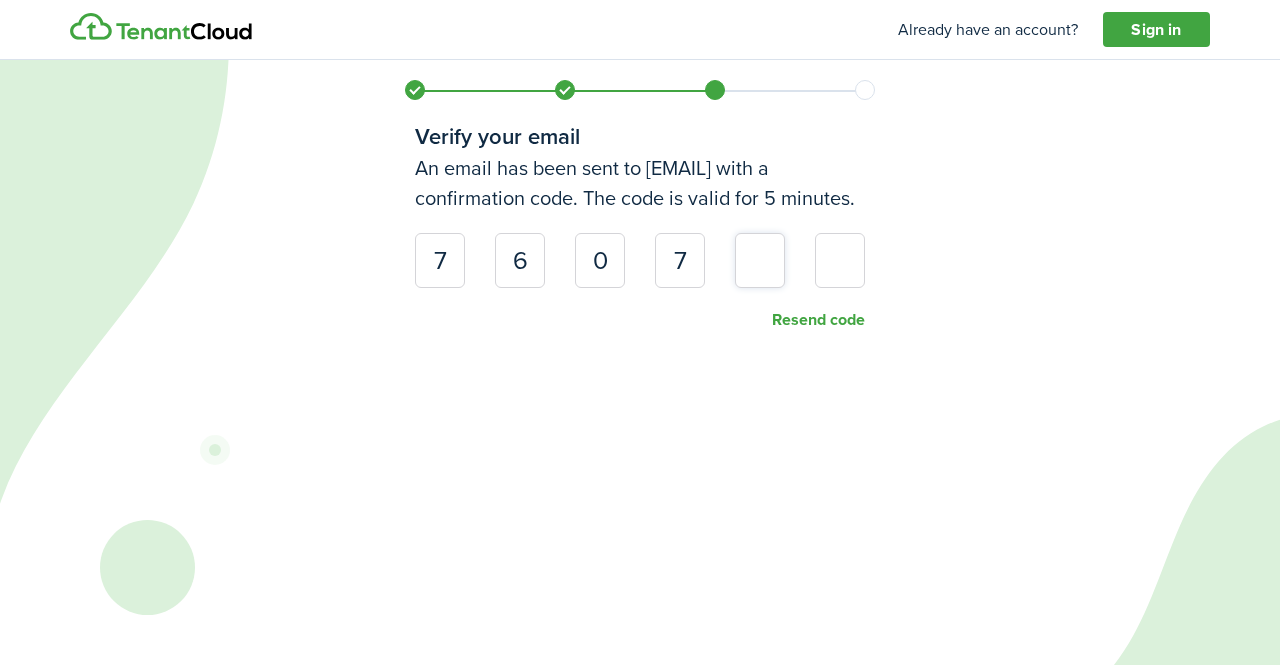 type on "7" 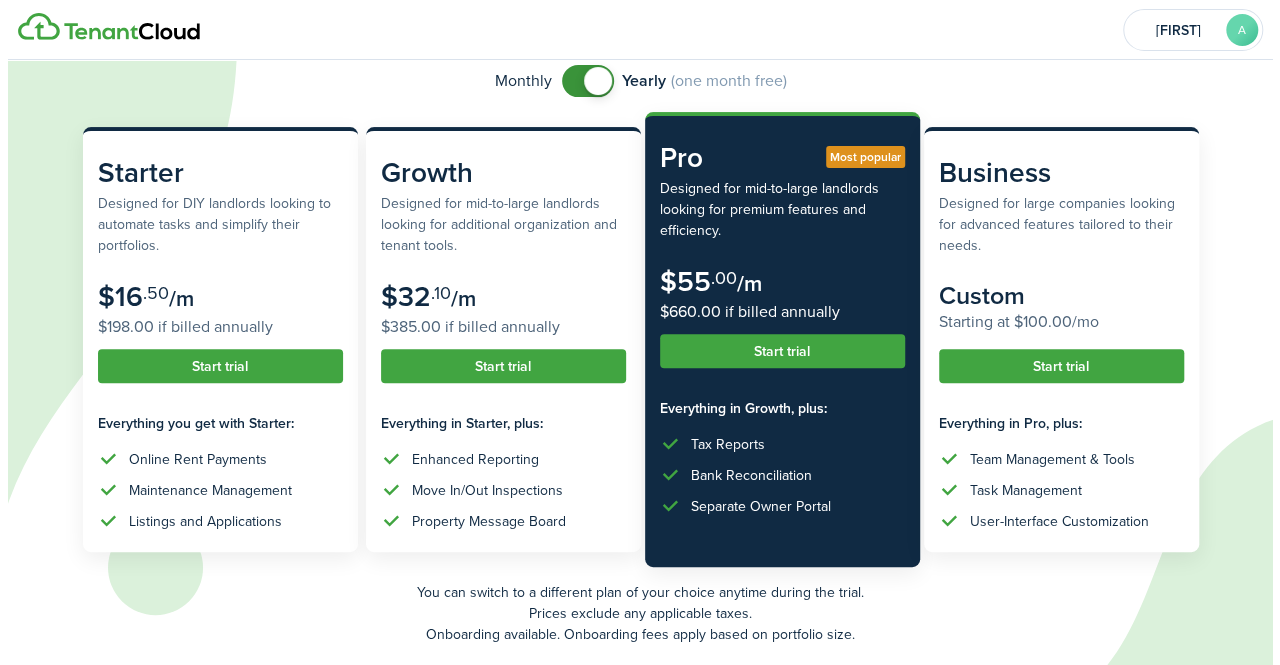 scroll, scrollTop: 159, scrollLeft: 0, axis: vertical 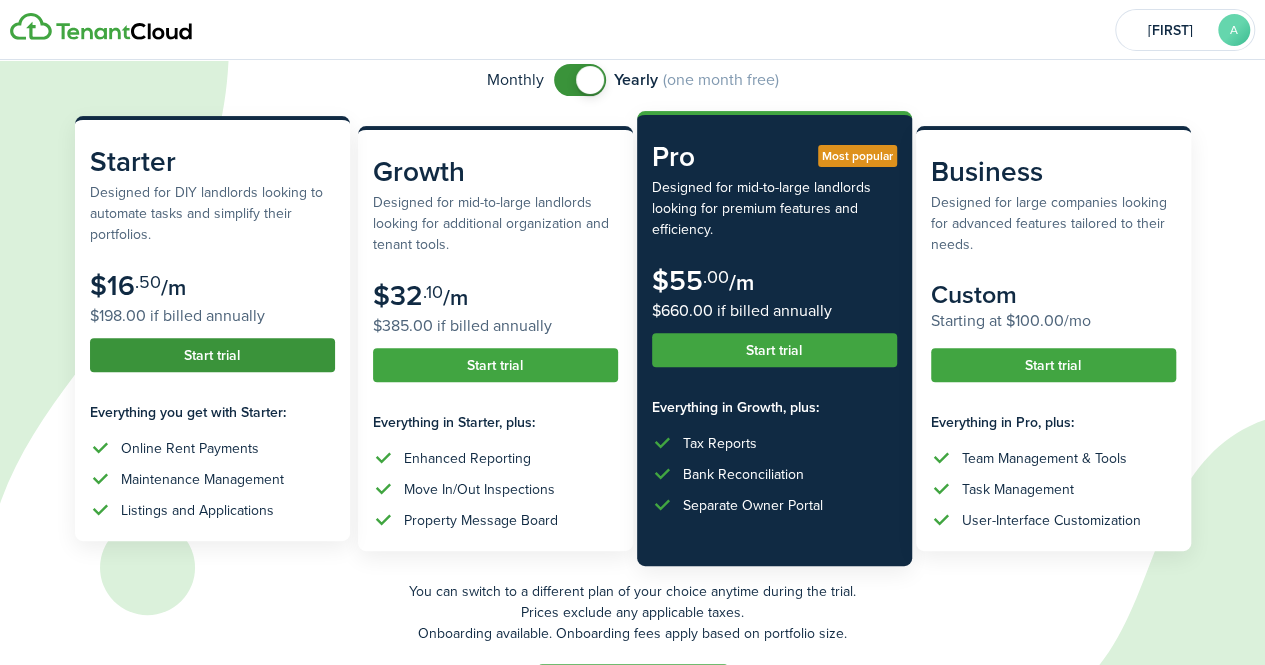 click on "Start trial" at bounding box center [212, 355] 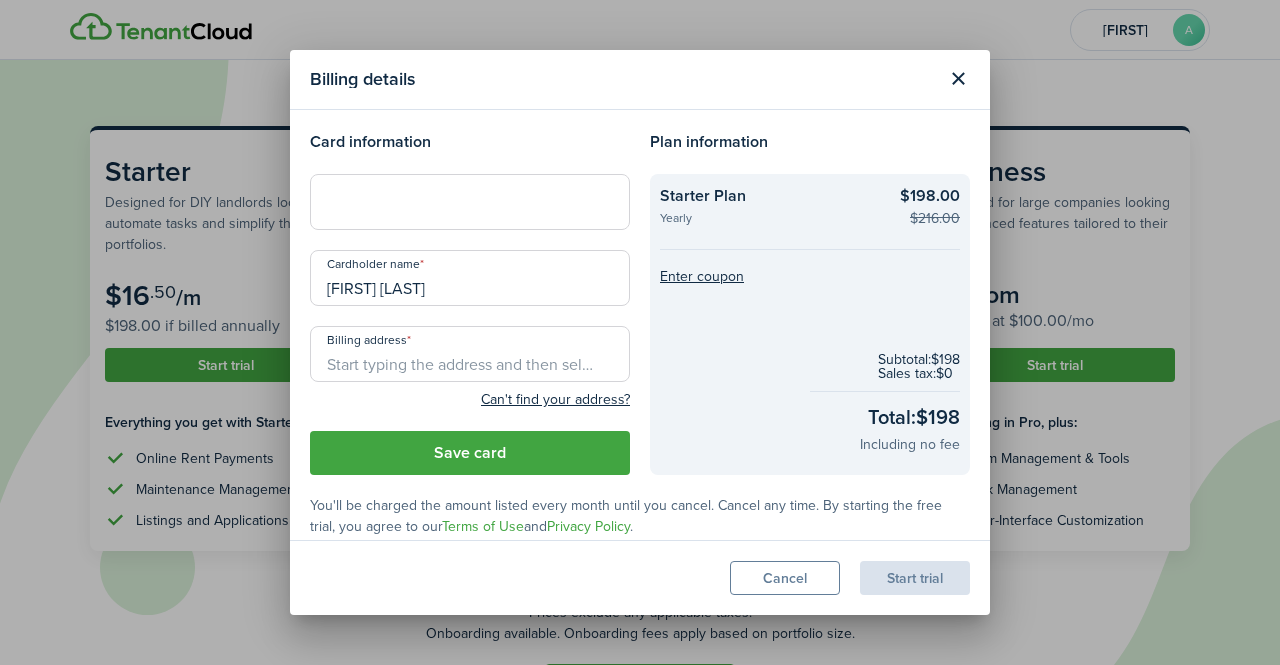click on "Billing address" at bounding box center [470, 354] 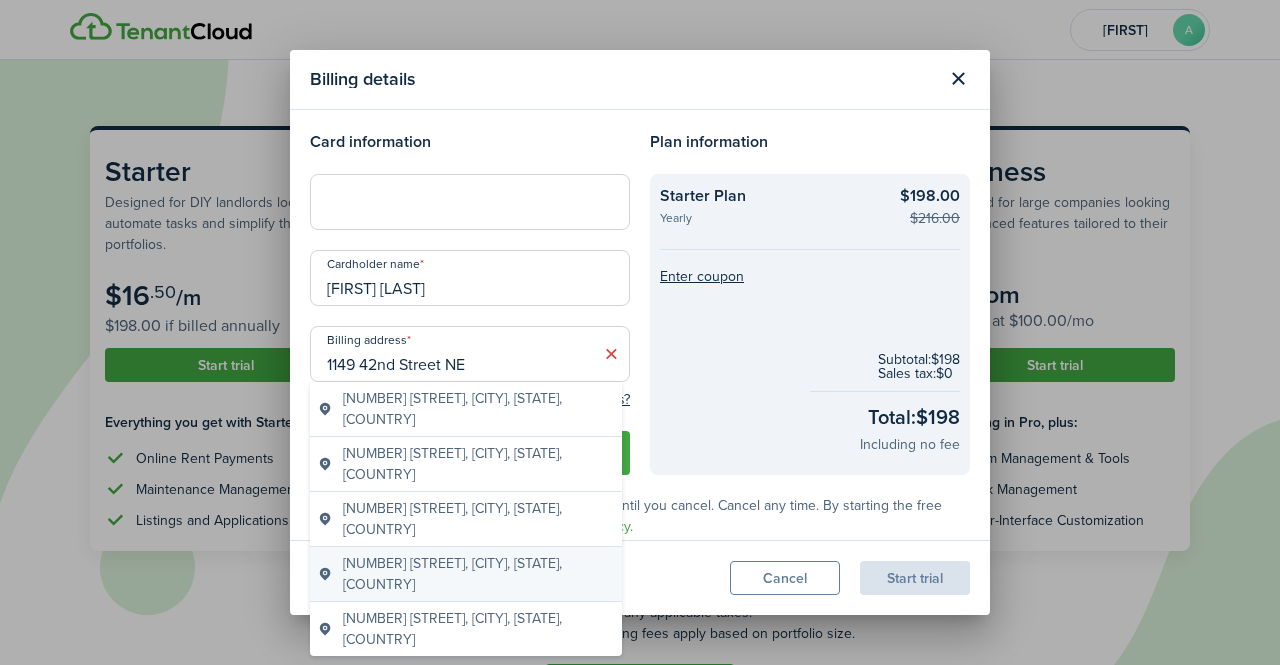 click on "[NUMBER] [STREET], [CITY], [STATE], [COUNTRY]" at bounding box center (478, 574) 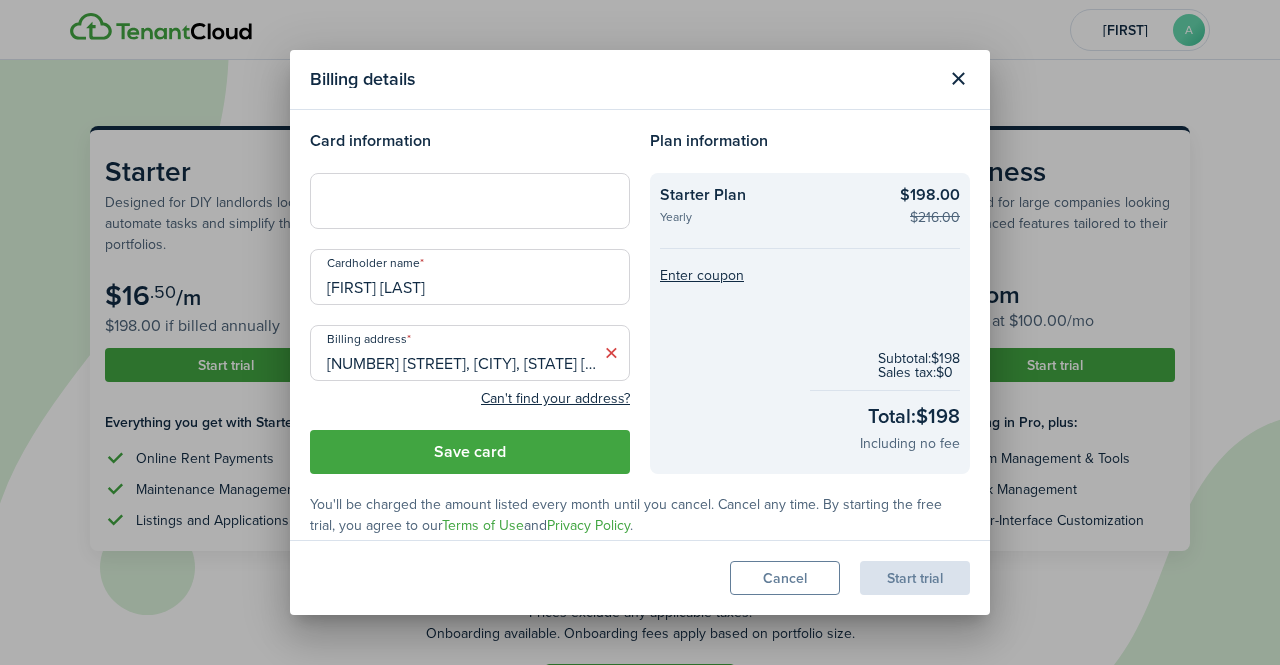 scroll, scrollTop: 0, scrollLeft: 0, axis: both 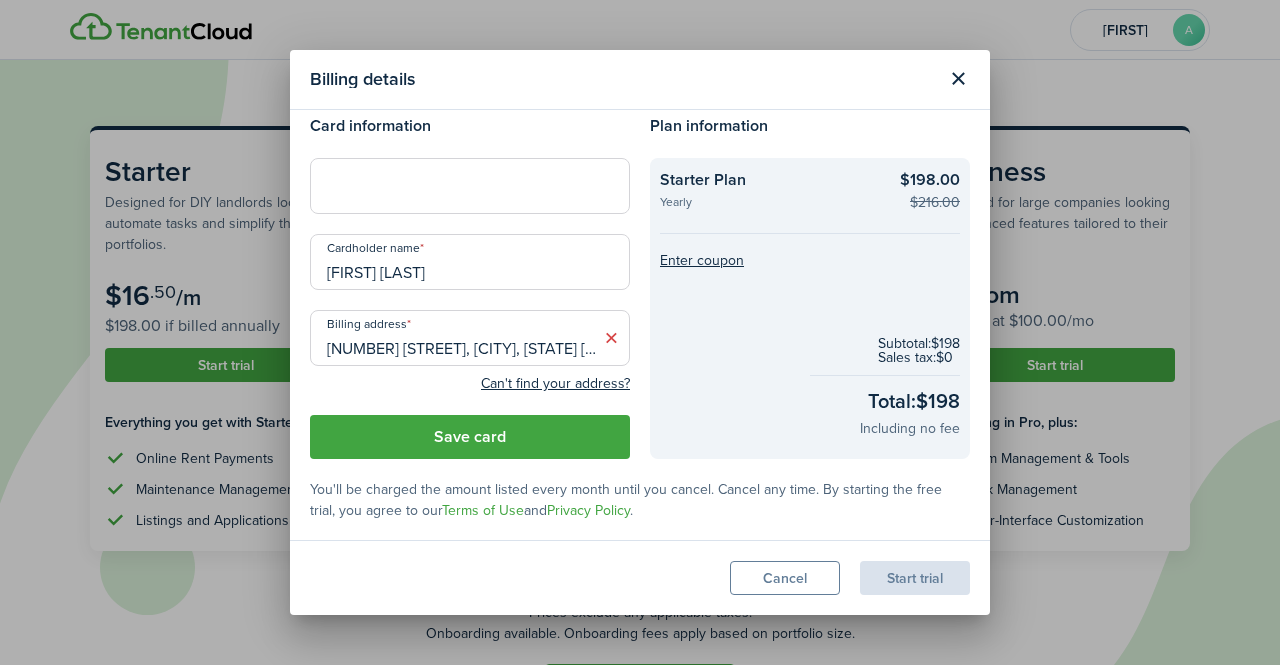 click on "[FIRST] [LAST]" at bounding box center [470, 262] 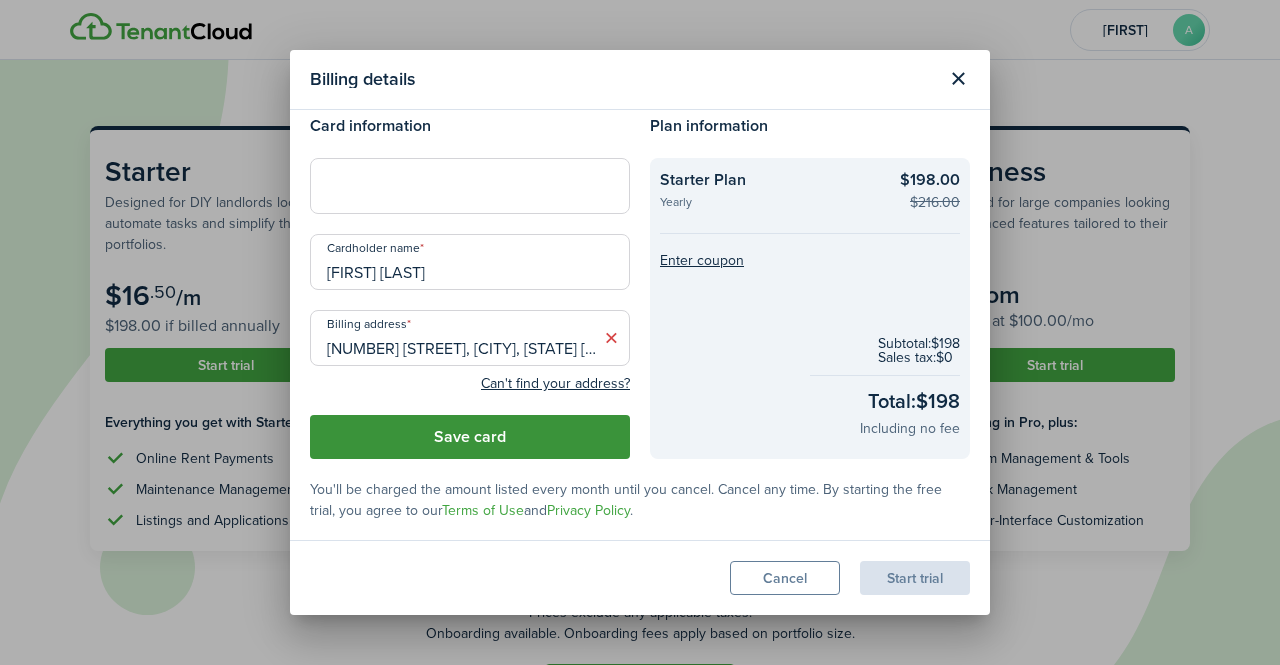 click on "Save card" at bounding box center (470, 437) 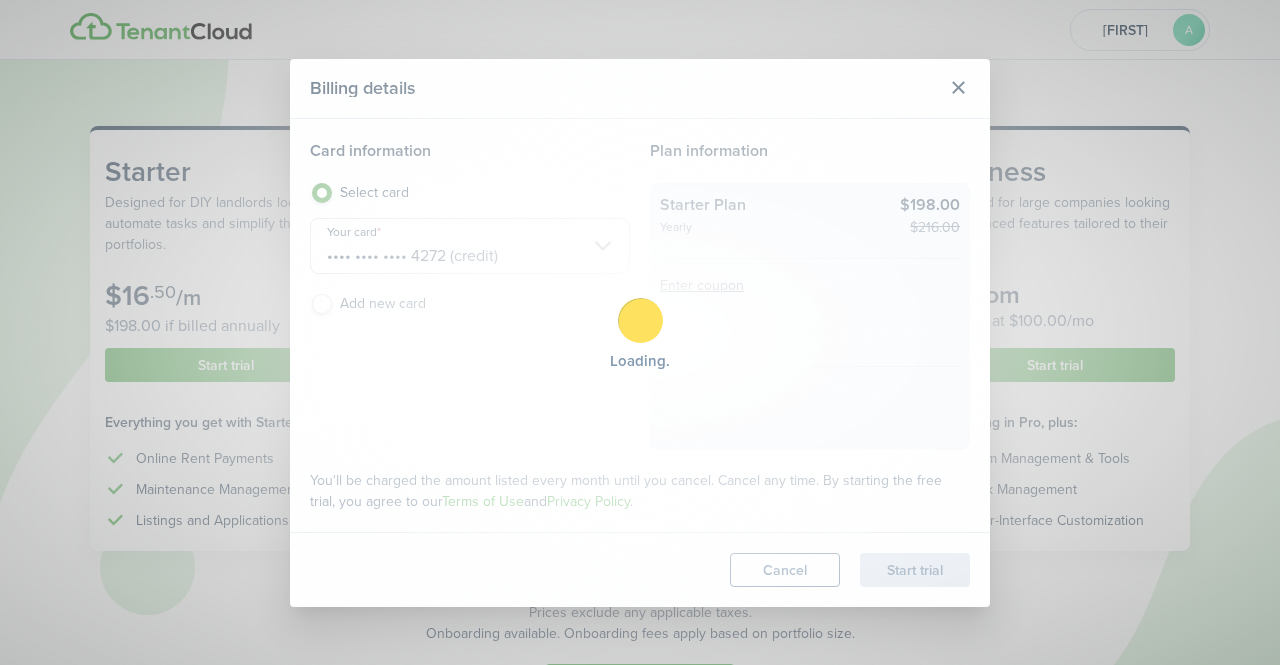scroll, scrollTop: 0, scrollLeft: 0, axis: both 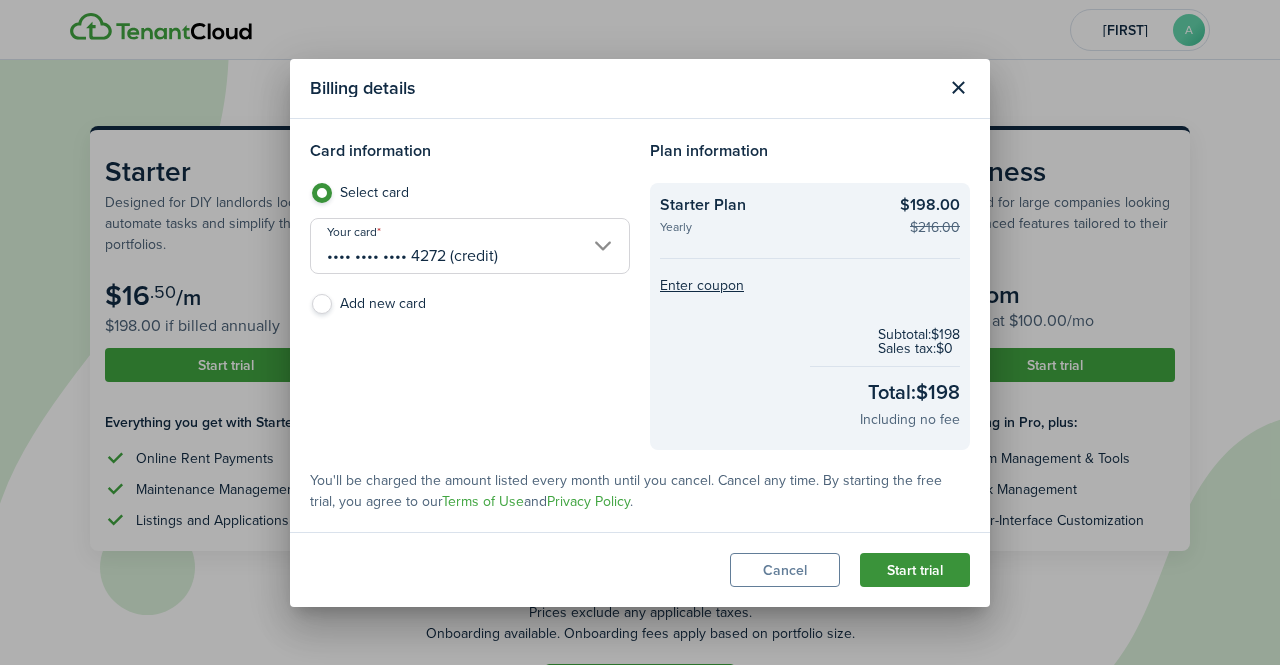 click on "Start trial" at bounding box center (915, 570) 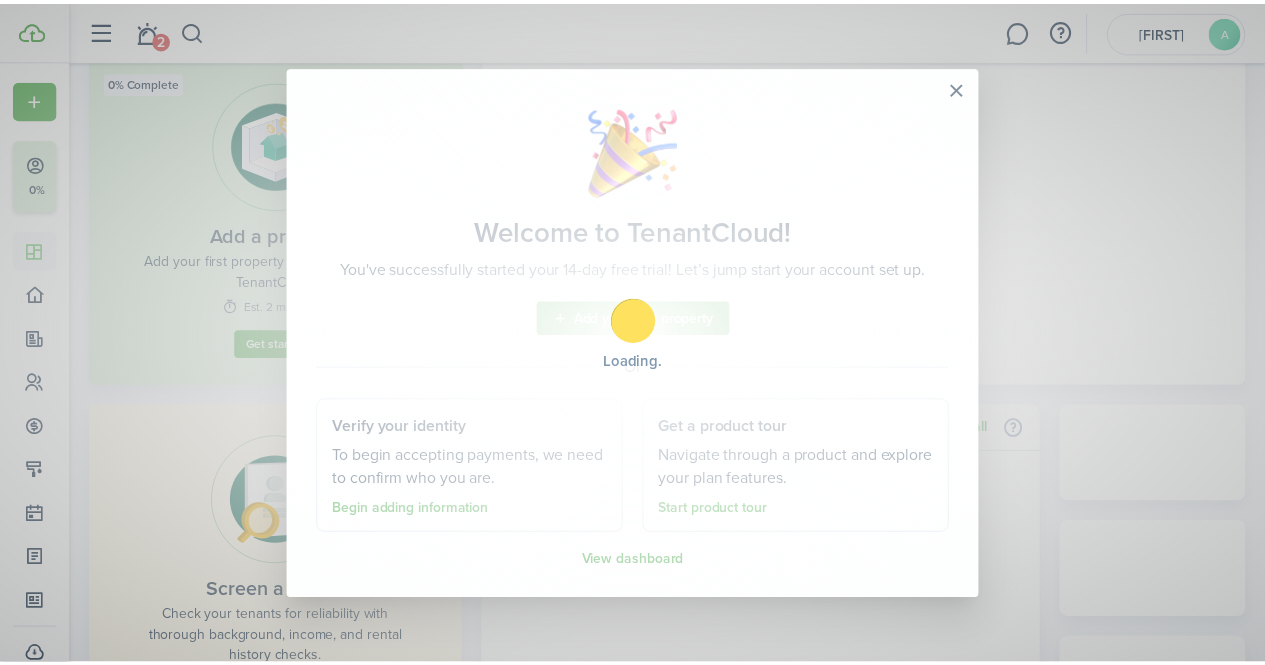 scroll, scrollTop: 0, scrollLeft: 0, axis: both 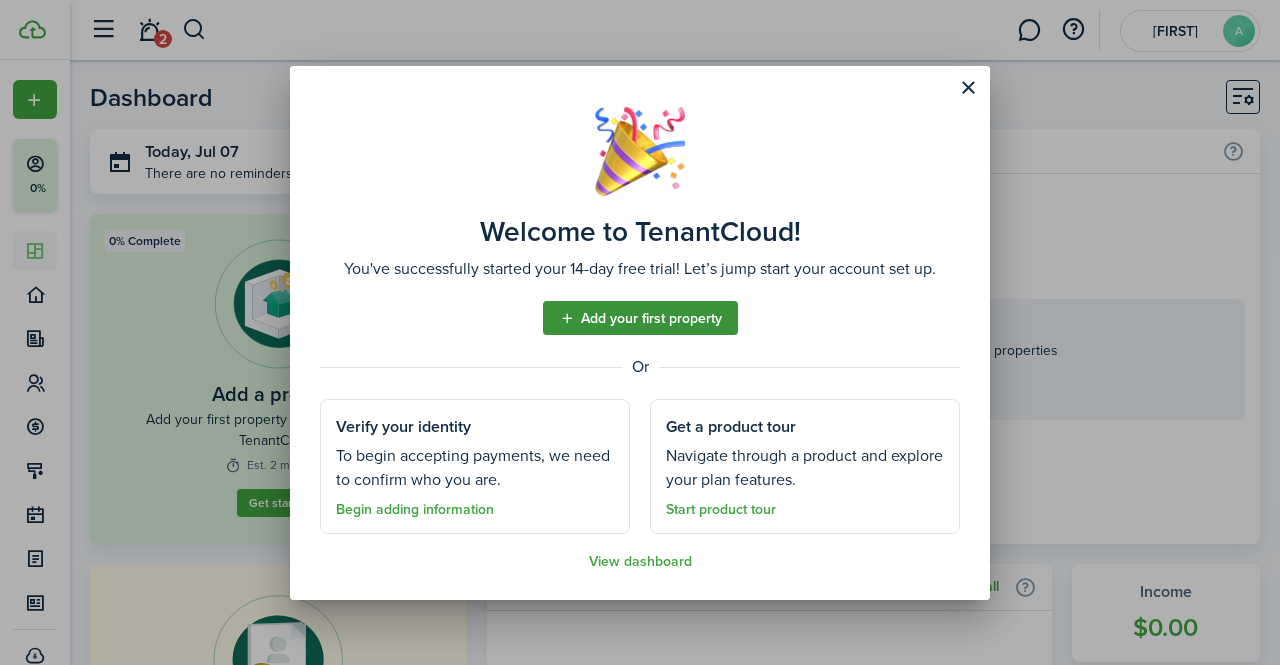 click on "Add your first property" at bounding box center [640, 318] 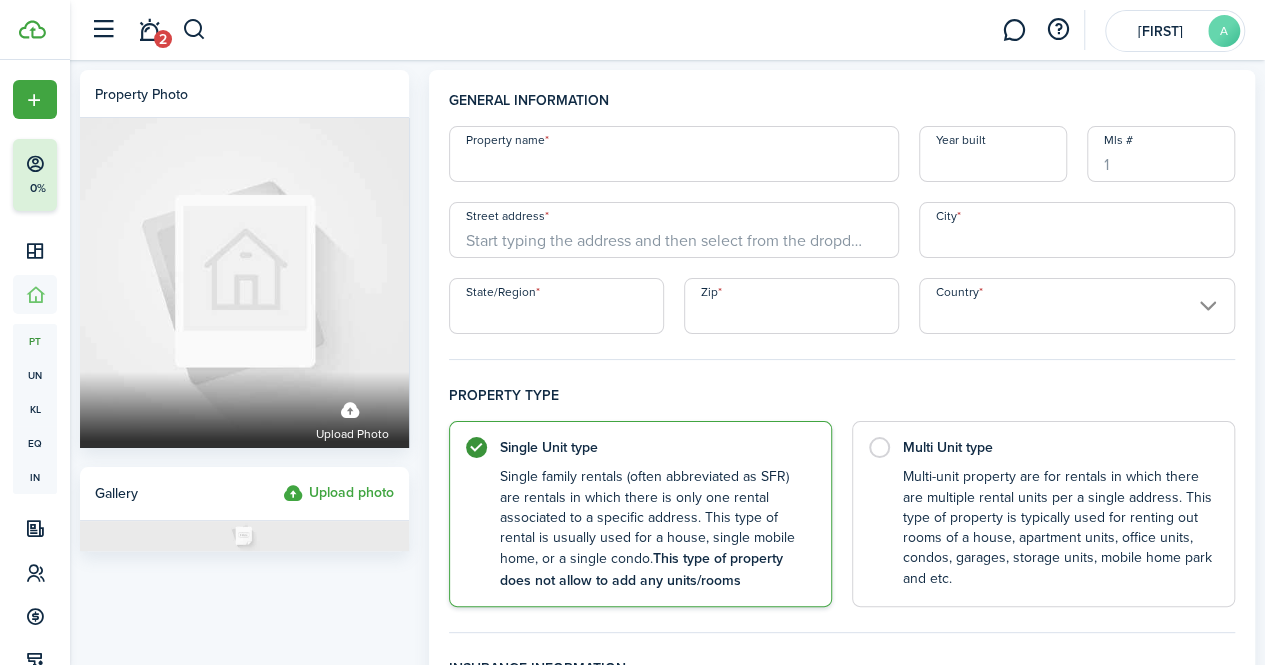click on "Property name" at bounding box center [674, 154] 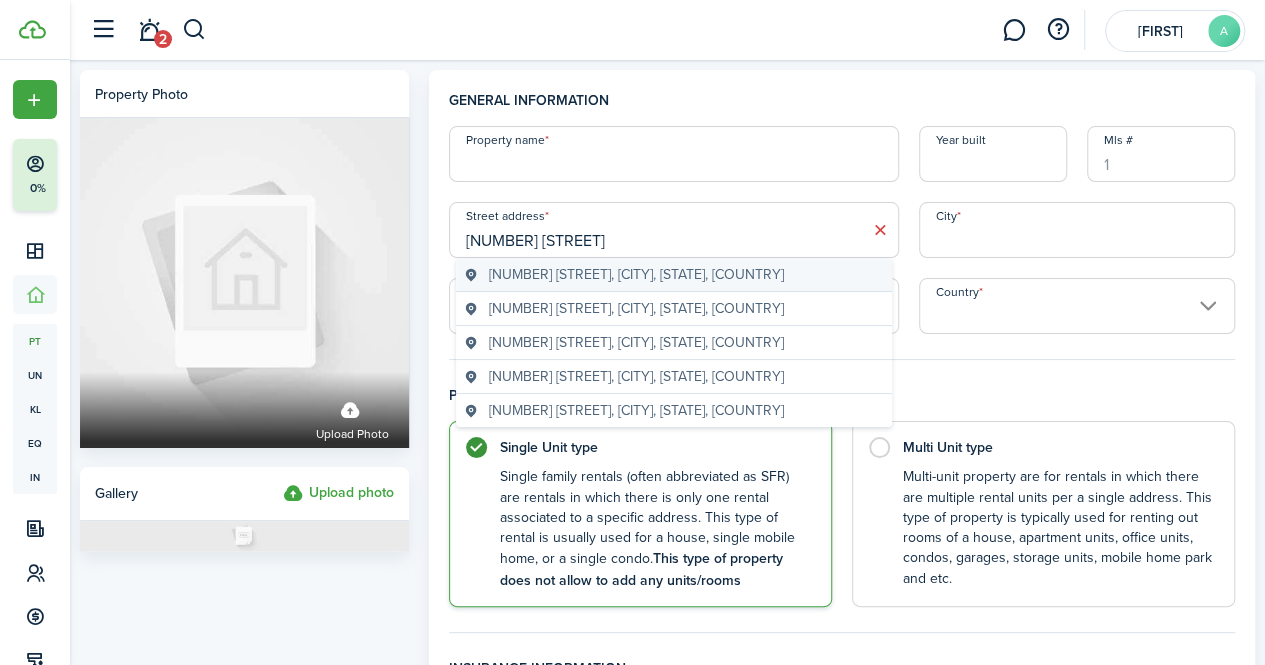 type on "[NUMBER] [STREET]" 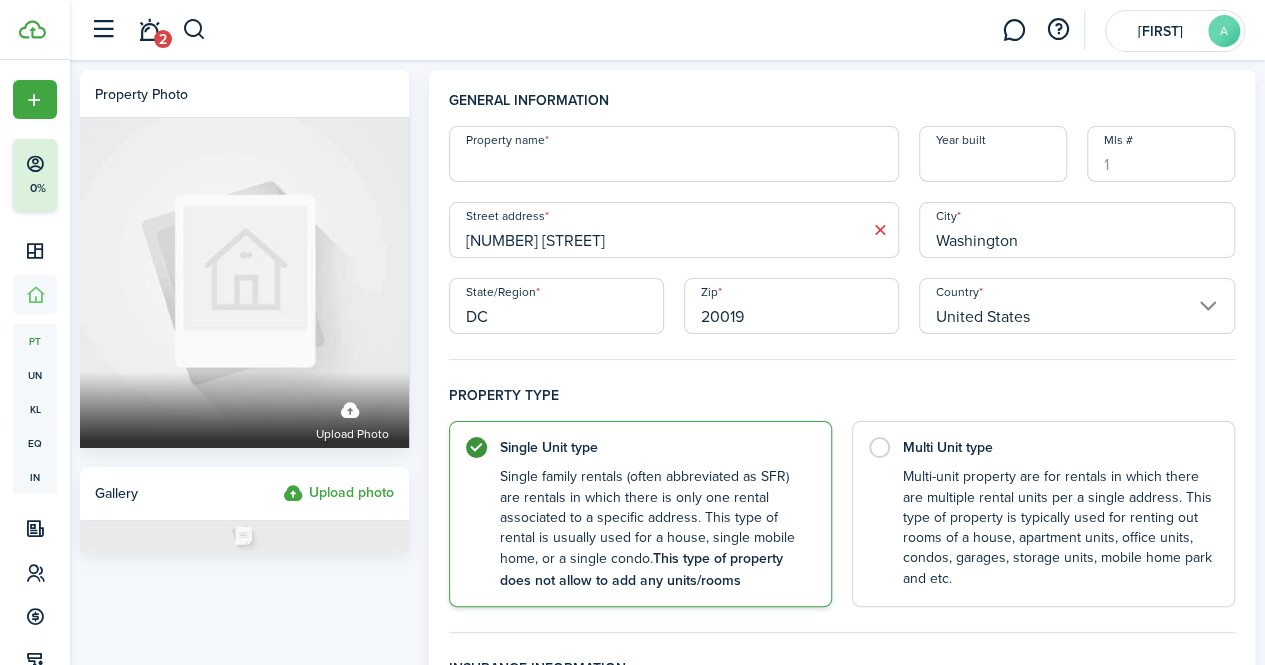click on "Year built" at bounding box center [993, 154] 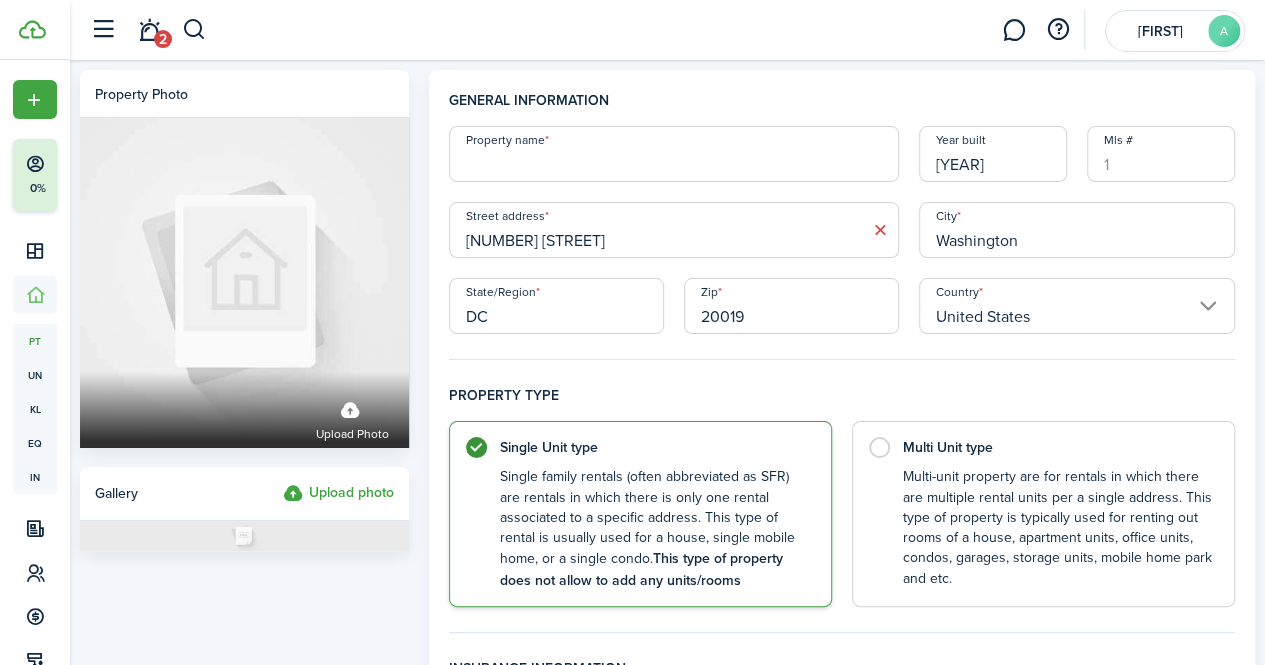 type on "[YEAR]" 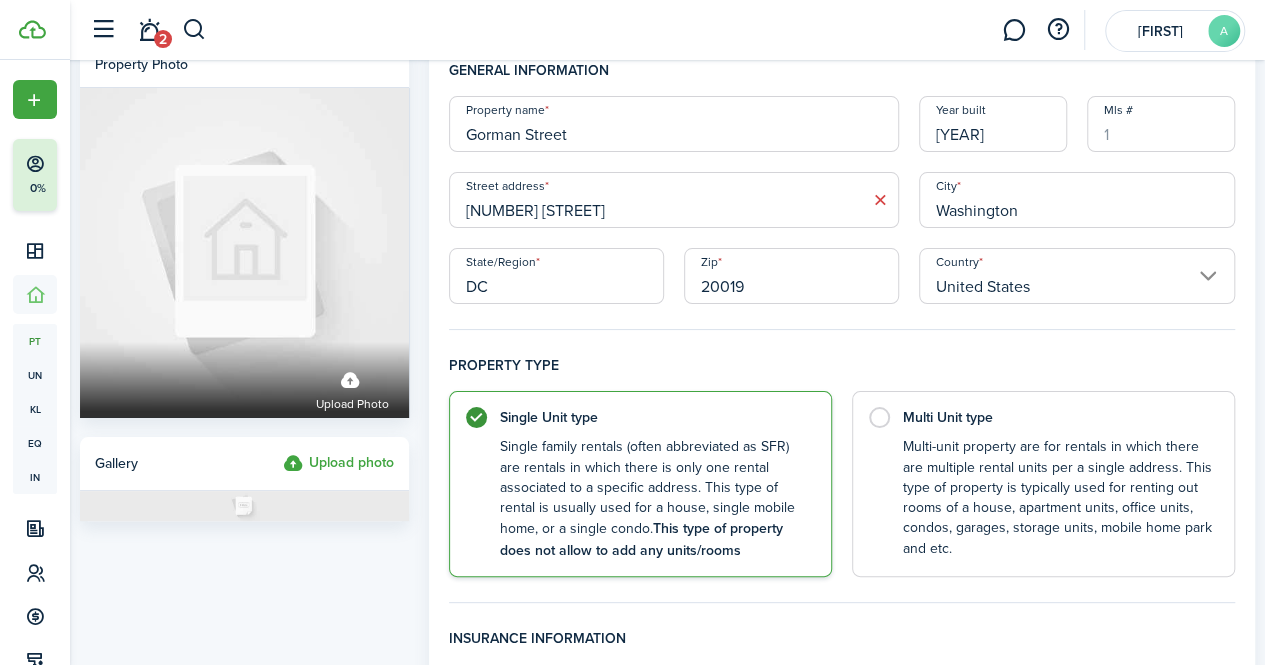 scroll, scrollTop: 9, scrollLeft: 0, axis: vertical 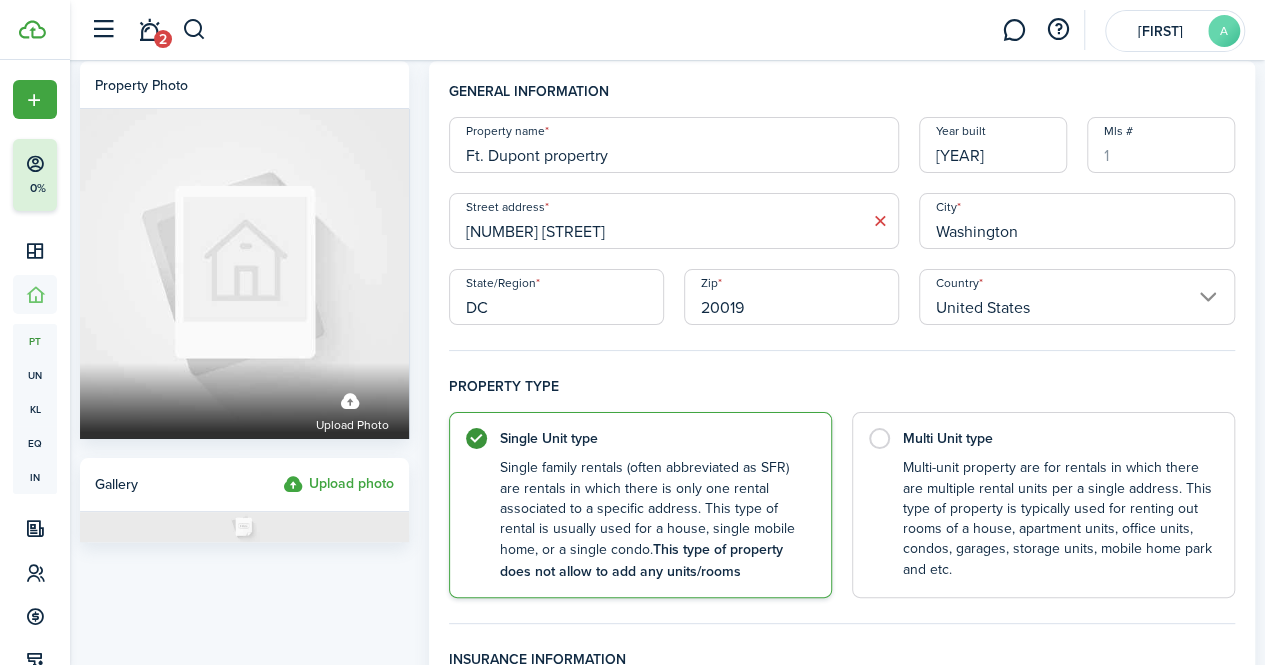 click on "Ft. Dupont propertry" at bounding box center [674, 145] 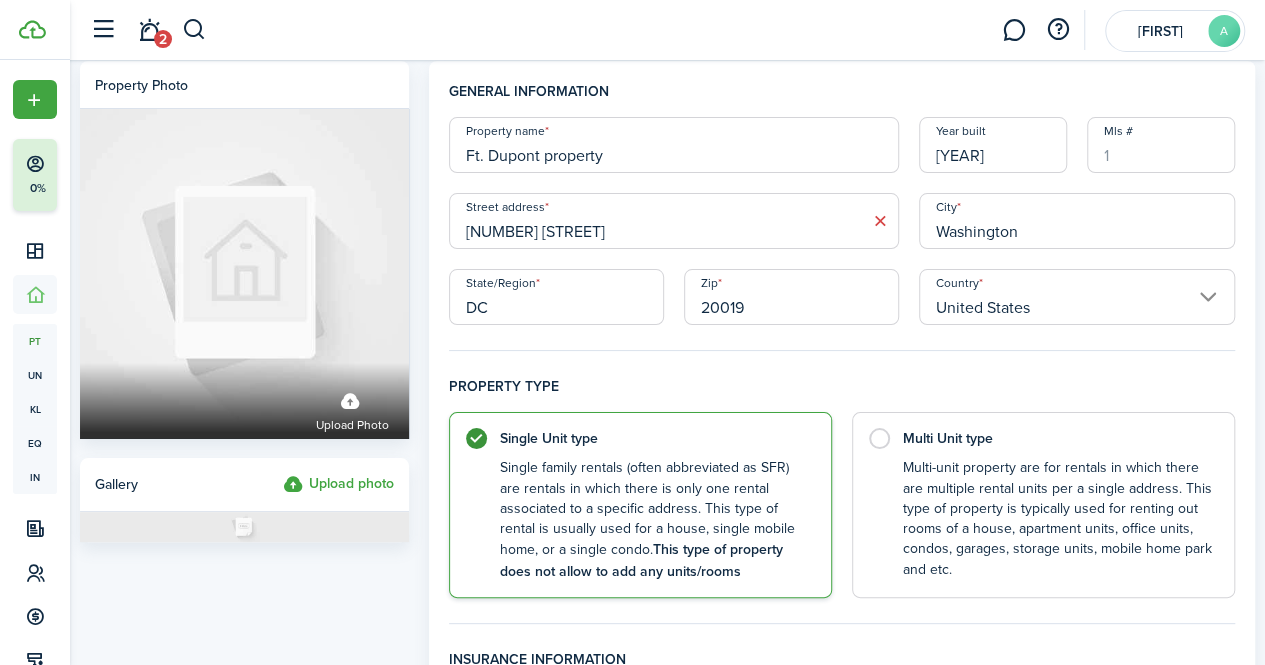 click on "Ft. Dupont property" at bounding box center [674, 145] 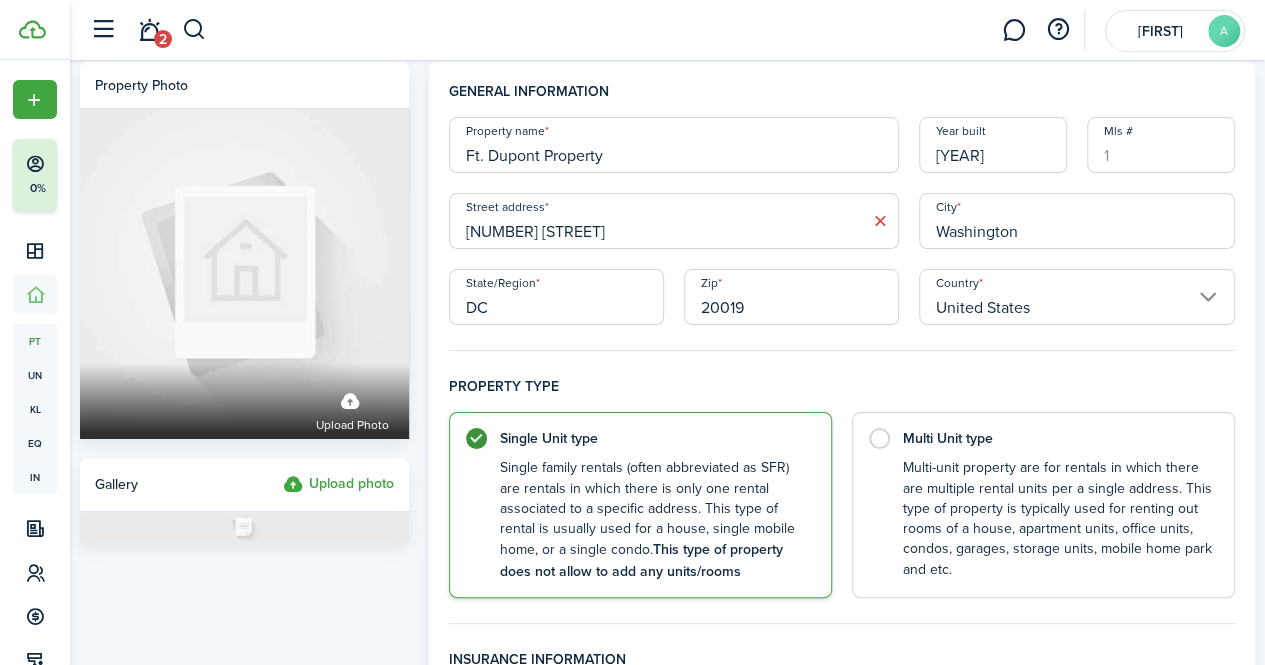 click on "Ft. Dupont Property" at bounding box center [674, 145] 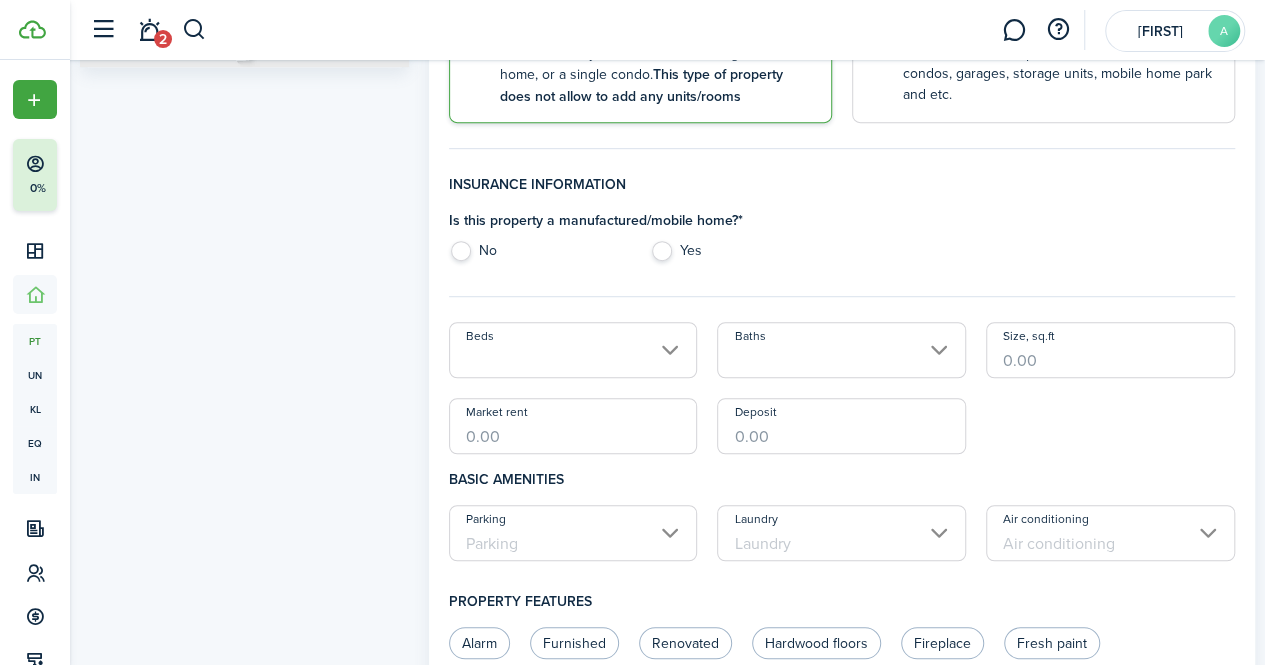 scroll, scrollTop: 518, scrollLeft: 0, axis: vertical 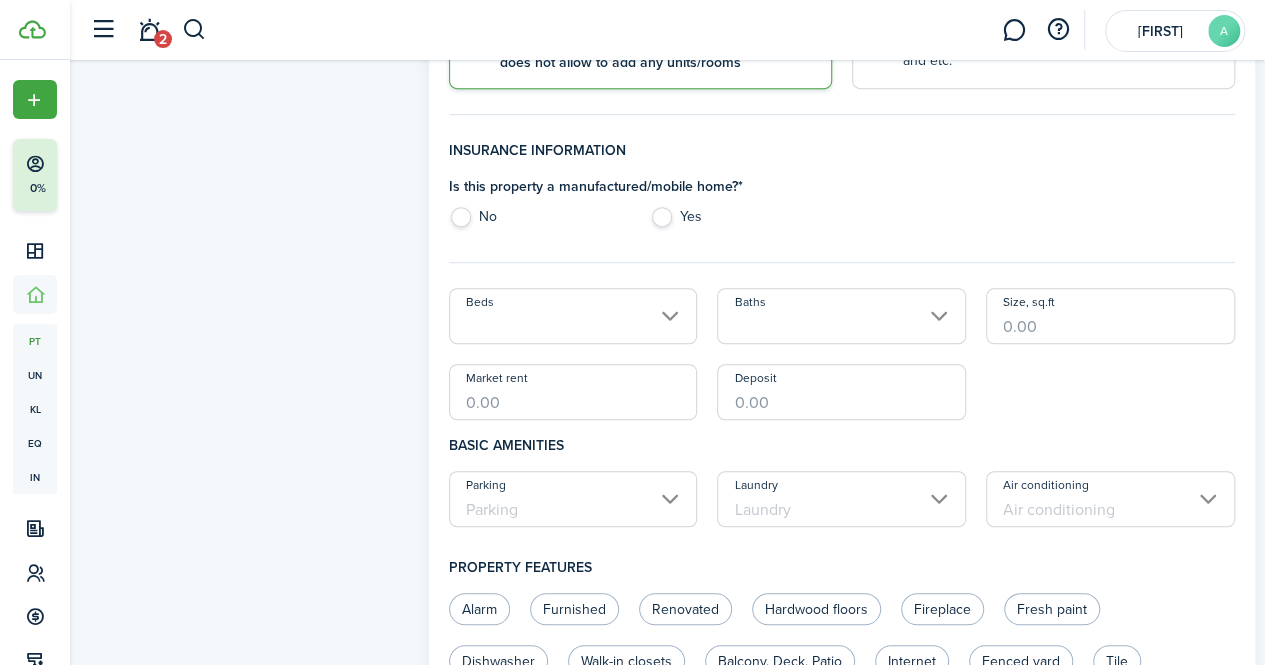 type on "Ft. Dupont" 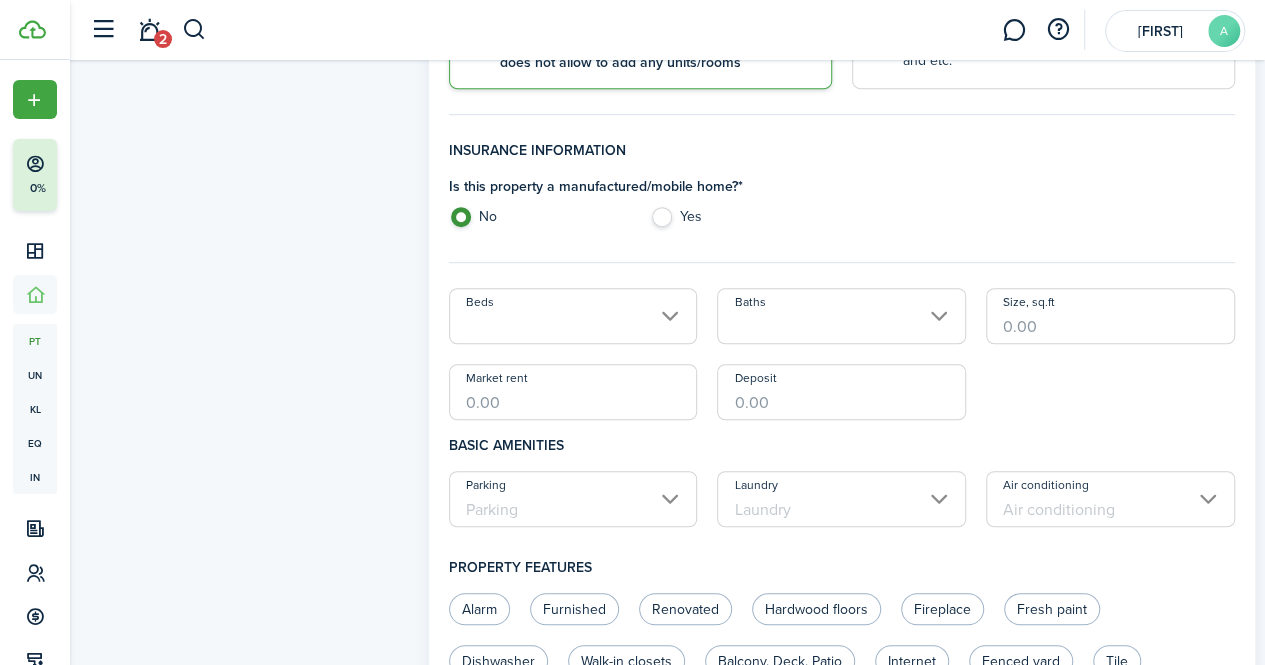 click on "Beds" at bounding box center (573, 316) 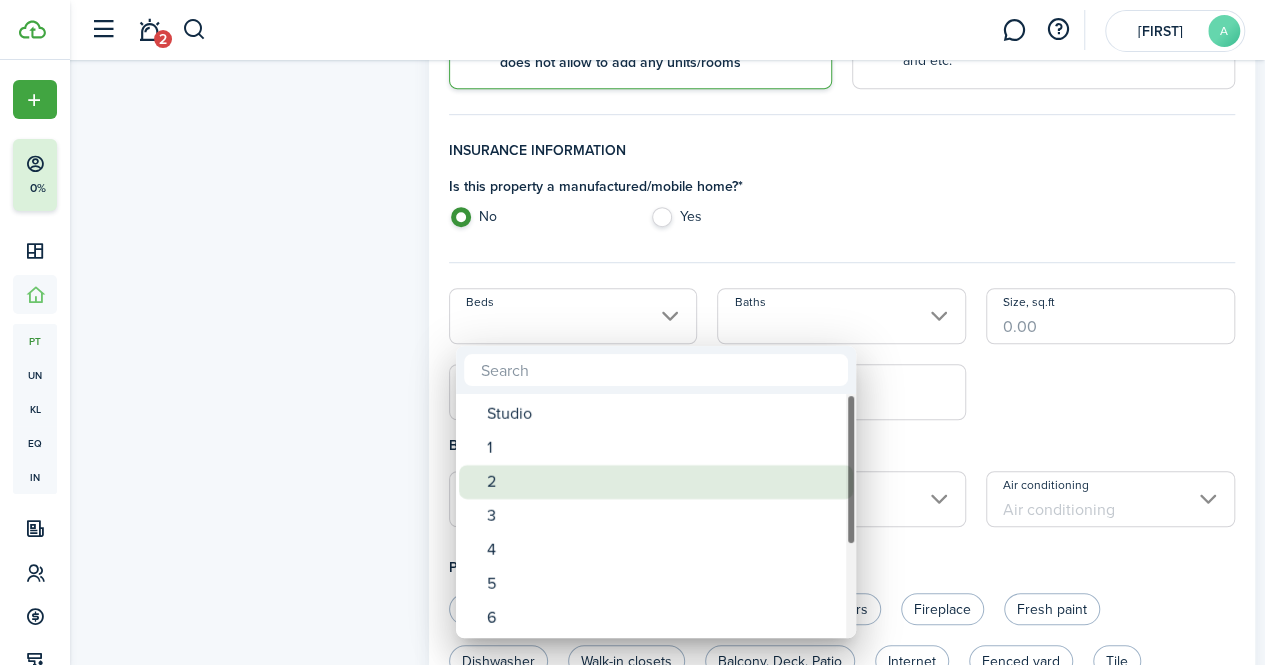 click on "2" at bounding box center [664, 482] 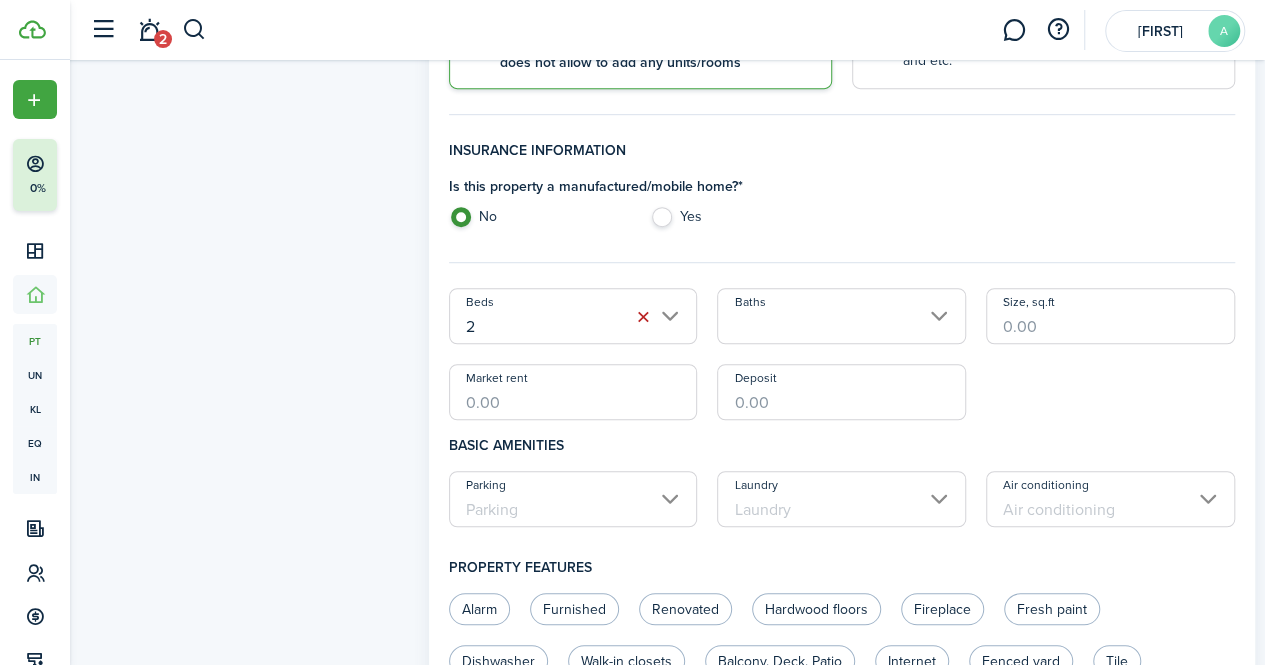 click on "Baths" at bounding box center [841, 316] 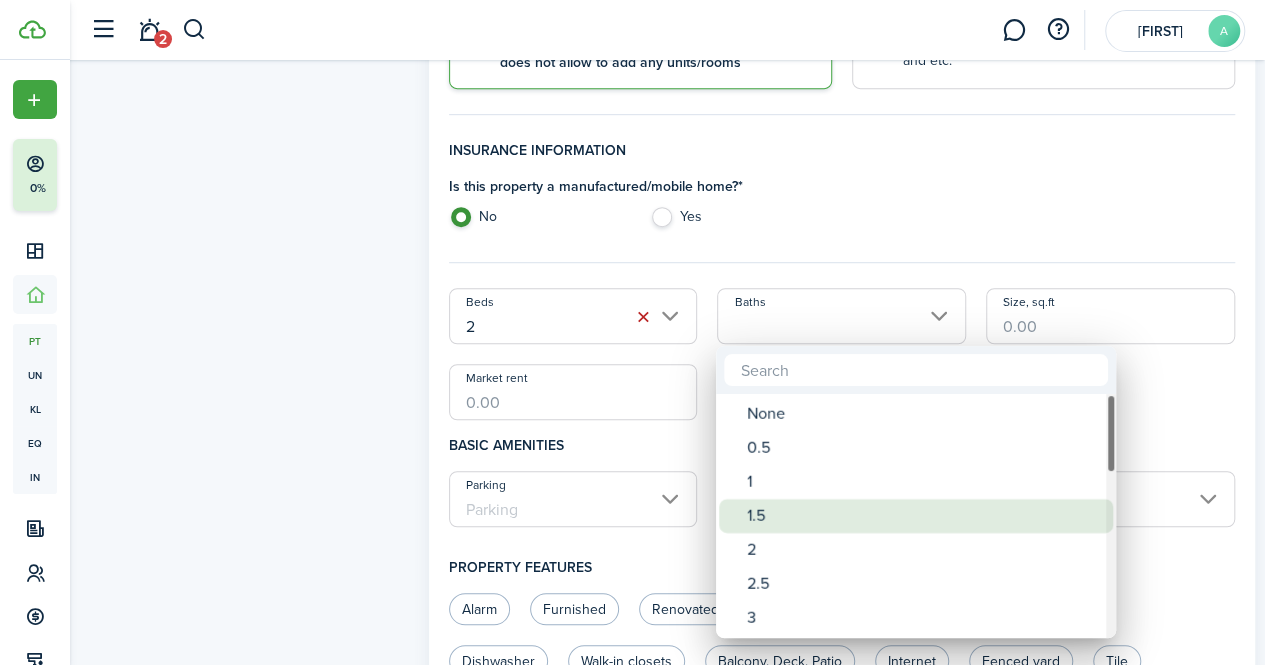 click on "1.5" at bounding box center (924, 516) 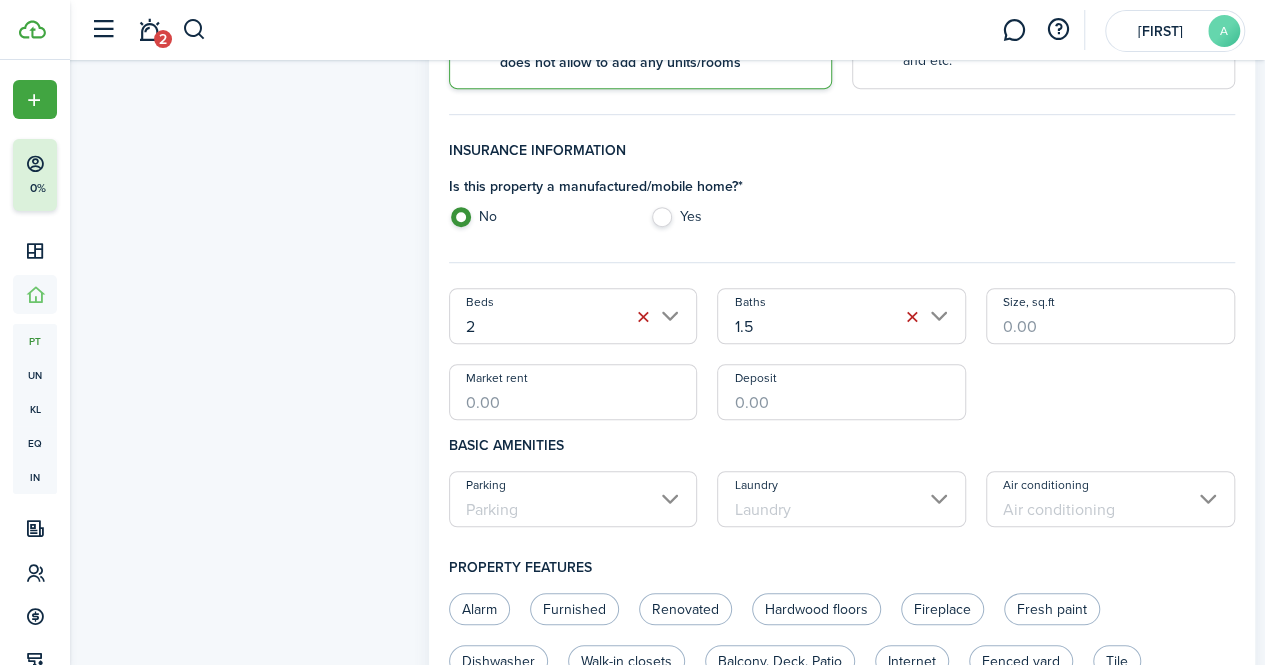 click on "Market rent" at bounding box center (573, 392) 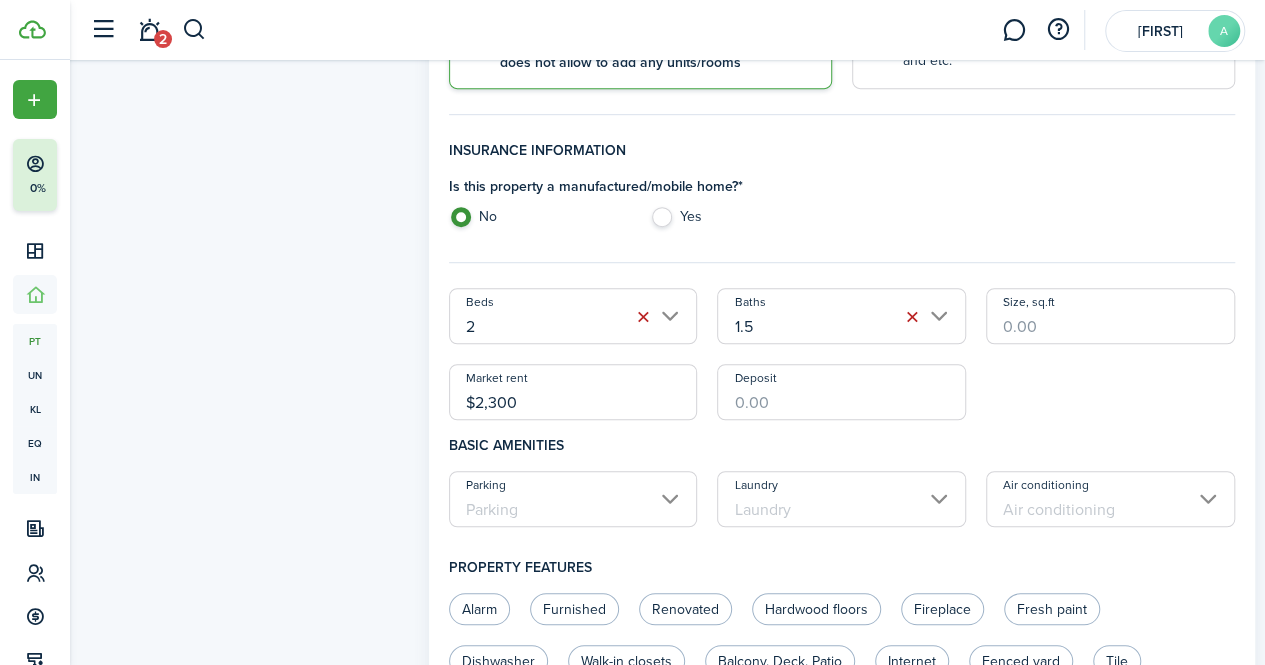 type on "$2,300" 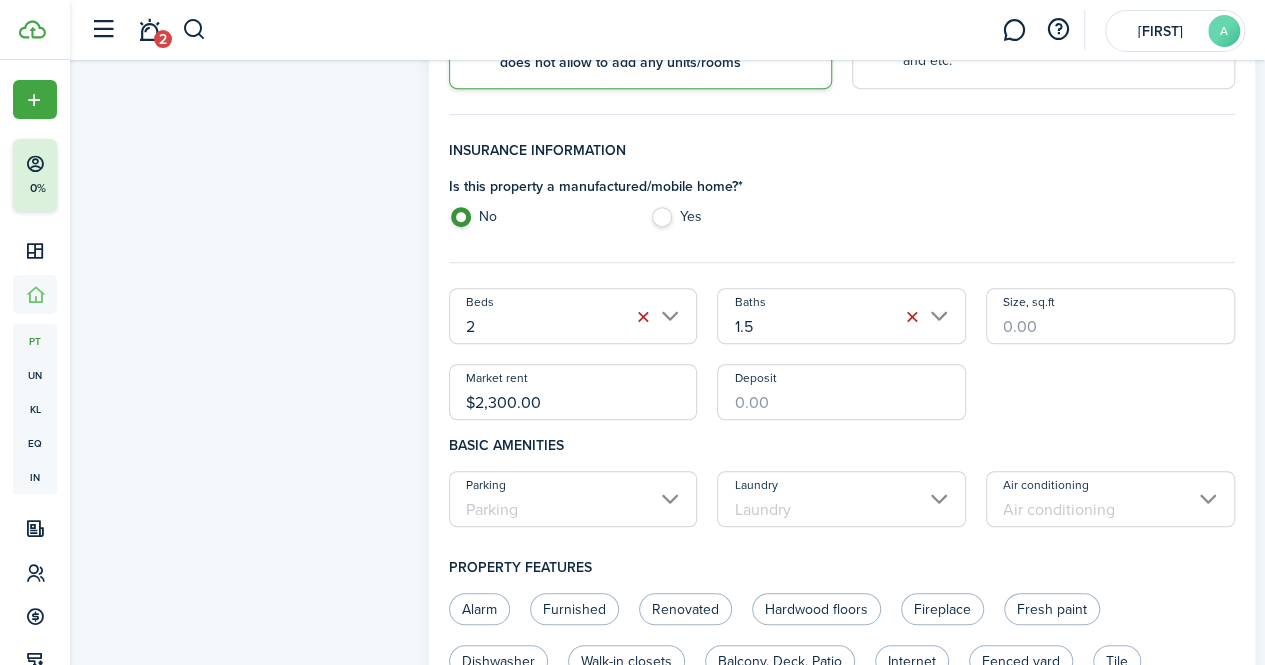 click on "Deposit" at bounding box center (841, 392) 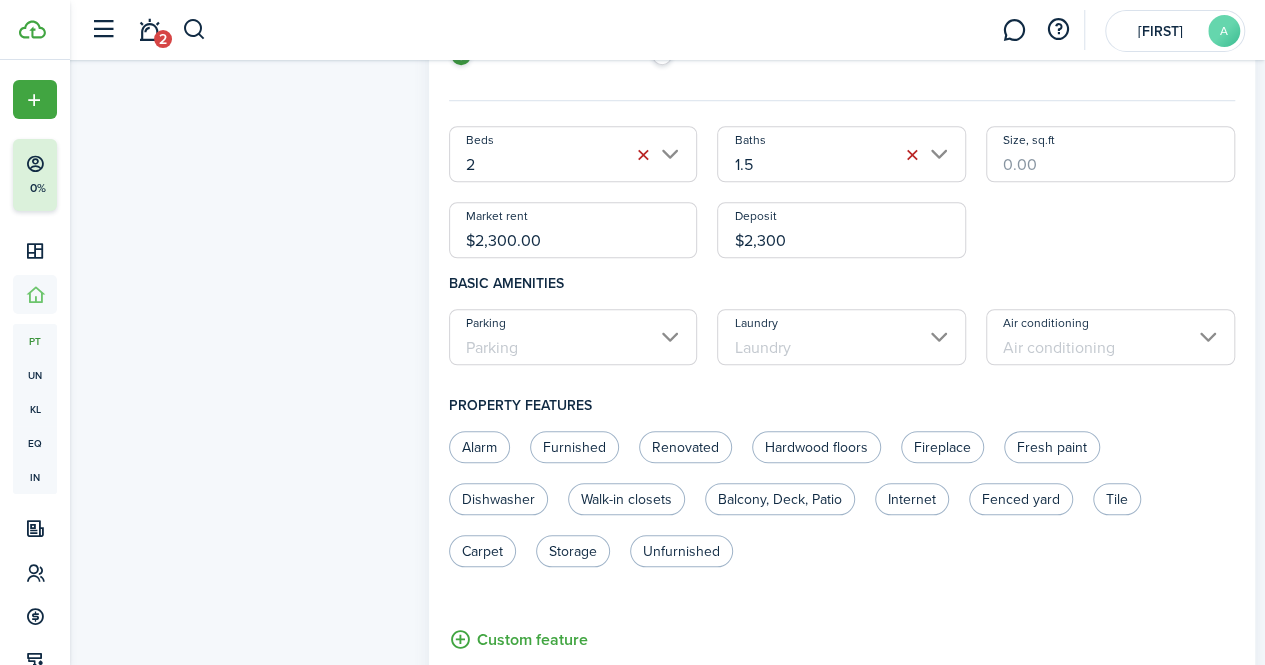 scroll, scrollTop: 707, scrollLeft: 0, axis: vertical 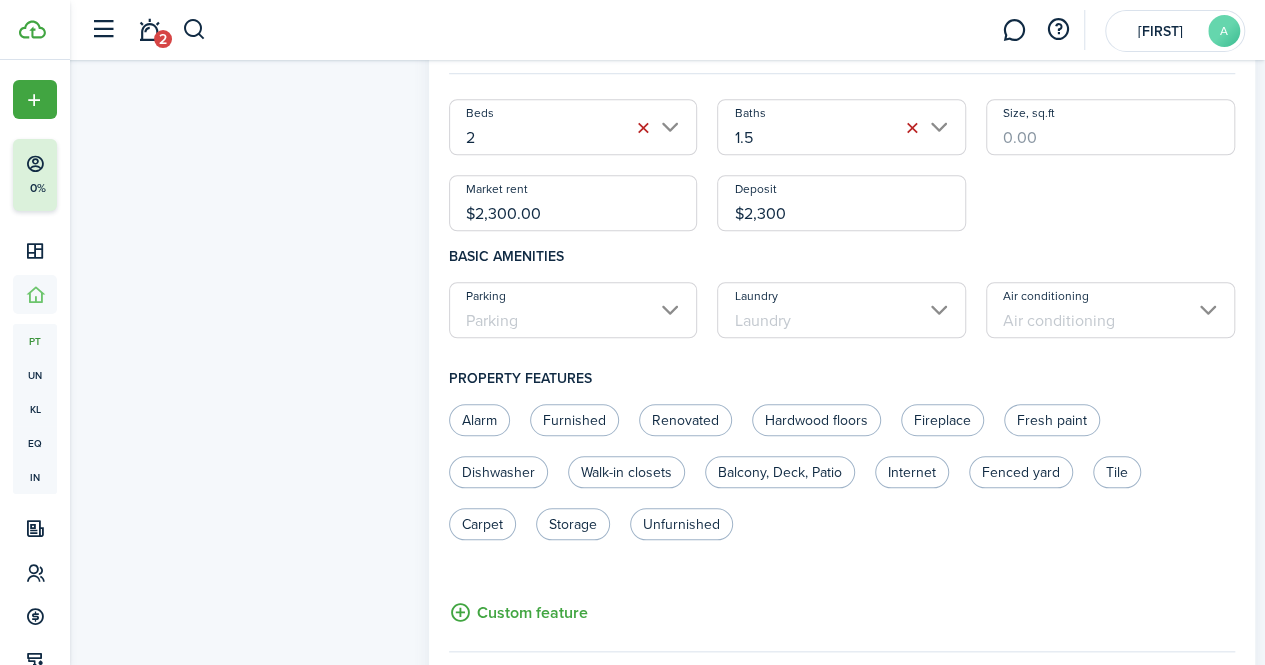 click on "Parking" at bounding box center (573, 310) 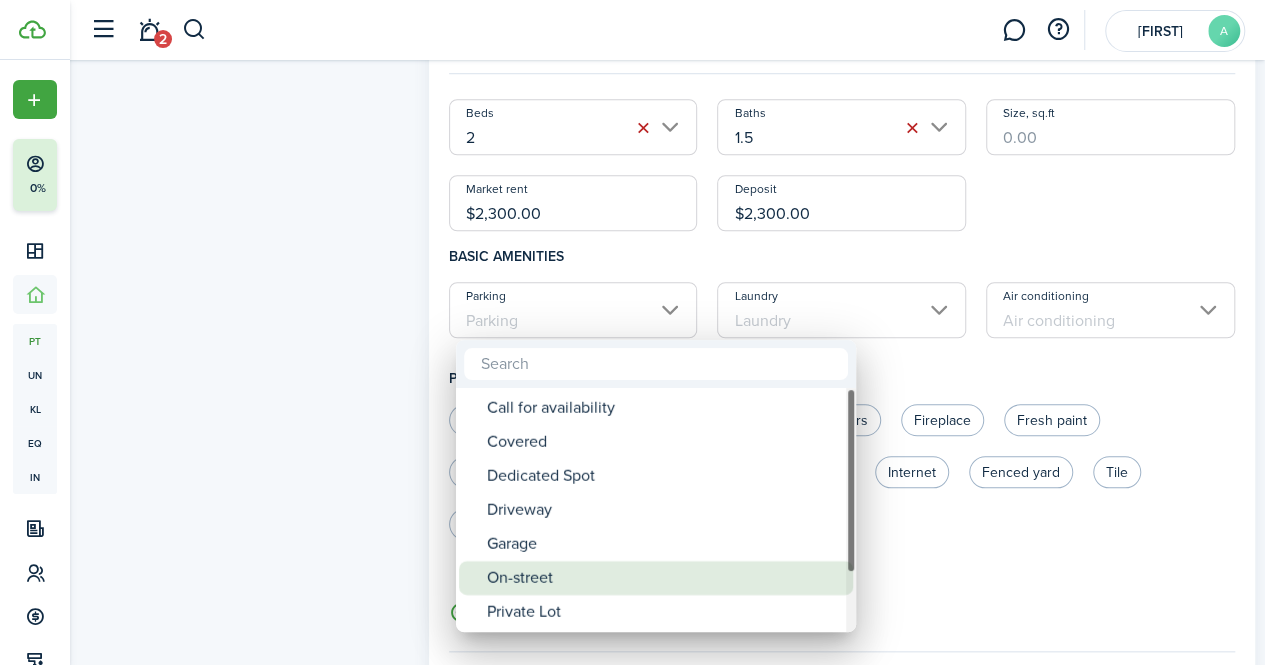 click on "On-street" at bounding box center [664, 578] 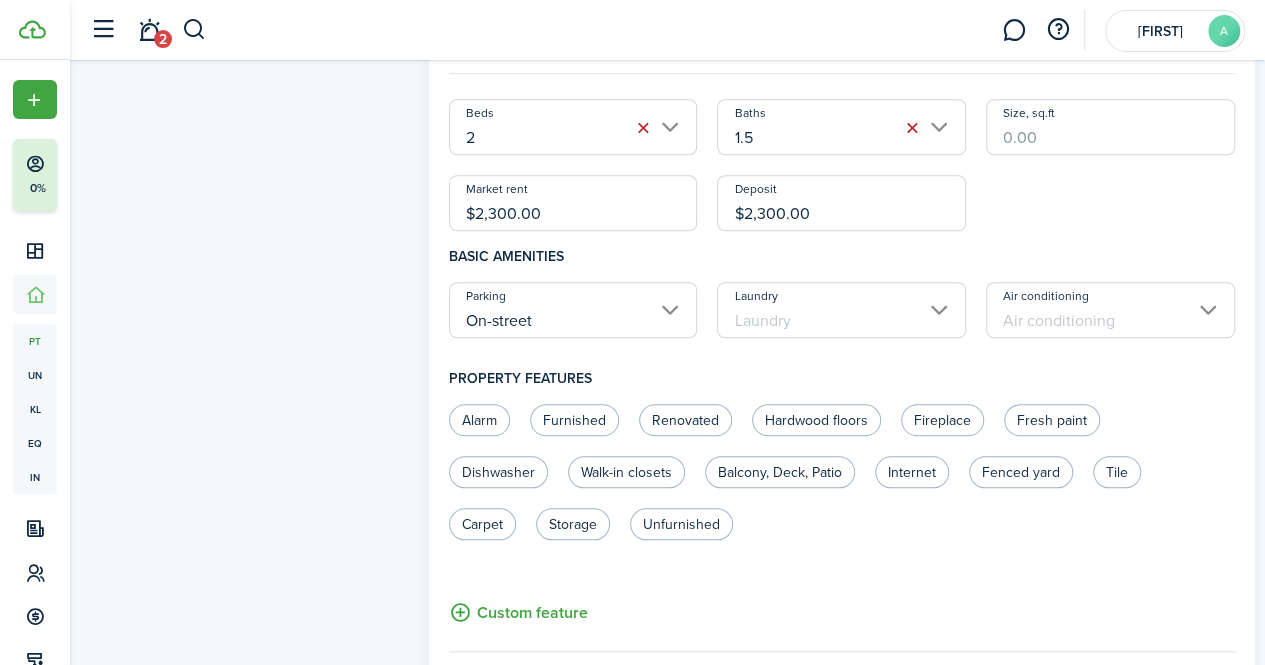 click on "Laundry" at bounding box center [841, 310] 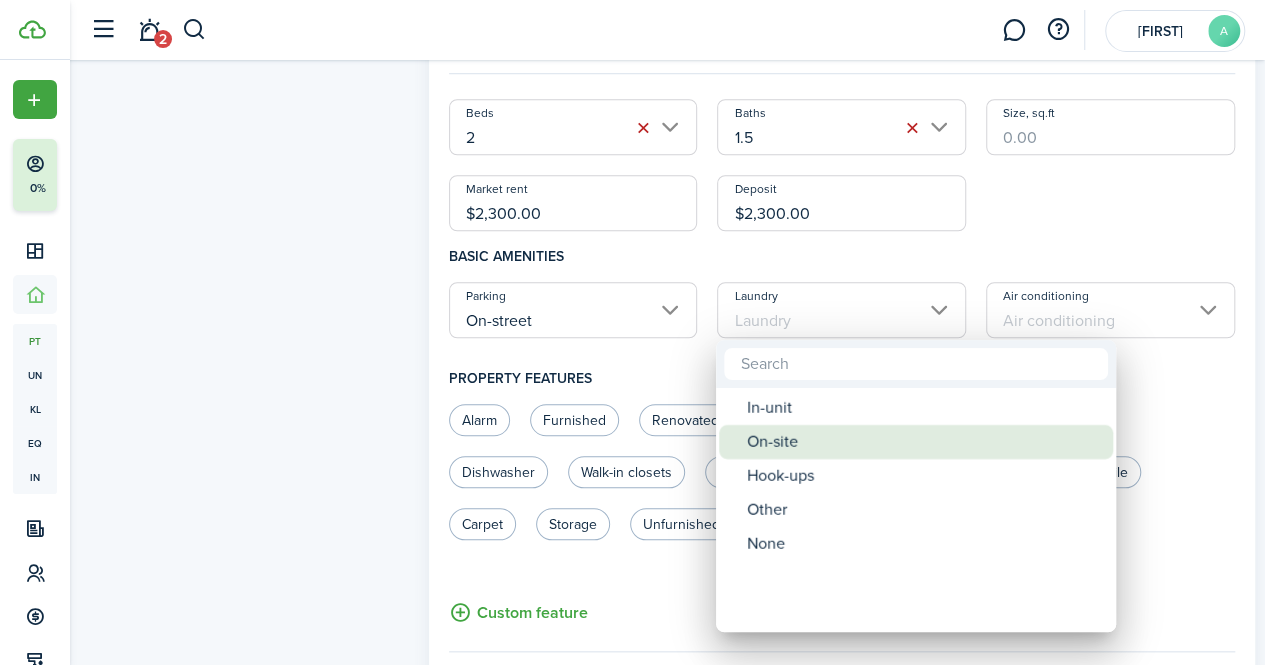 click on "On-site" at bounding box center (924, 442) 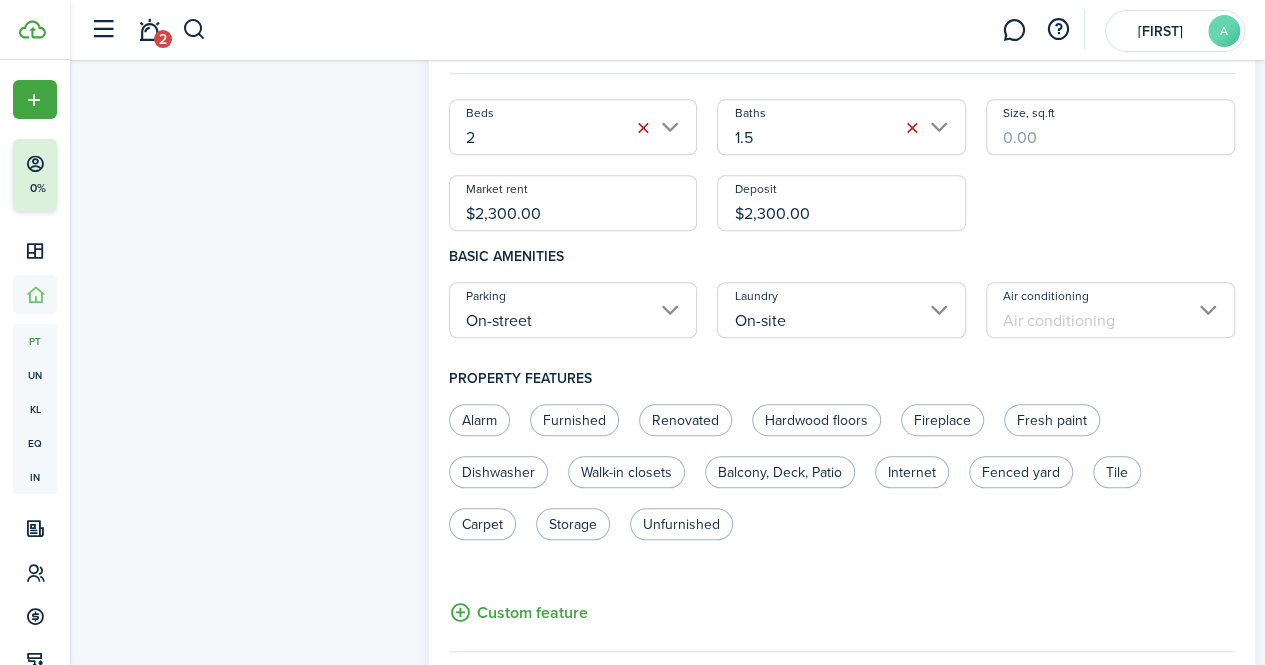 click on "Air conditioning" at bounding box center (1110, 310) 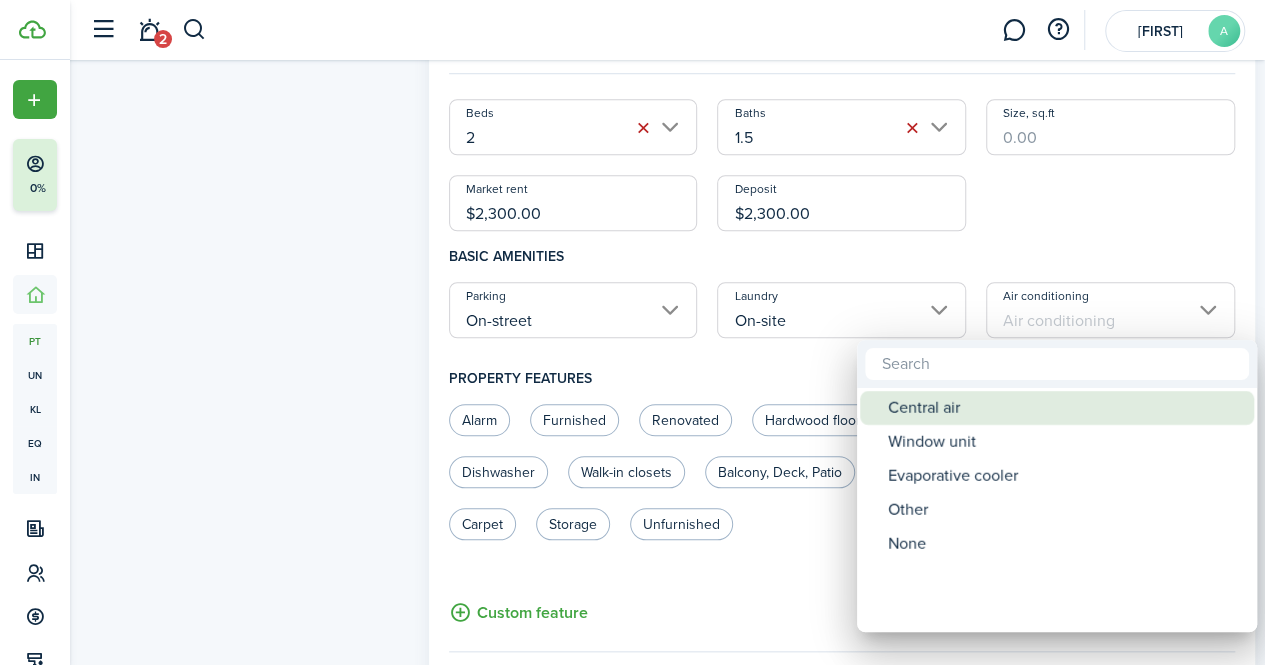 click on "Central air" at bounding box center (1065, 408) 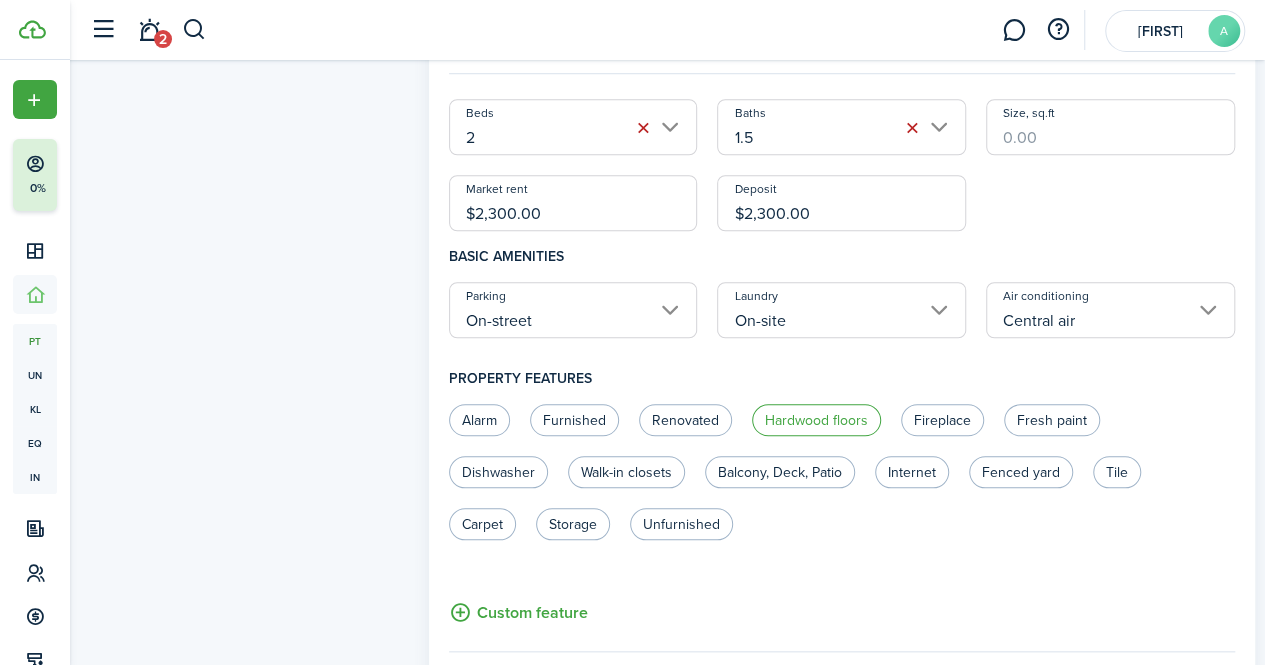 click on "Hardwood floors" at bounding box center (816, 420) 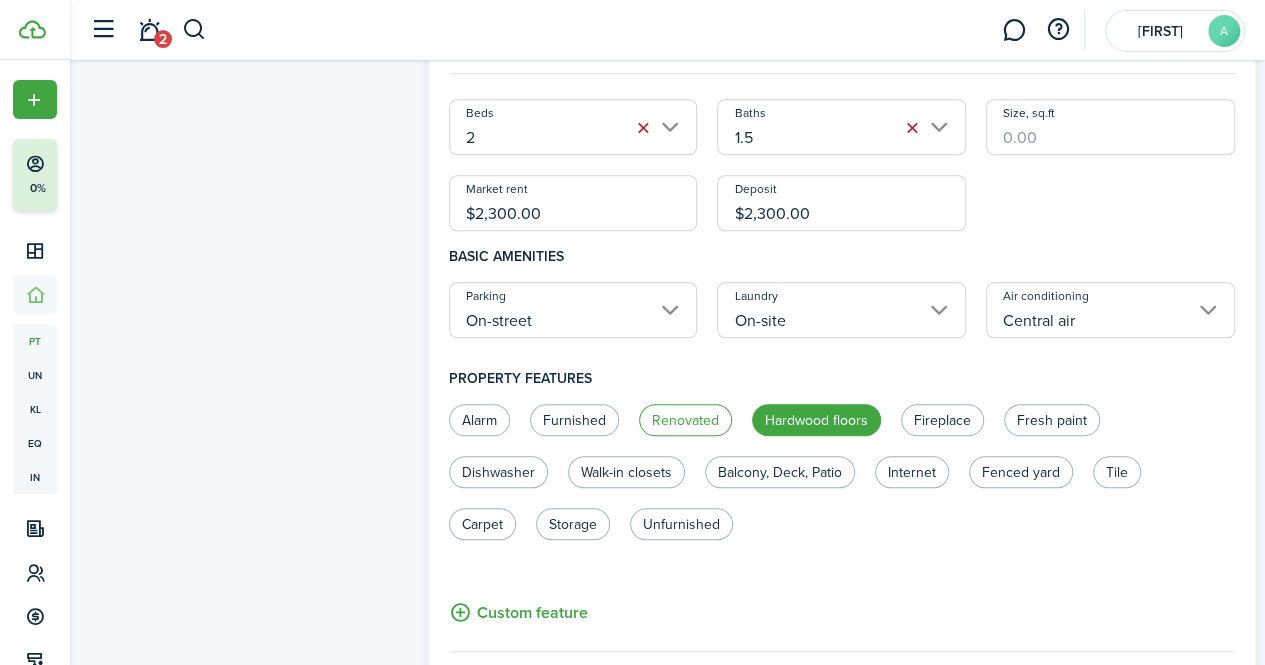 click on "Renovated" at bounding box center [685, 420] 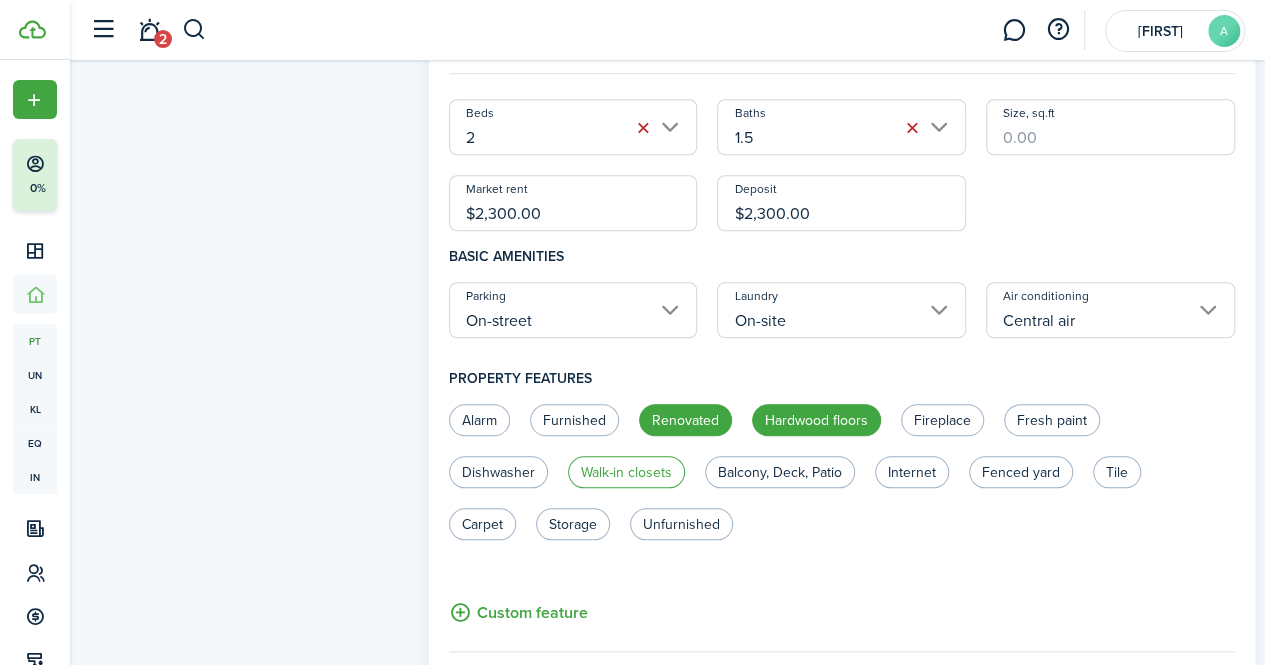 click on "Walk-in closets" at bounding box center (626, 472) 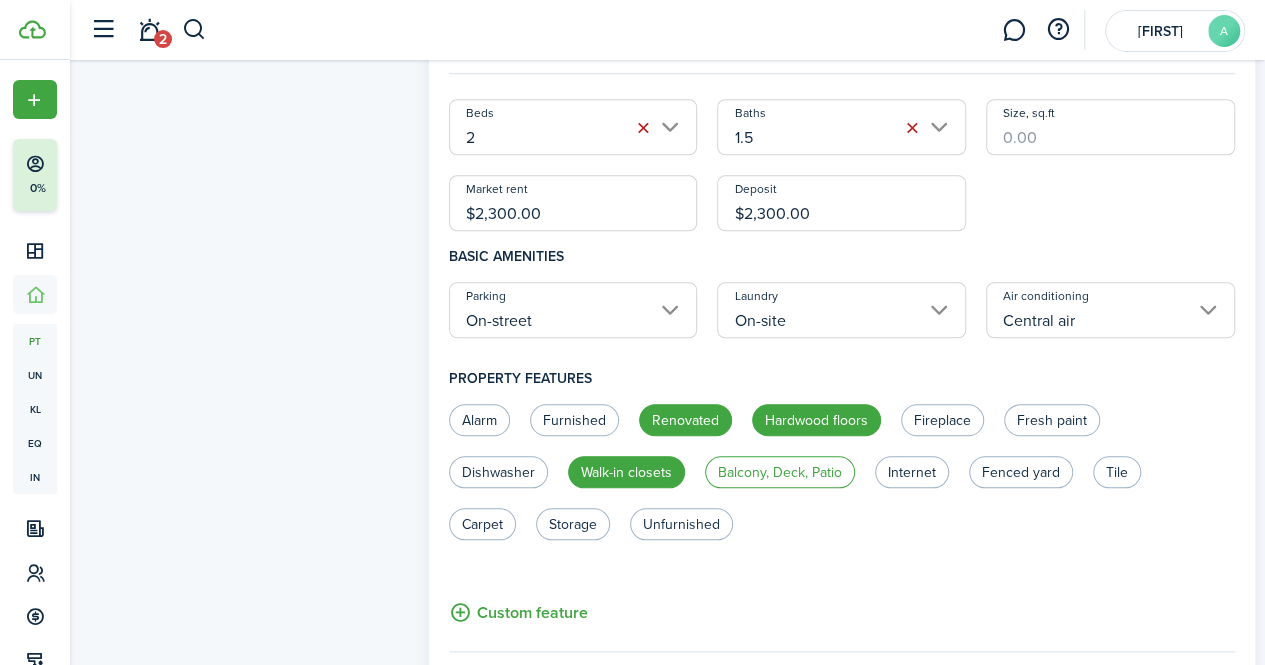 click on "Balcony, Deck, Patio" at bounding box center (780, 472) 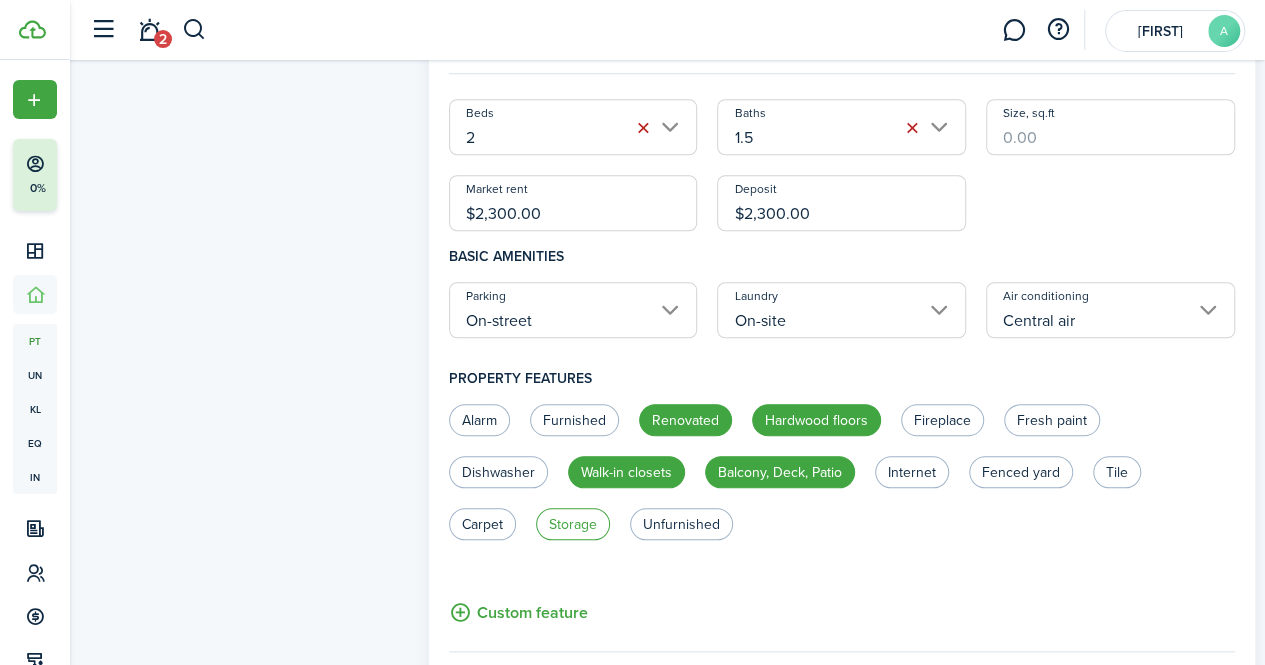 click on "Storage" at bounding box center (573, 524) 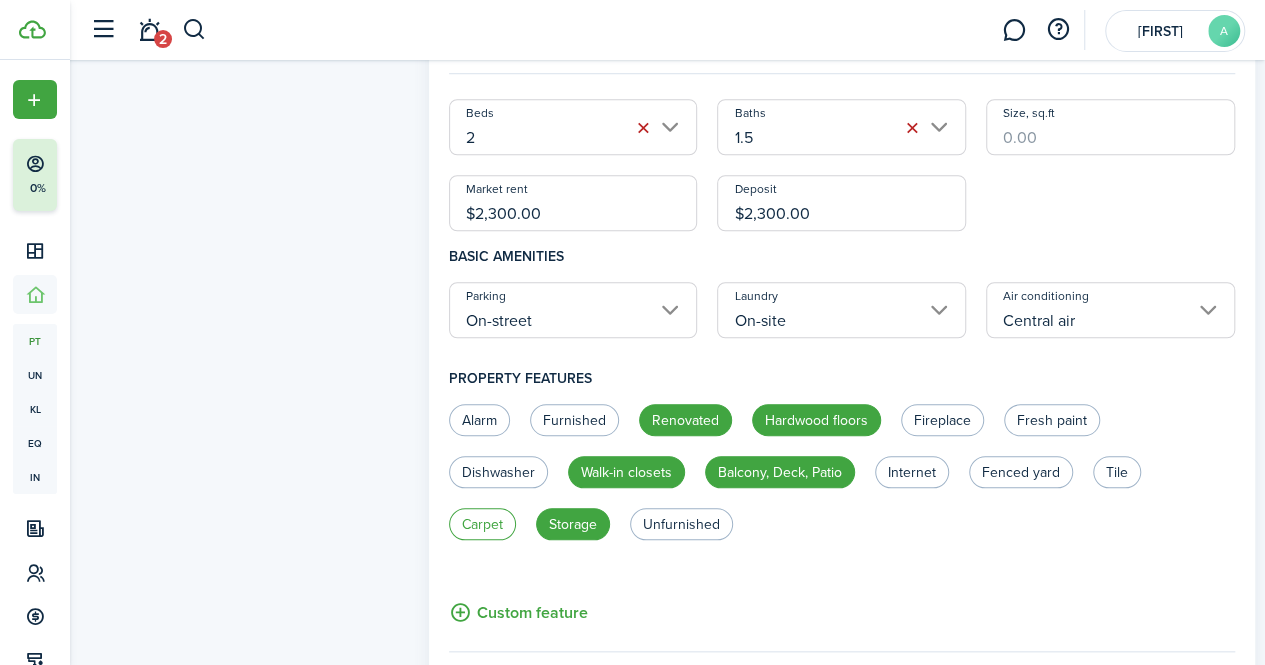 click on "Carpet" at bounding box center [482, 524] 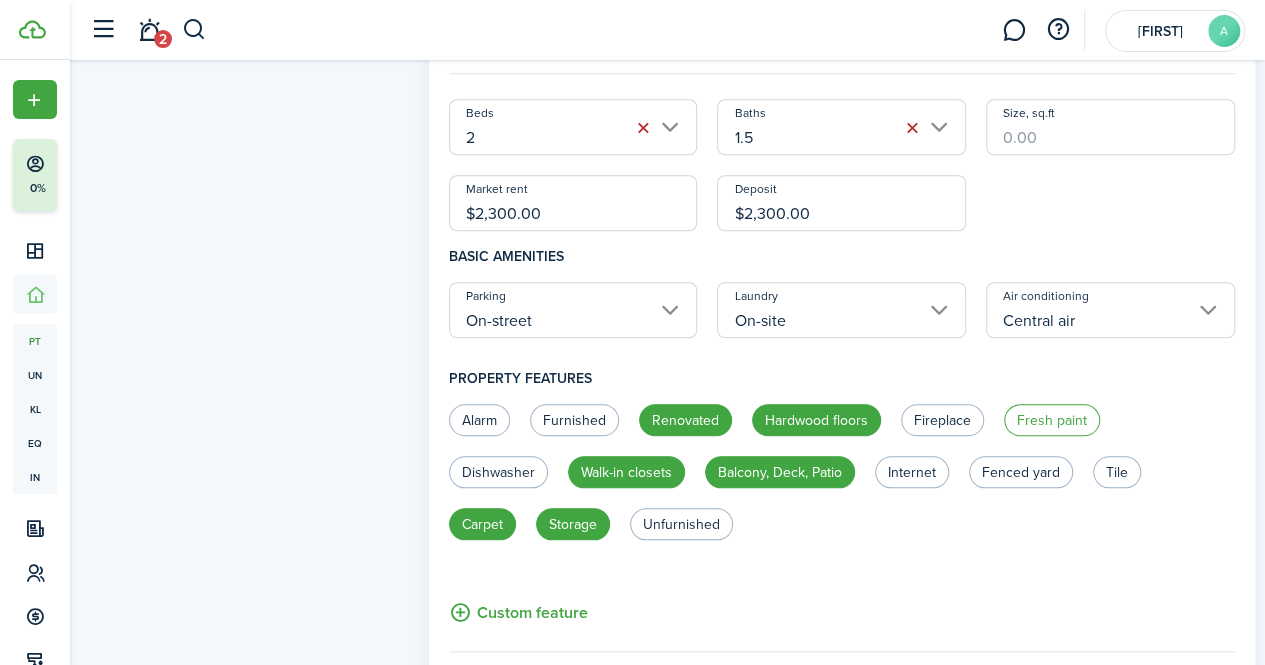 click on "Fresh paint" at bounding box center [1052, 420] 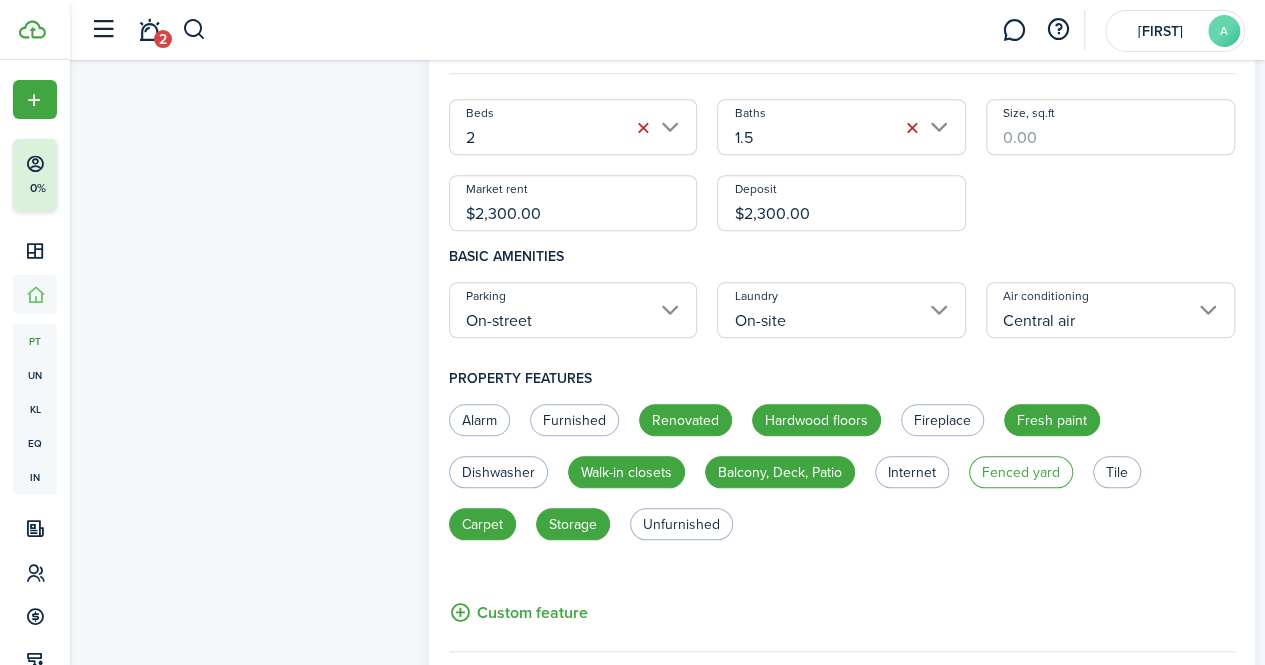 click on "Fenced yard" at bounding box center (1021, 472) 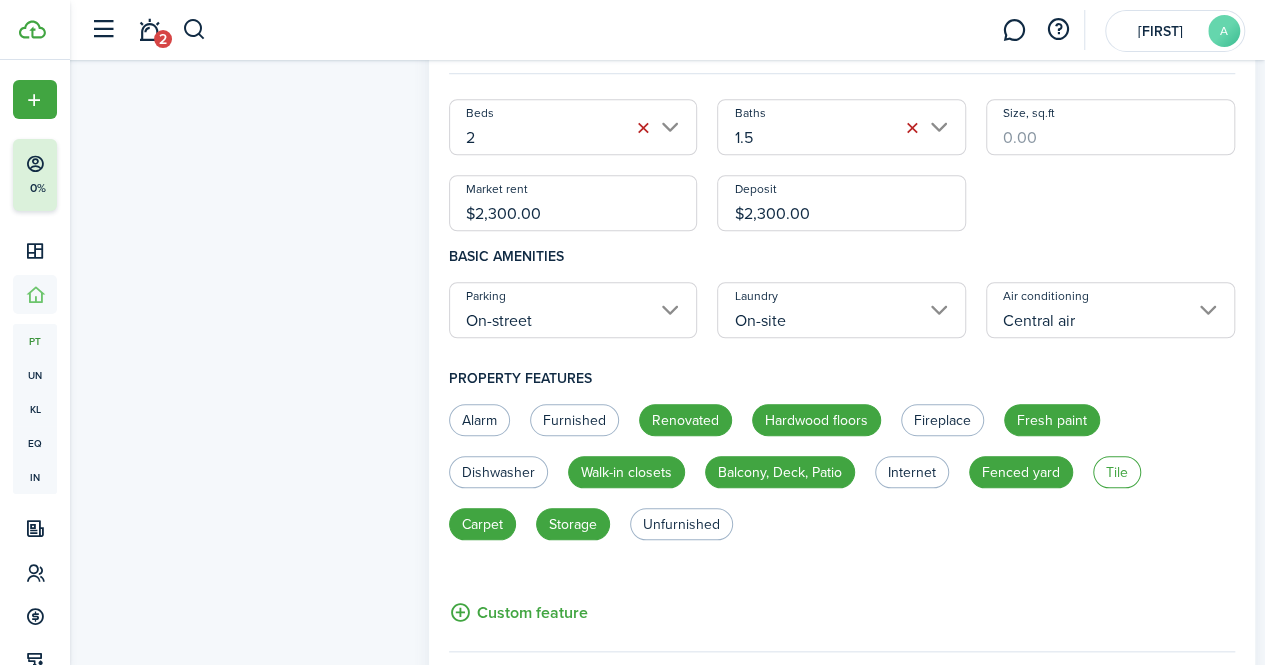 click on "Tile" at bounding box center (1117, 472) 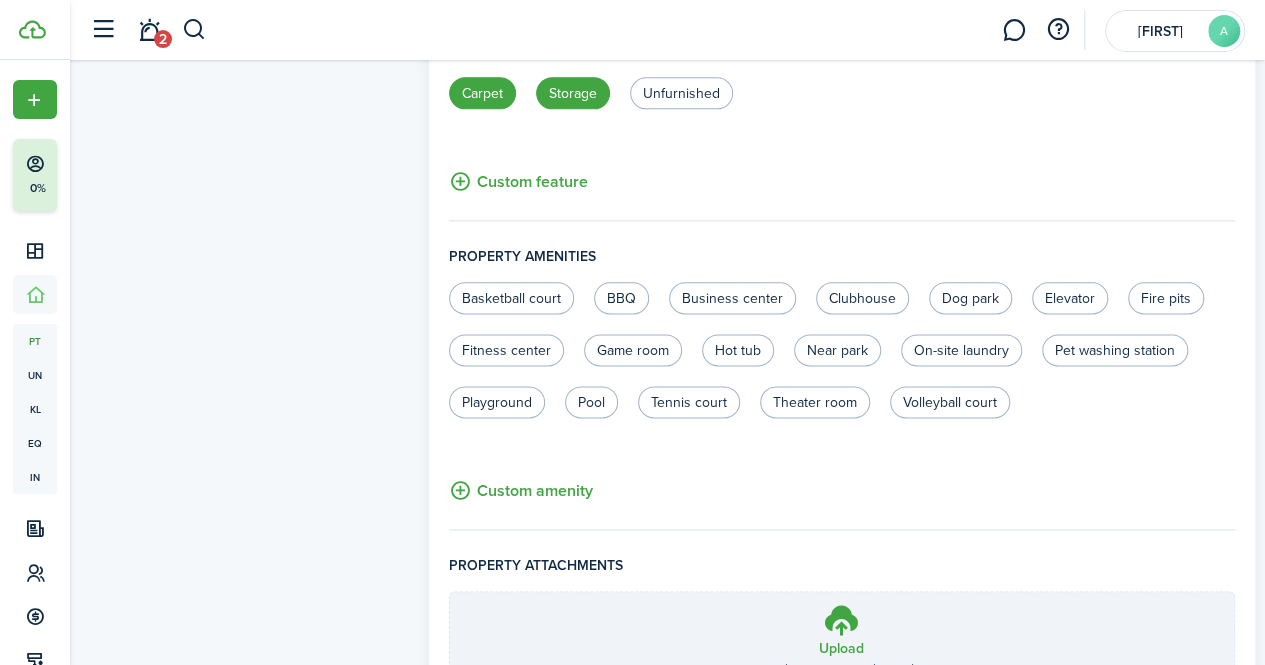 scroll, scrollTop: 1140, scrollLeft: 0, axis: vertical 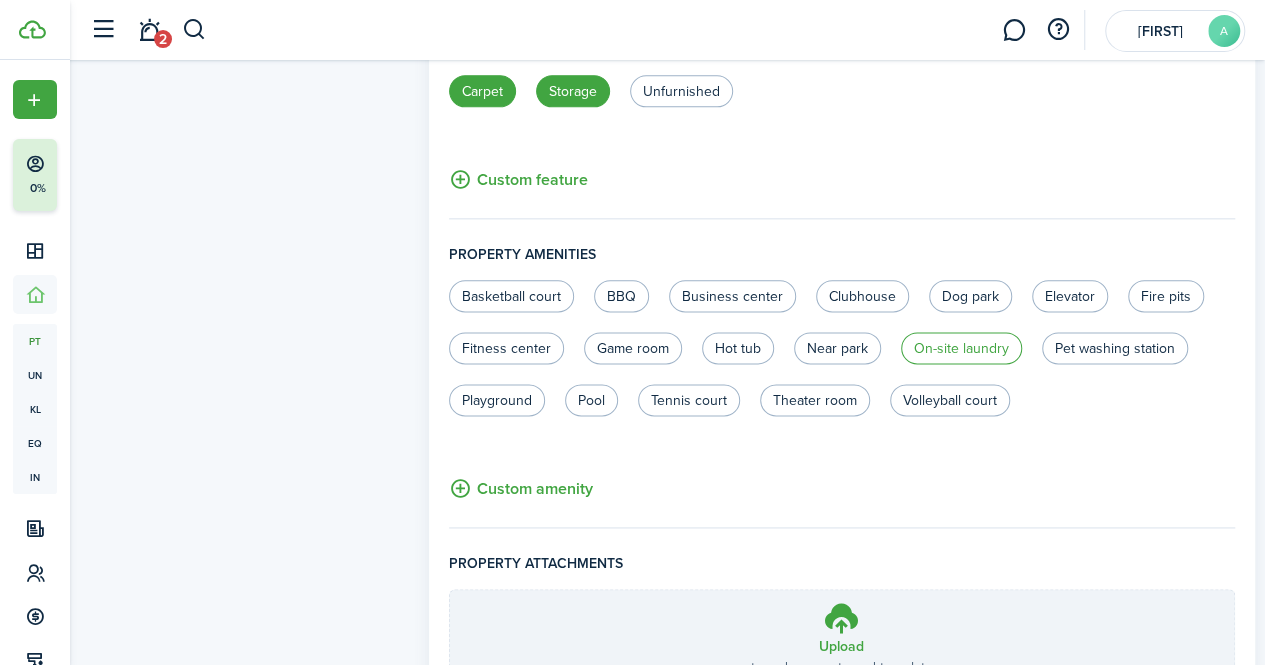 click on "On-site laundry" at bounding box center [961, 348] 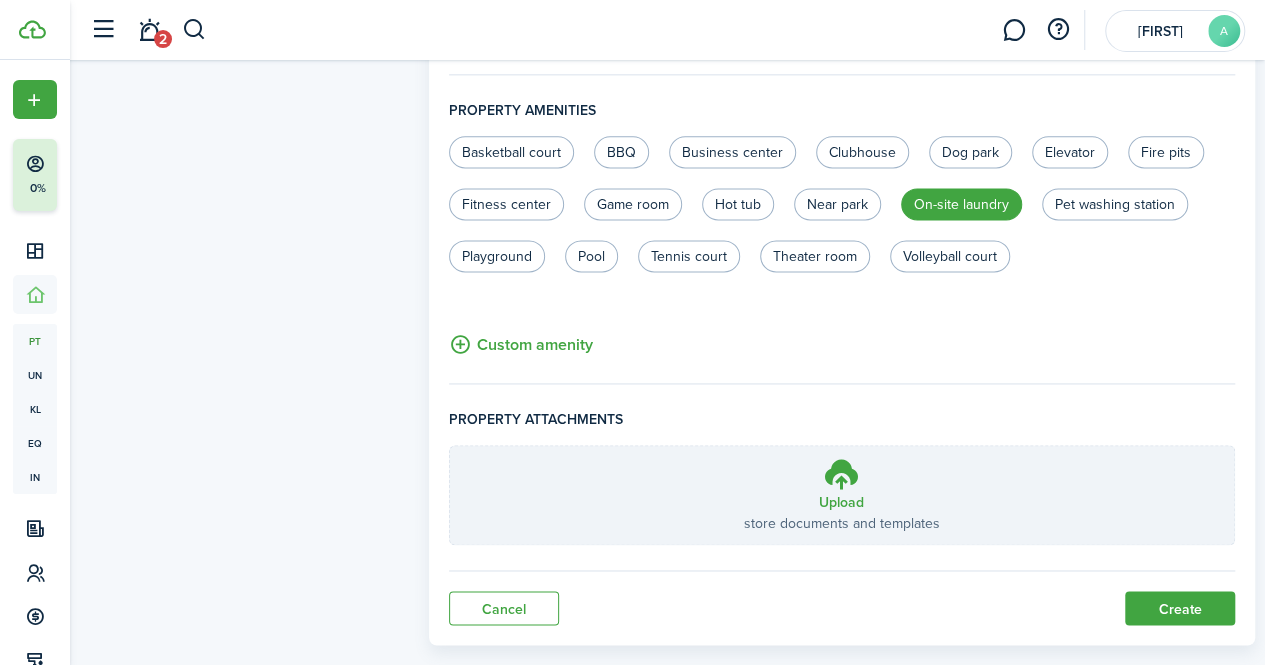 scroll, scrollTop: 1314, scrollLeft: 0, axis: vertical 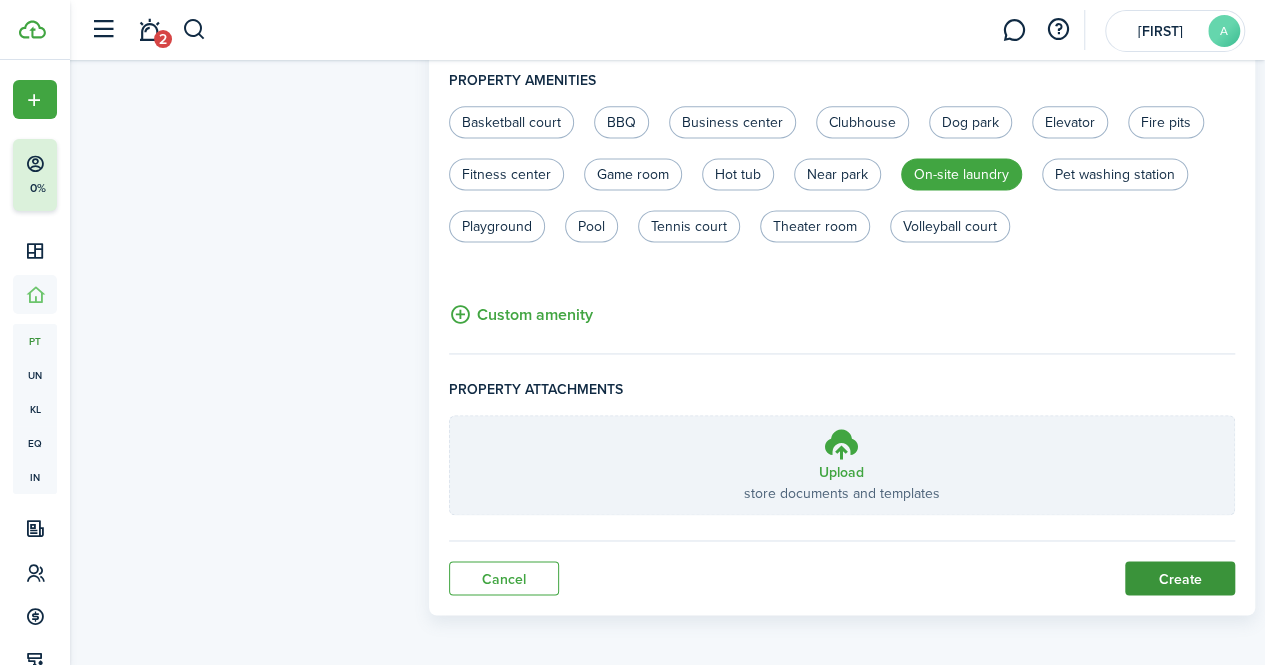 click on "Create" at bounding box center (1180, 578) 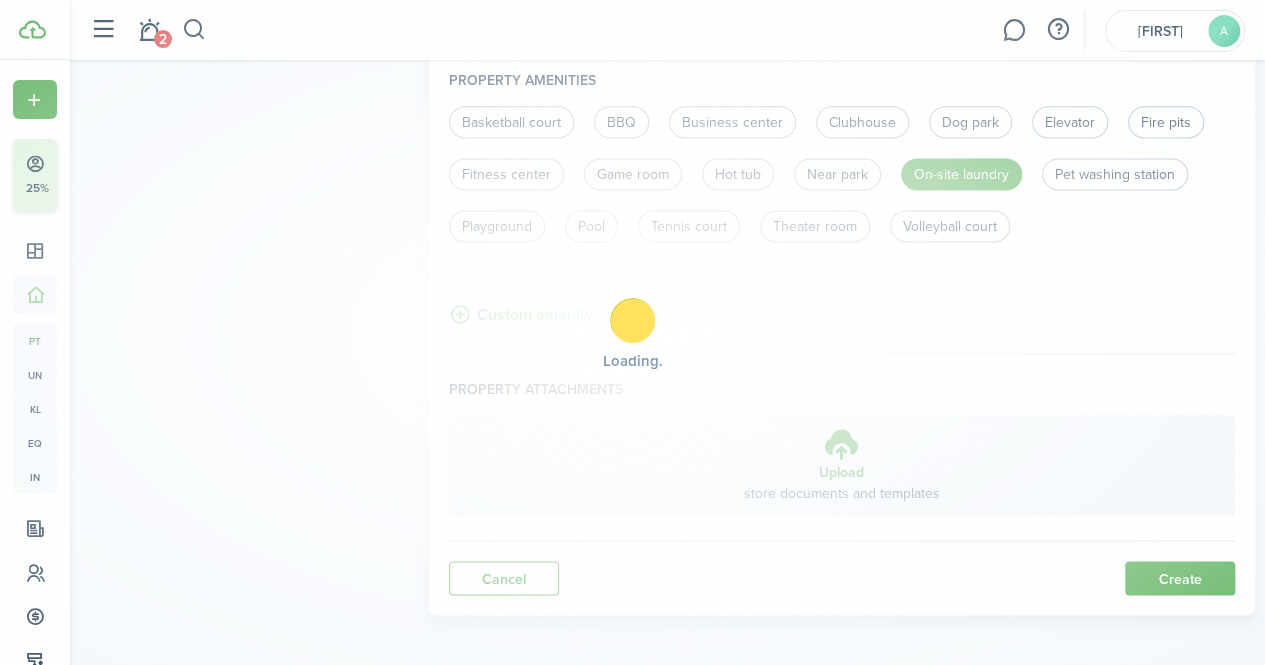 scroll, scrollTop: 0, scrollLeft: 0, axis: both 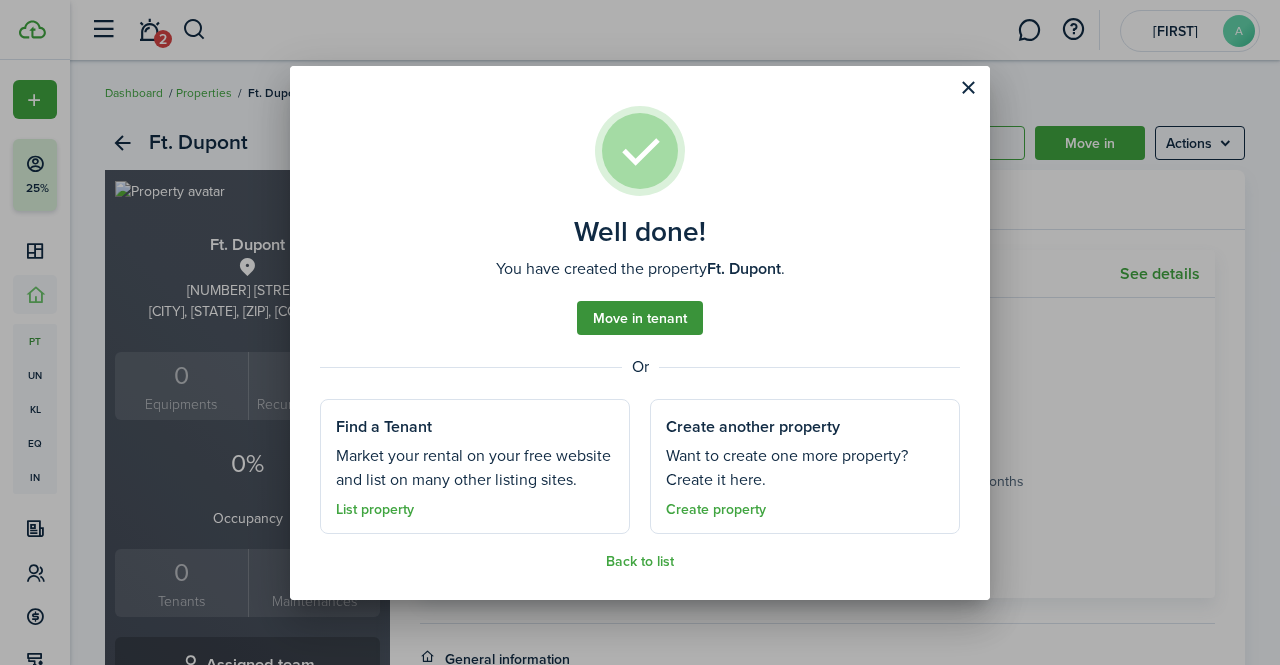 click on "Move in tenant" at bounding box center [640, 318] 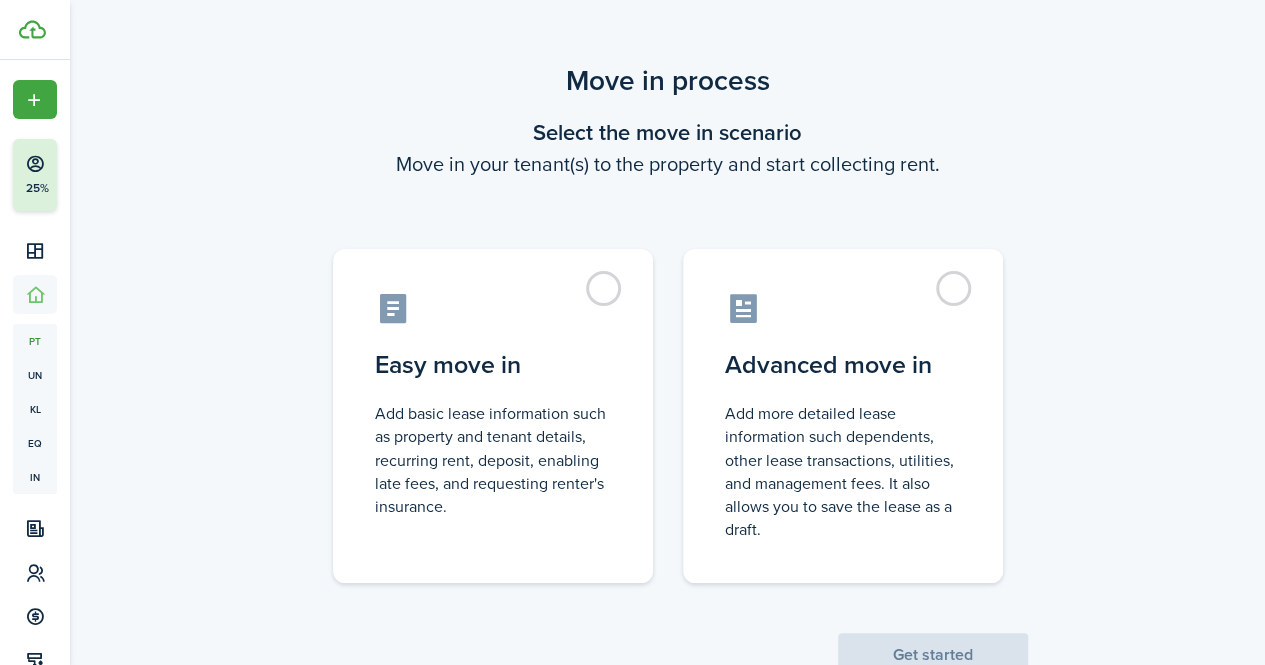 scroll, scrollTop: 0, scrollLeft: 0, axis: both 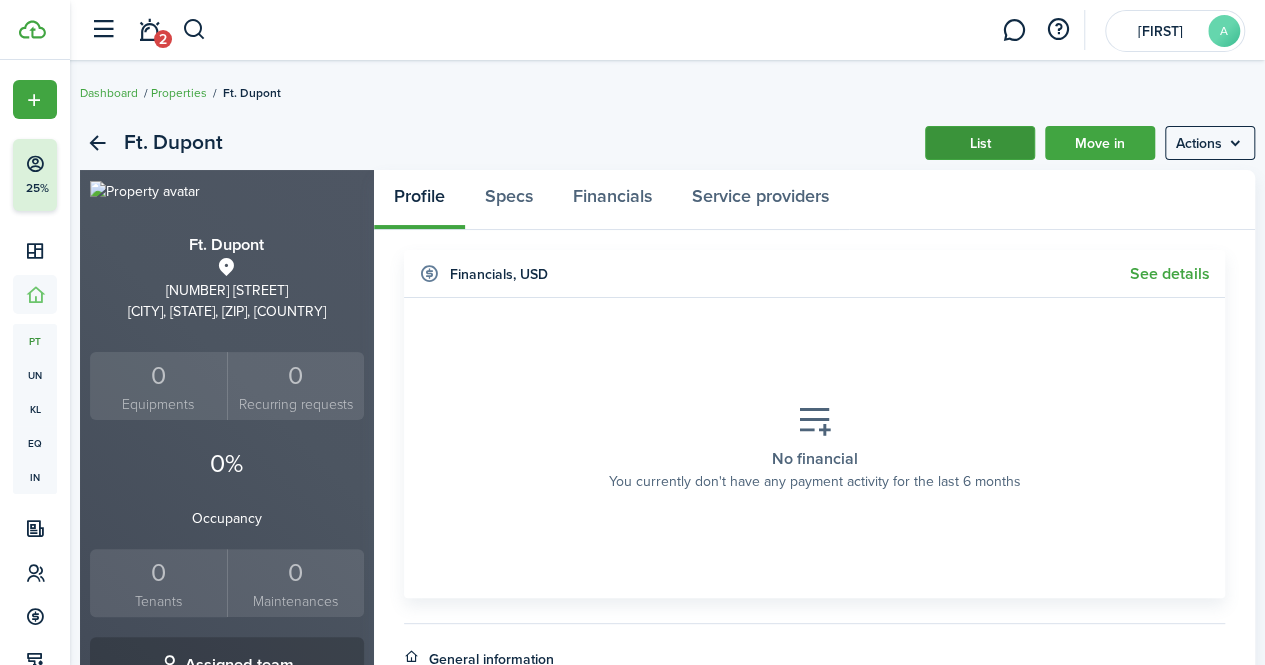 click on "List" at bounding box center (980, 143) 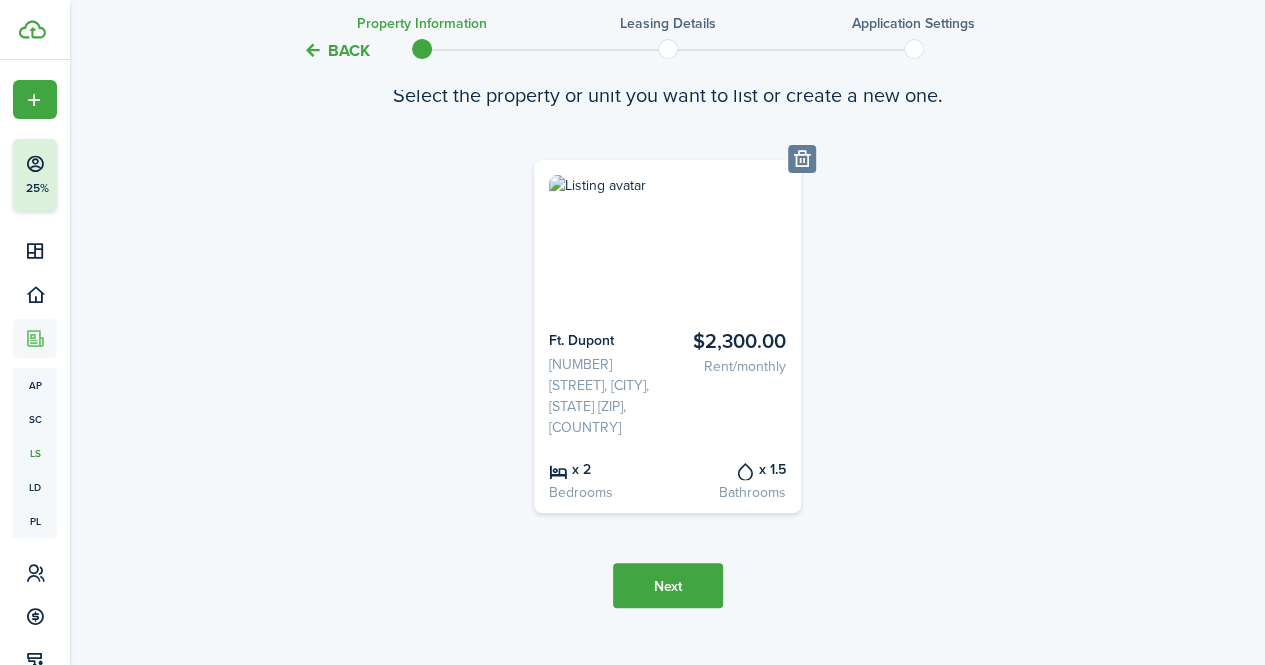 scroll, scrollTop: 169, scrollLeft: 0, axis: vertical 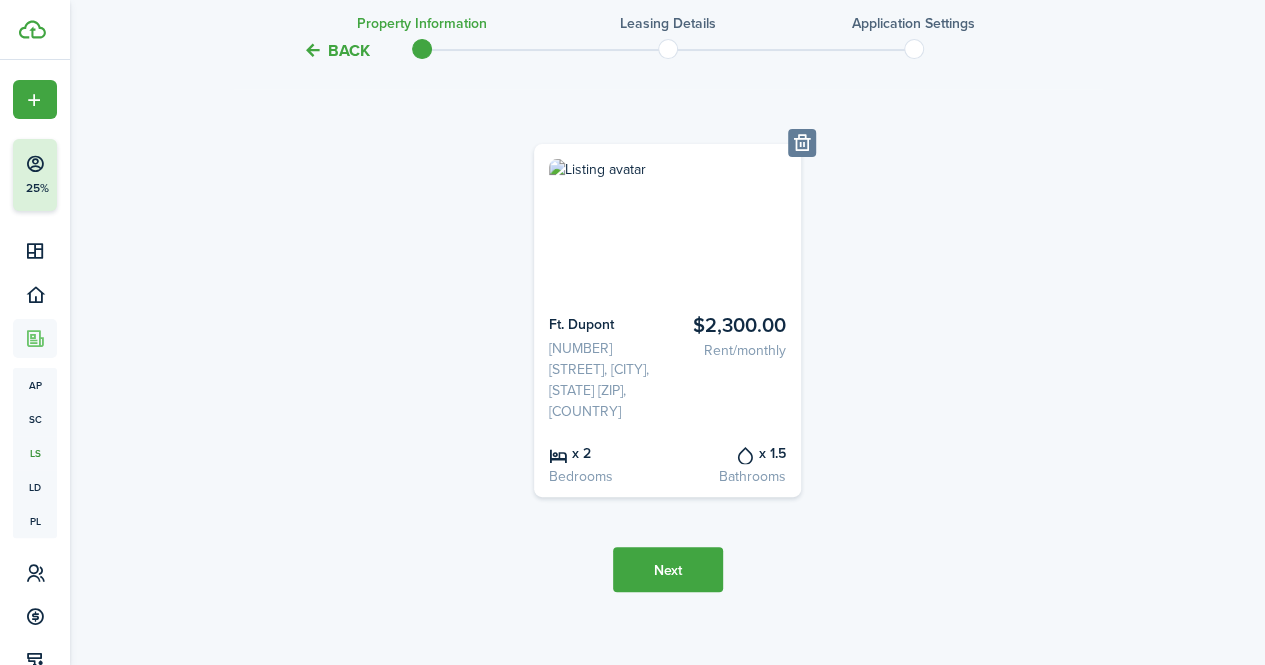 click on "Next" at bounding box center (668, 569) 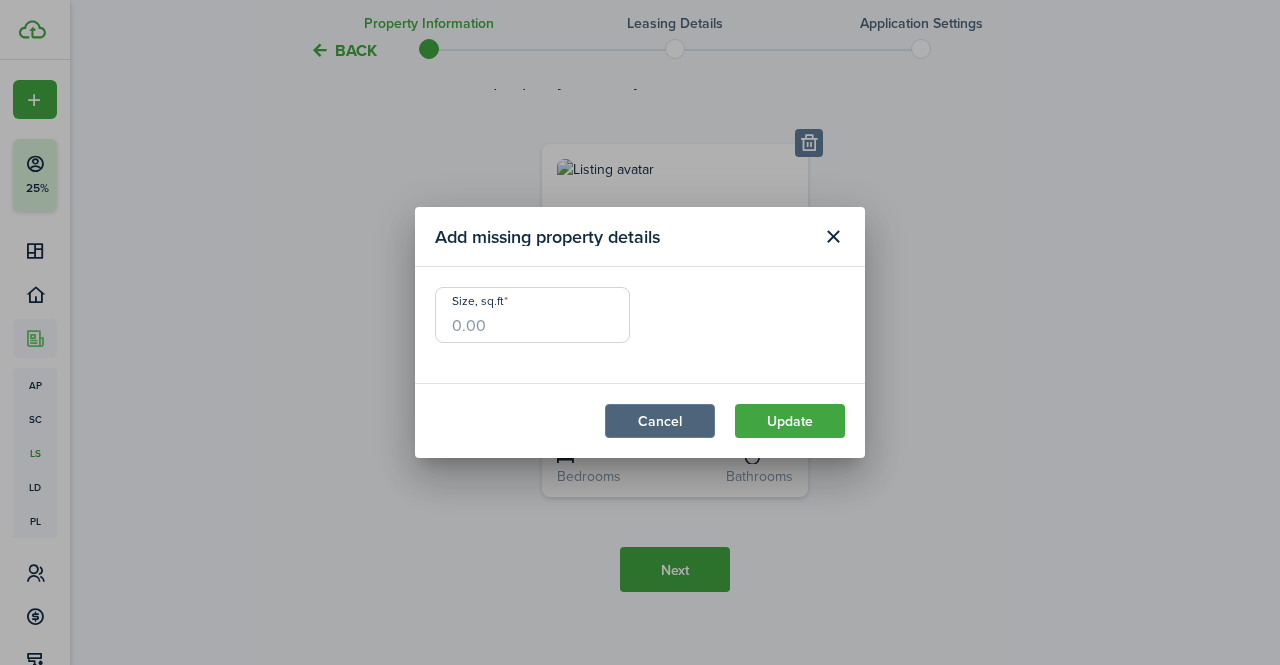 click on "Cancel" at bounding box center [660, 421] 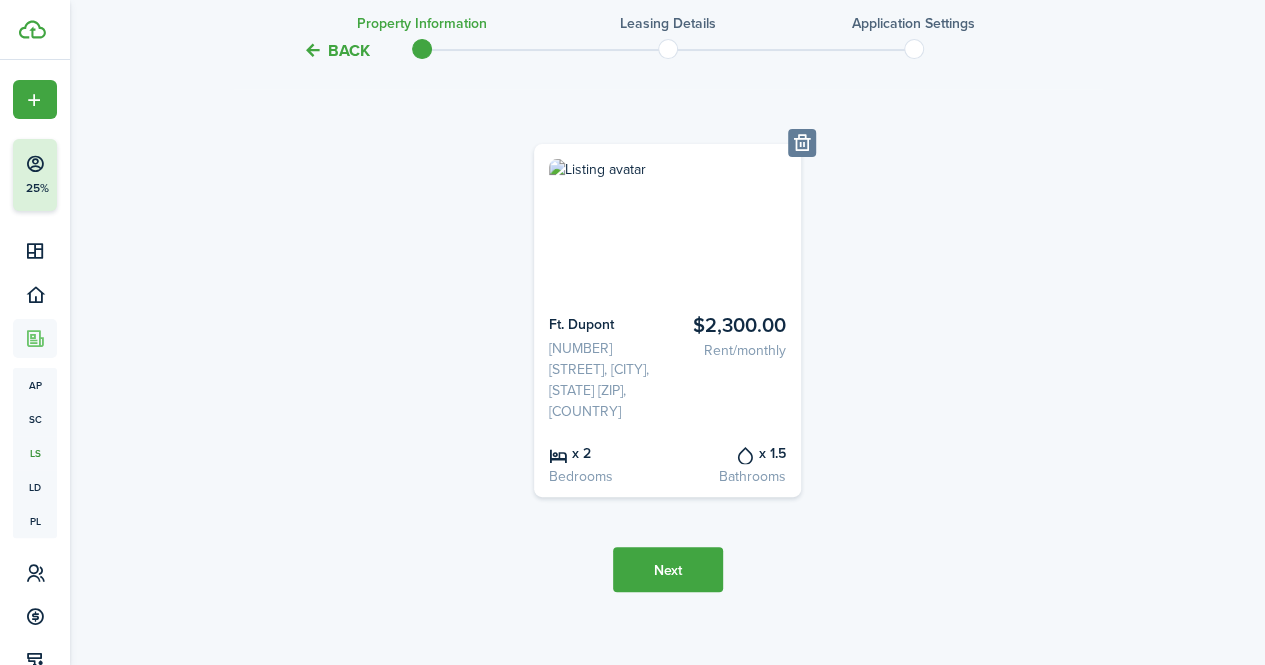 click on "Back" at bounding box center [336, 50] 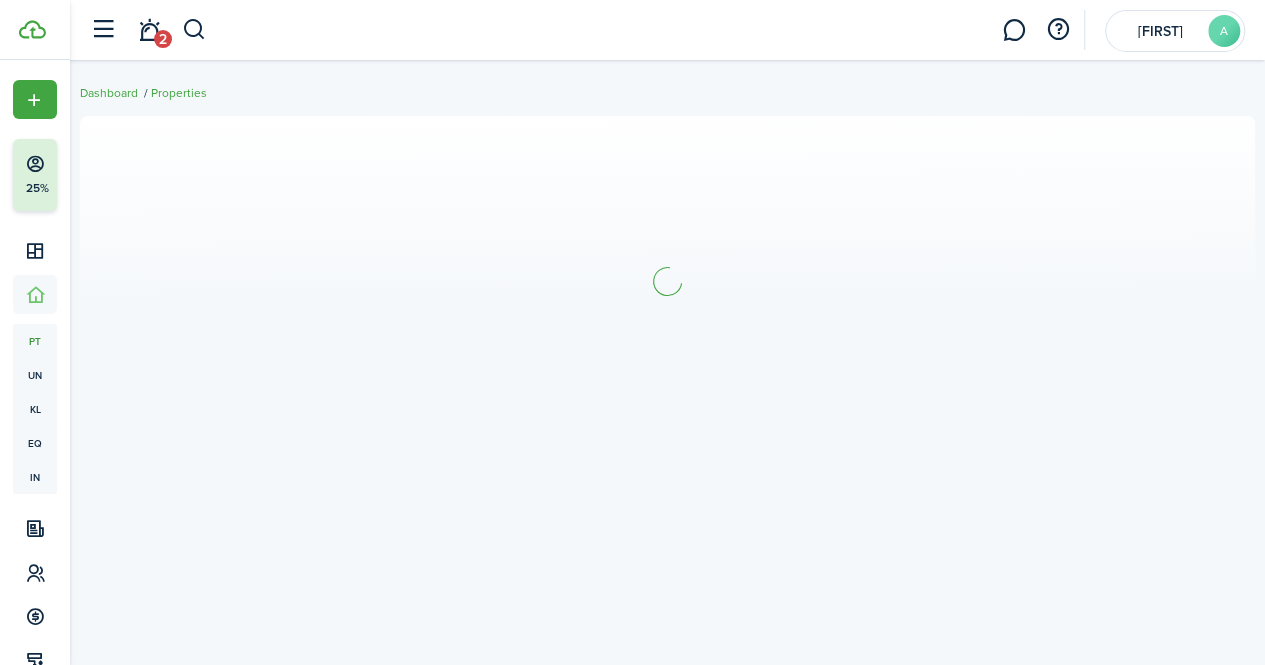 scroll, scrollTop: 0, scrollLeft: 0, axis: both 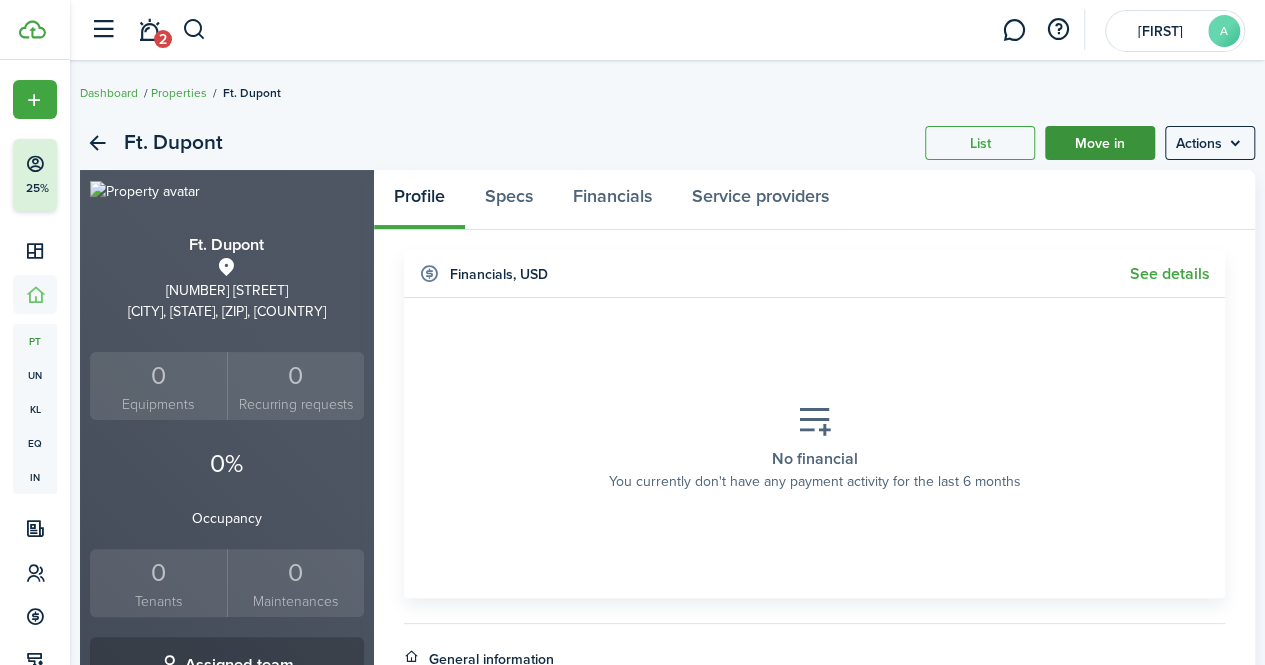 click on "Move in" at bounding box center [1100, 143] 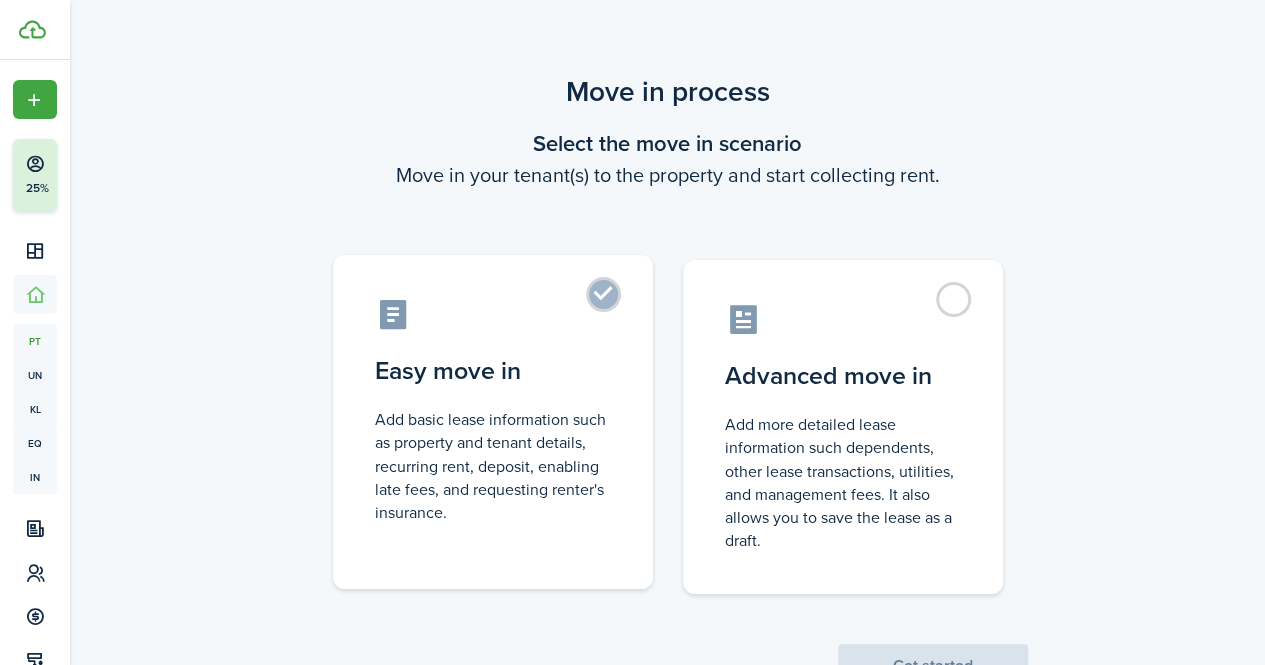 click on "Easy move in  Add basic lease information such as property and tenant details, recurring rent, deposit, enabling late fees, and requesting renter's insurance." at bounding box center [493, 422] 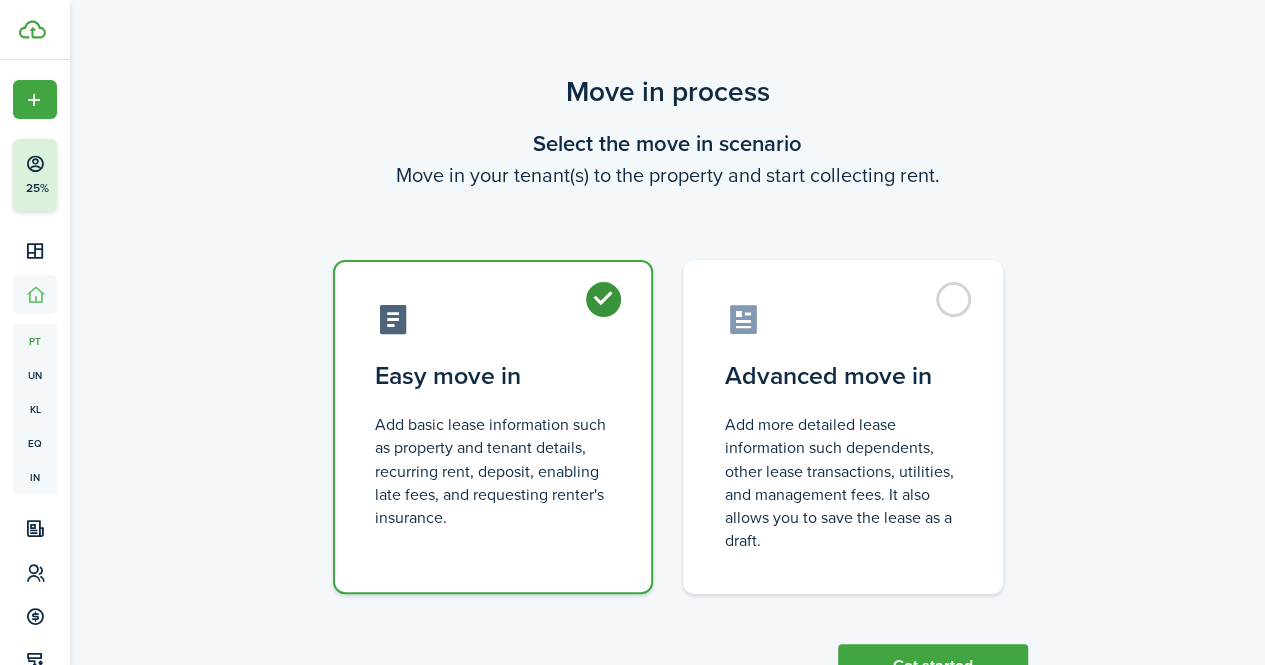 scroll, scrollTop: 78, scrollLeft: 0, axis: vertical 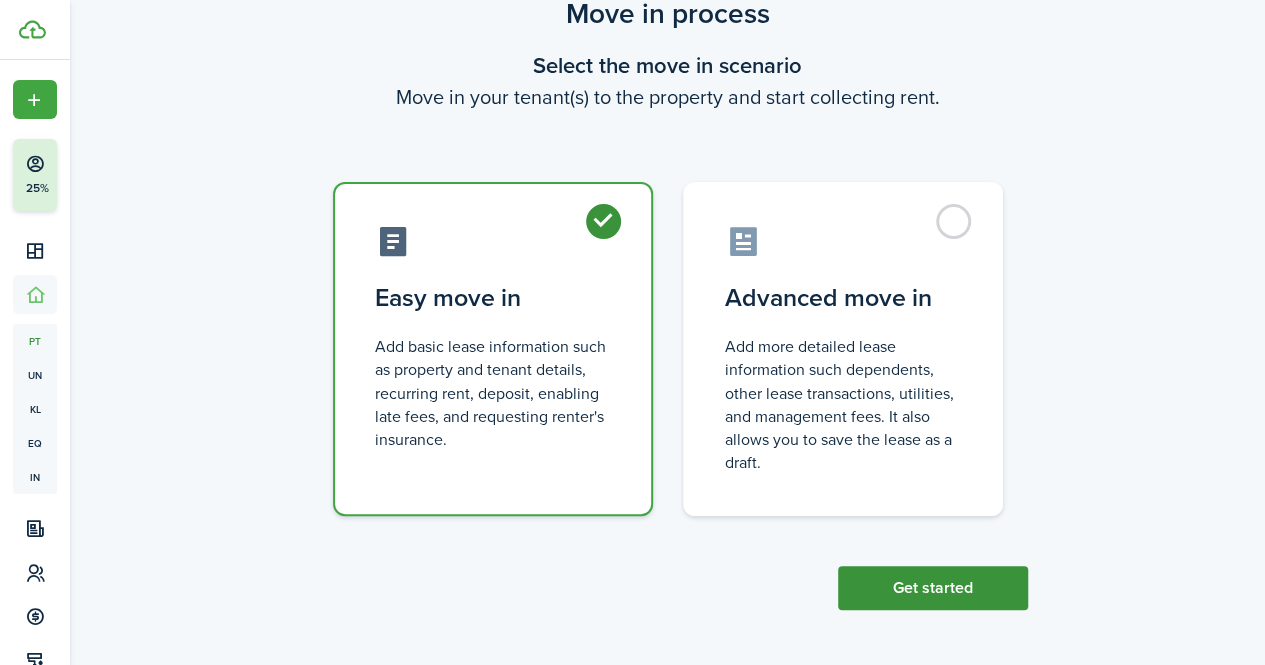 click on "Get started" at bounding box center [933, 588] 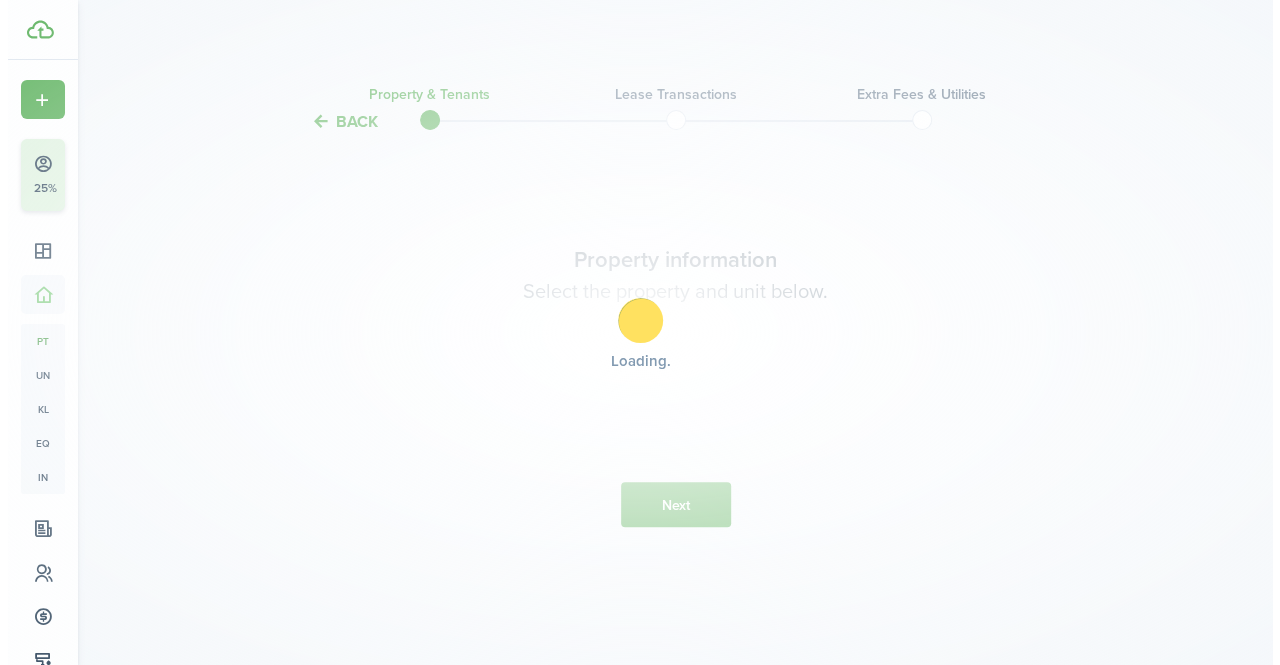 scroll, scrollTop: 0, scrollLeft: 0, axis: both 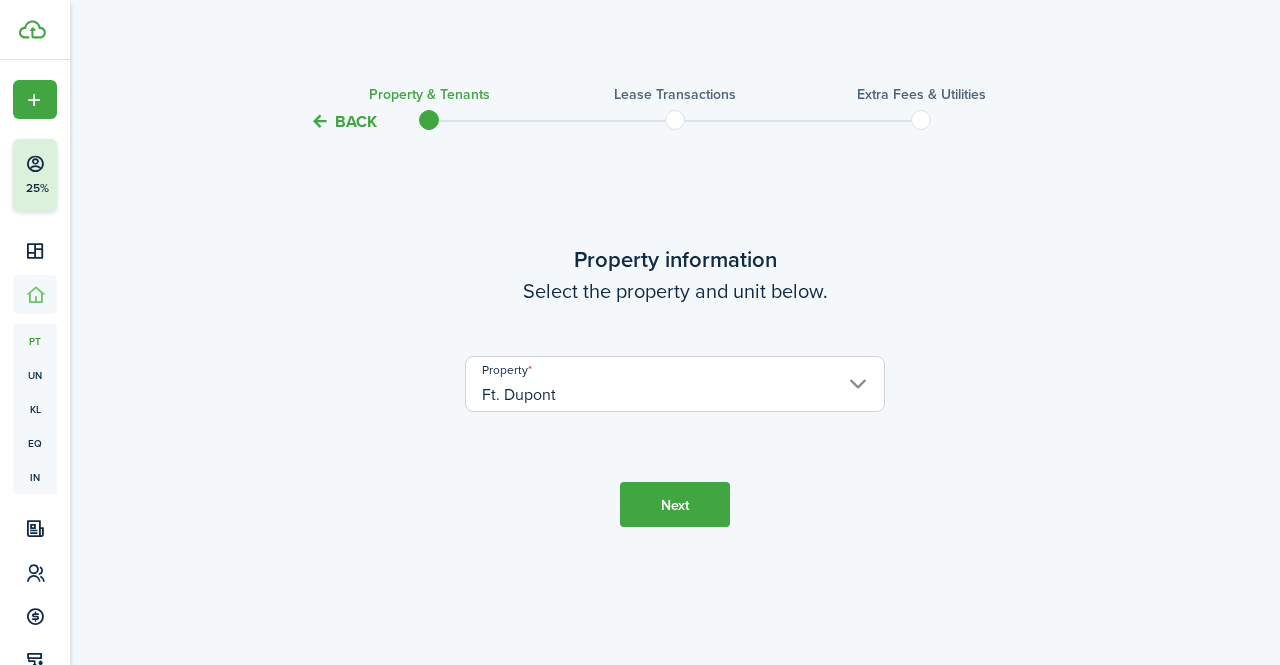click on "Next" at bounding box center (675, 504) 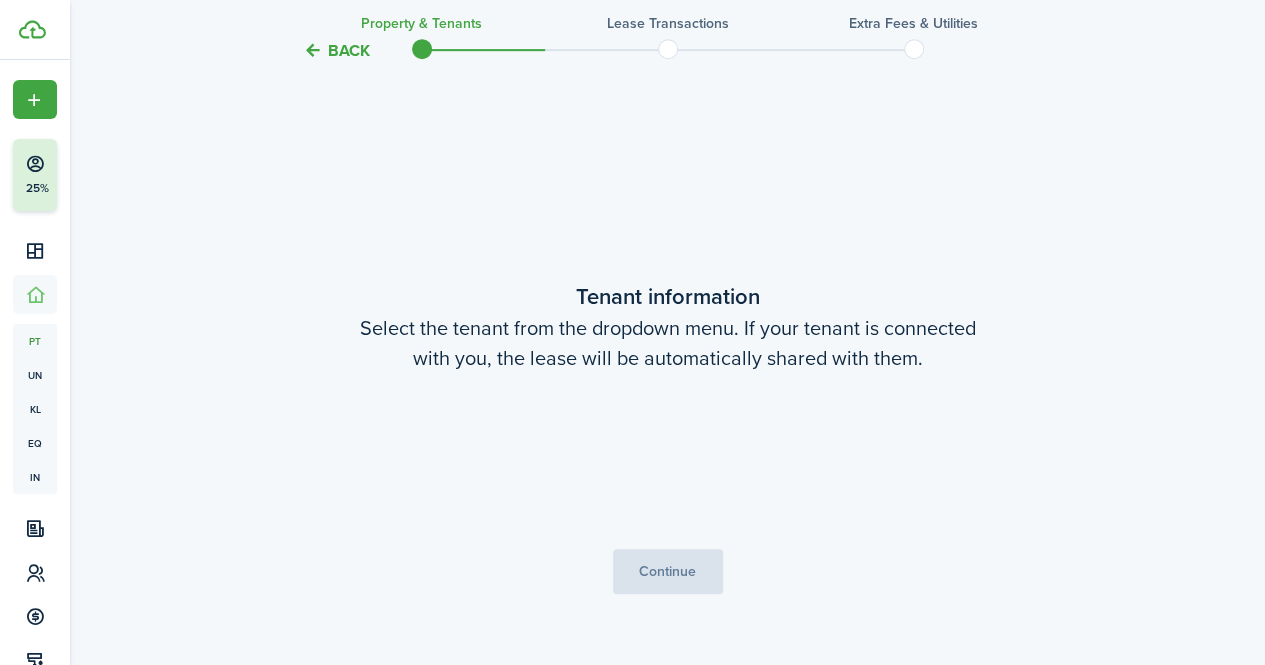scroll, scrollTop: 531, scrollLeft: 0, axis: vertical 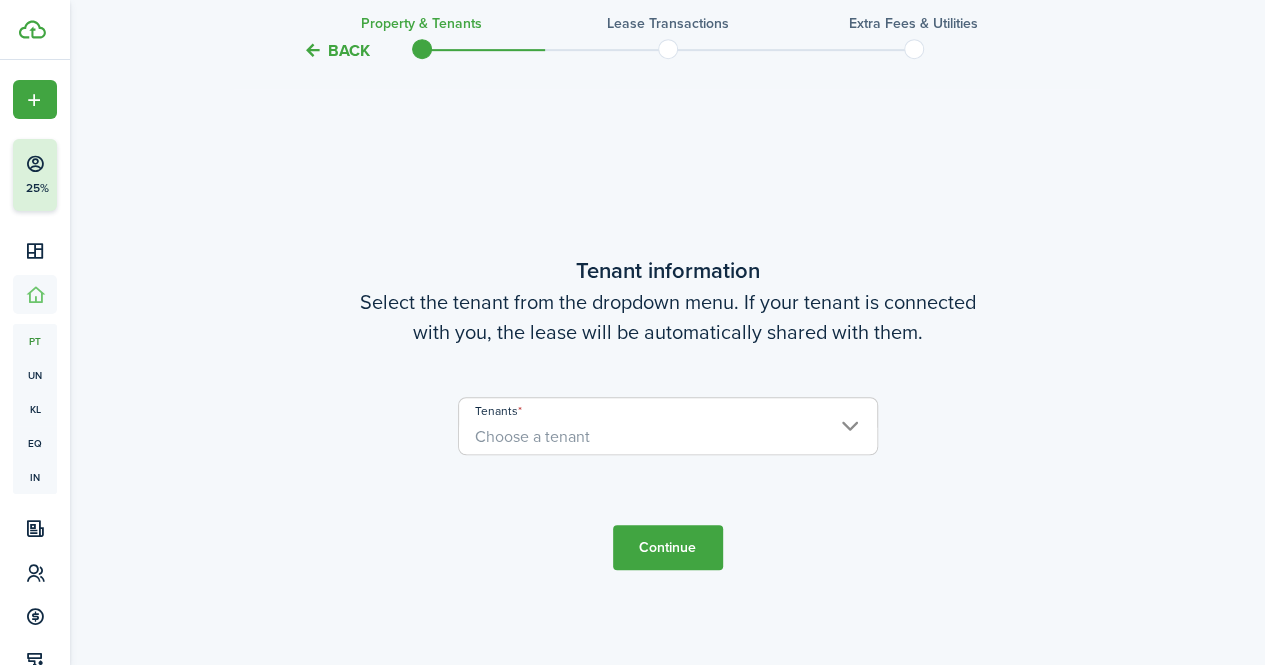 click on "Choose a tenant" at bounding box center [668, 437] 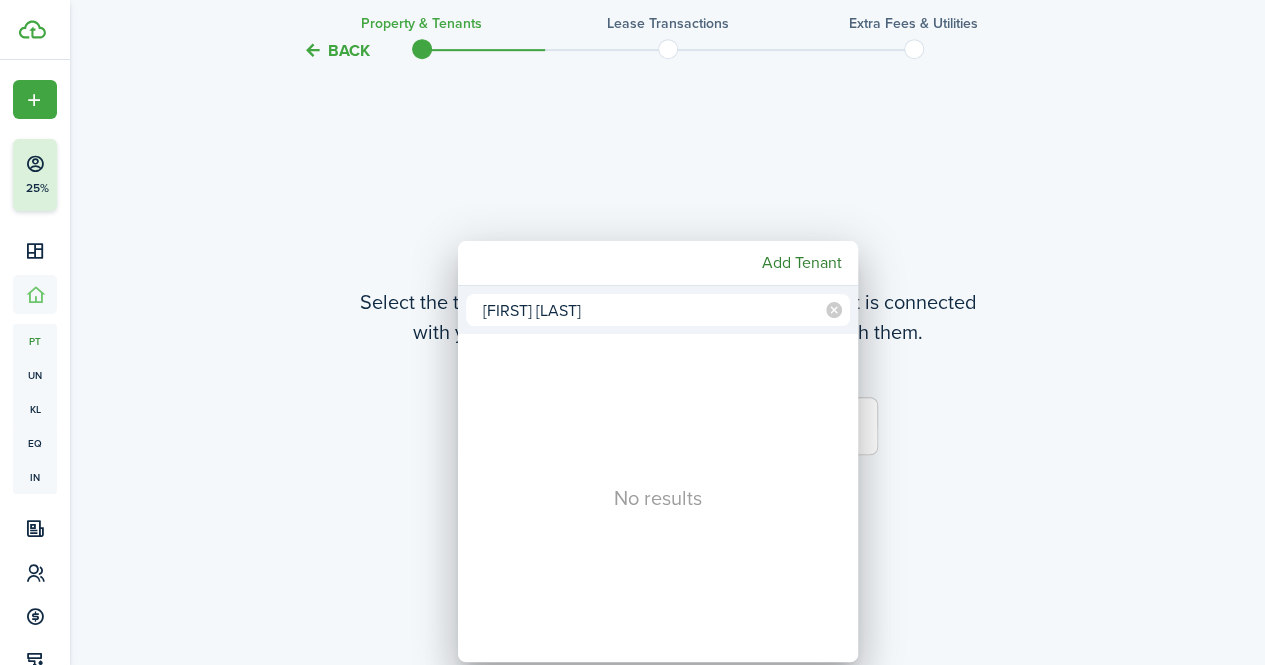 type on "[FIRST] [LAST]" 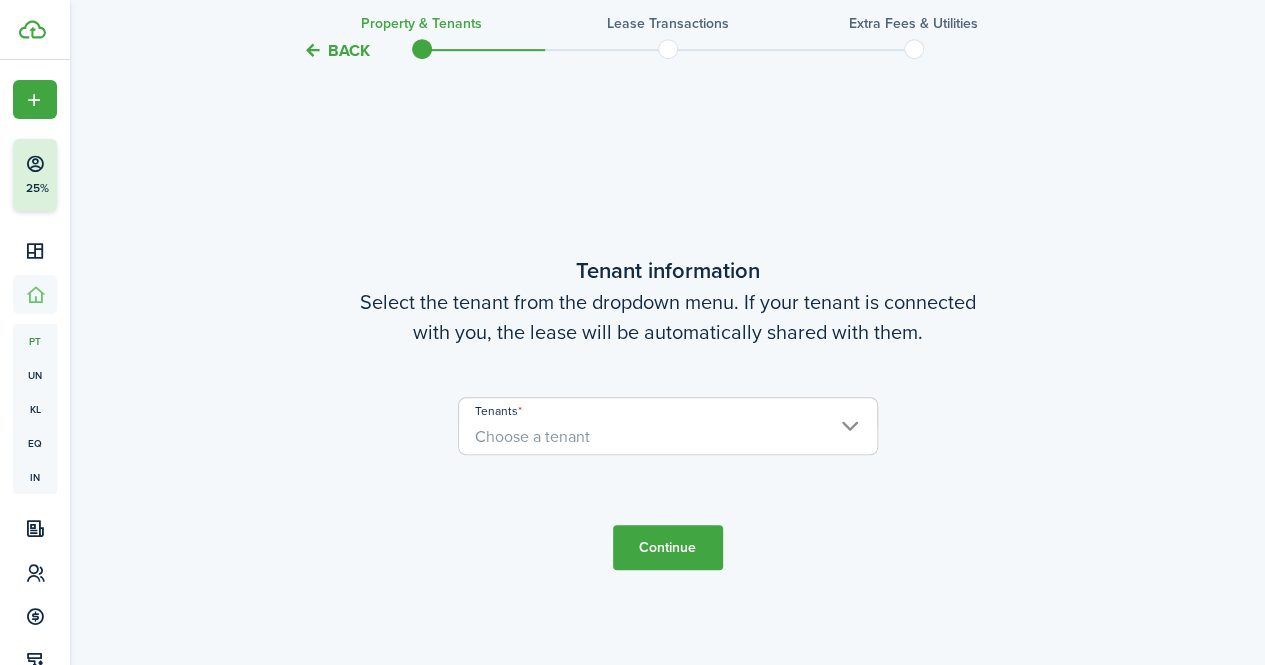 click on "Continue" at bounding box center [668, 547] 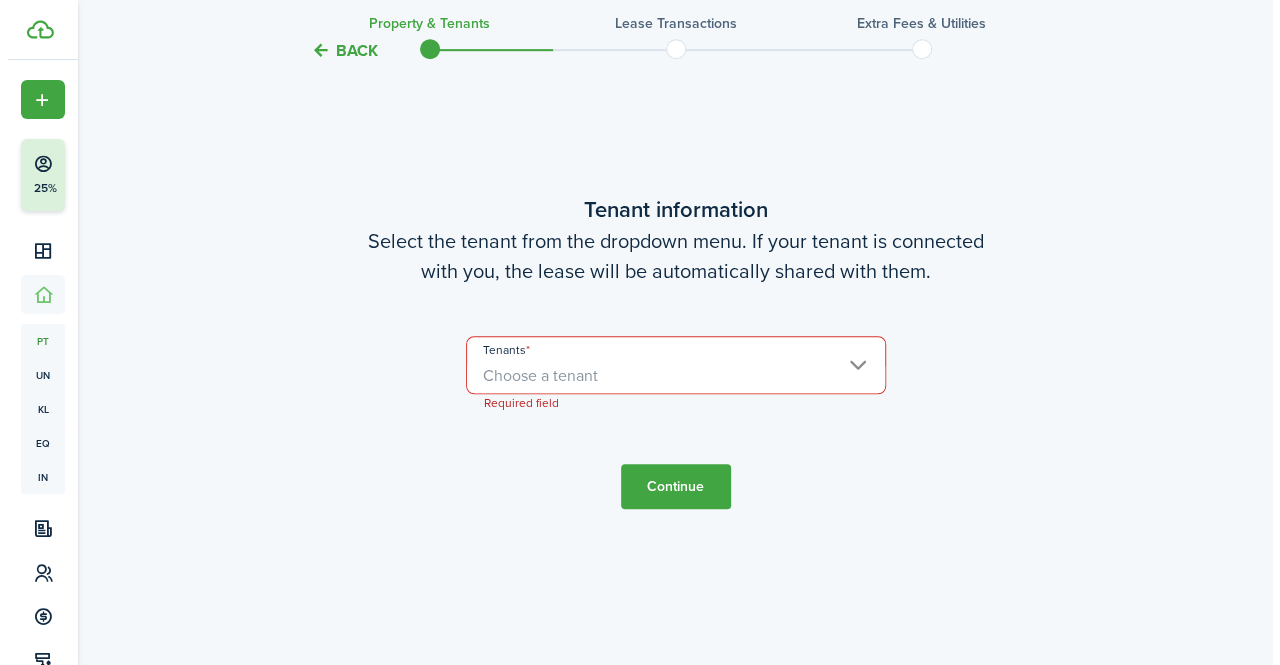 scroll, scrollTop: 624, scrollLeft: 0, axis: vertical 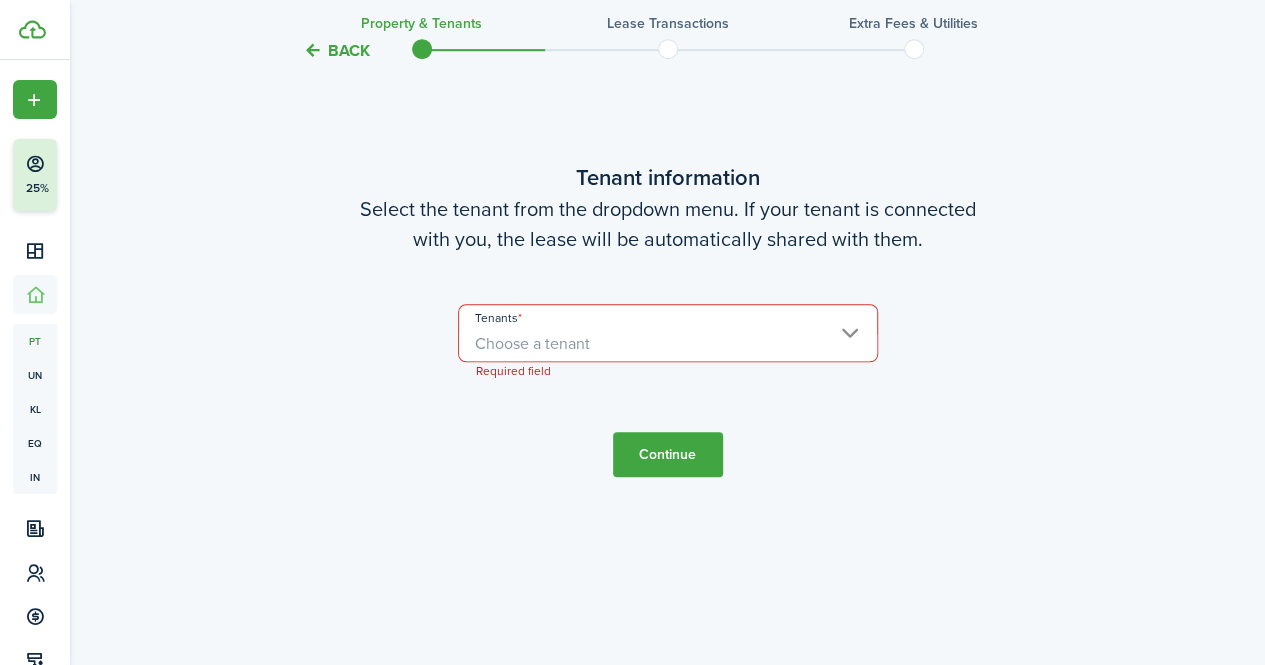 click on "Choose a tenant" at bounding box center [668, 344] 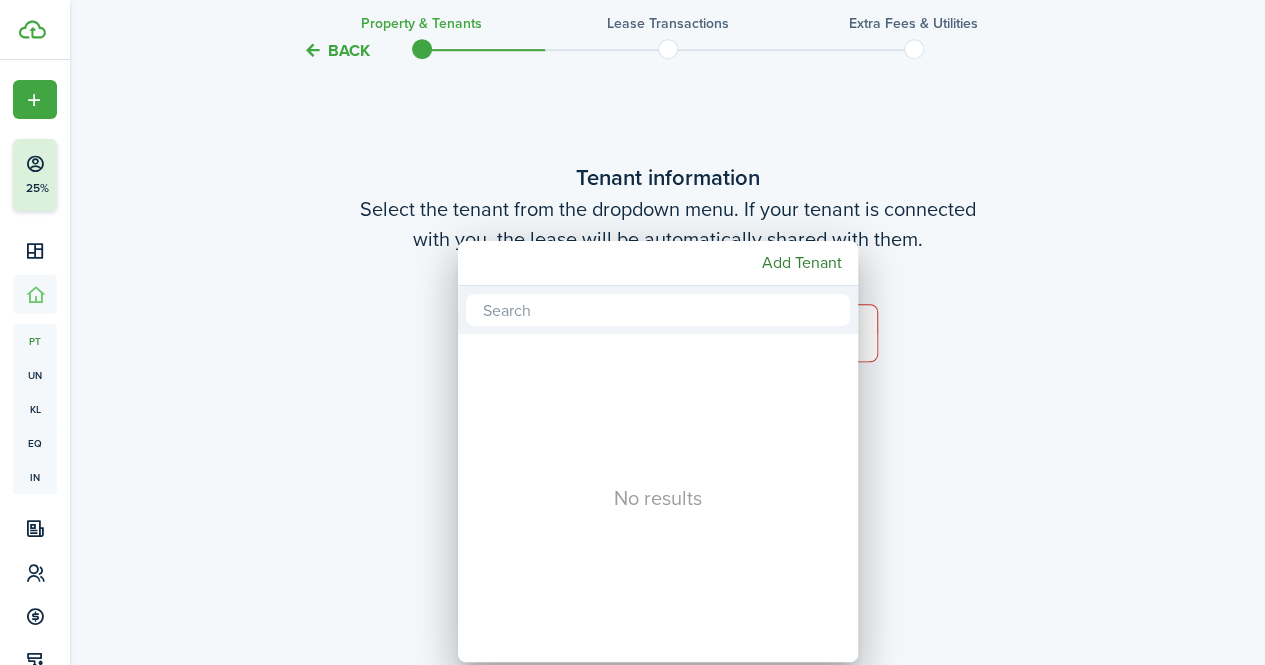 click at bounding box center (658, 310) 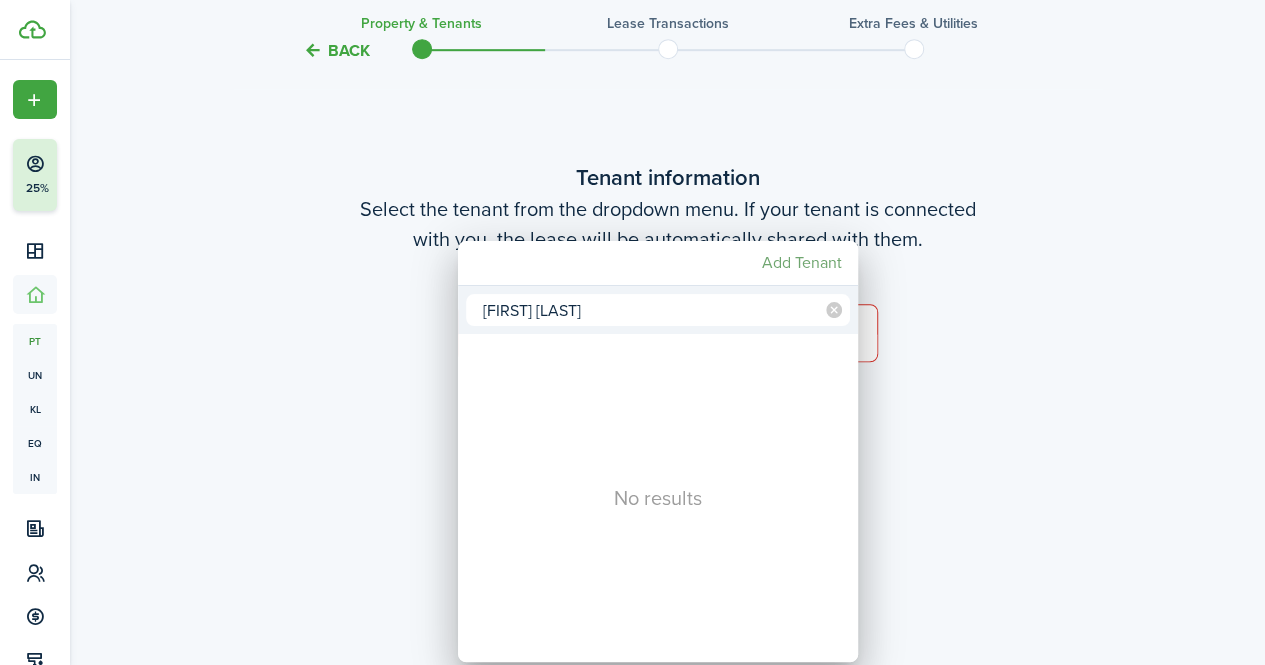 type on "[FIRST] [LAST]" 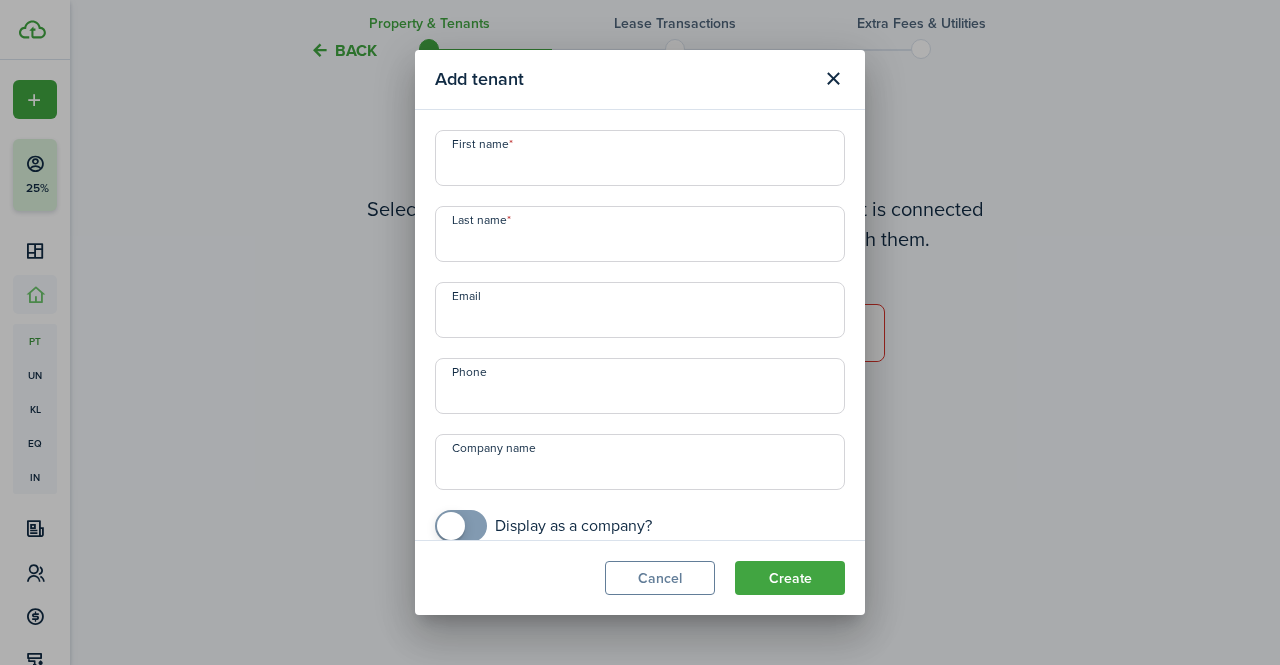 click on "First name" at bounding box center [640, 158] 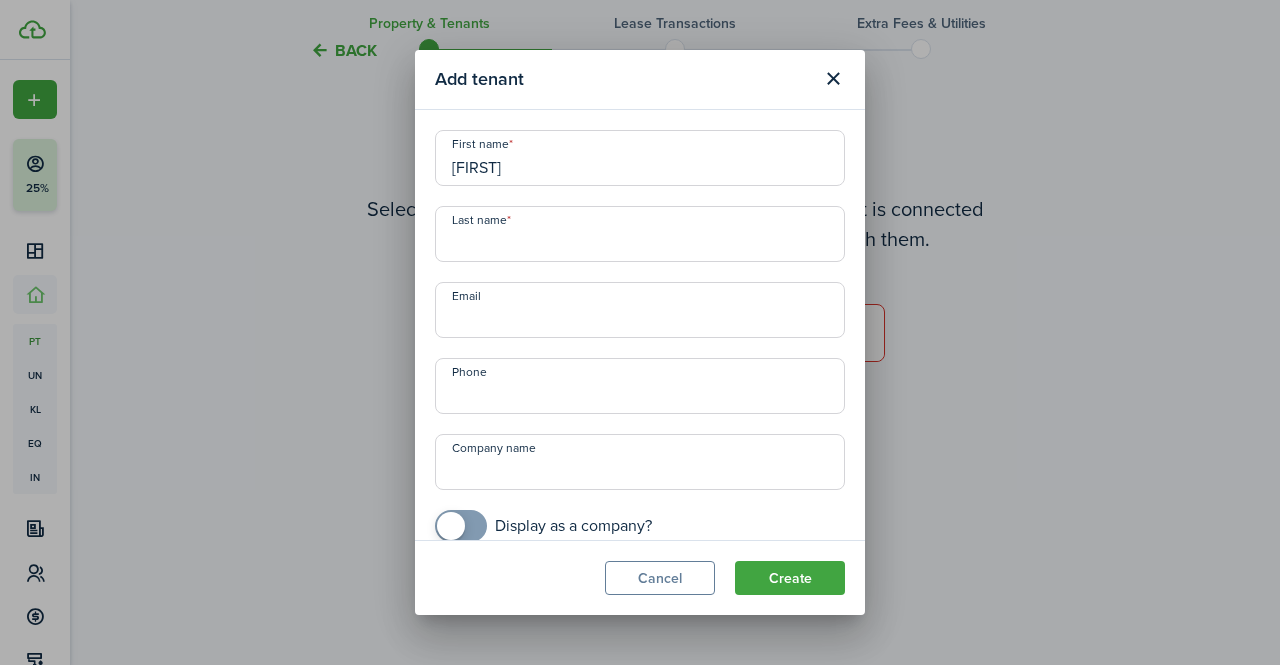 type on "[FIRST]" 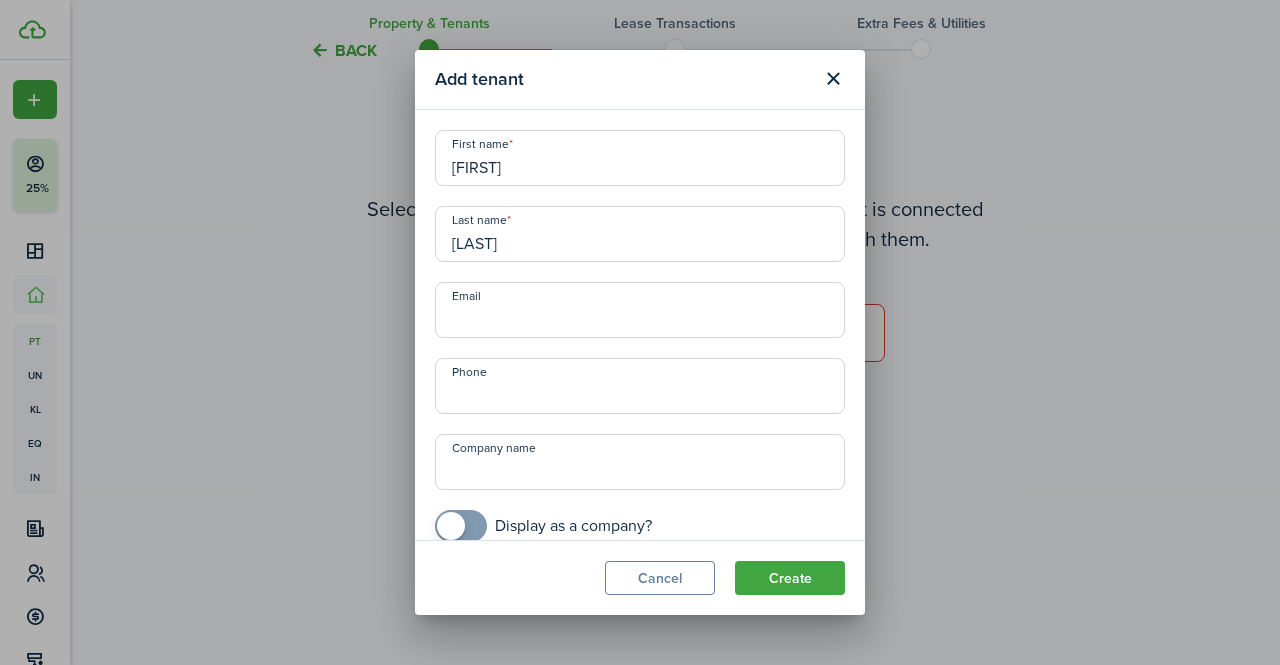 type on "[LAST]" 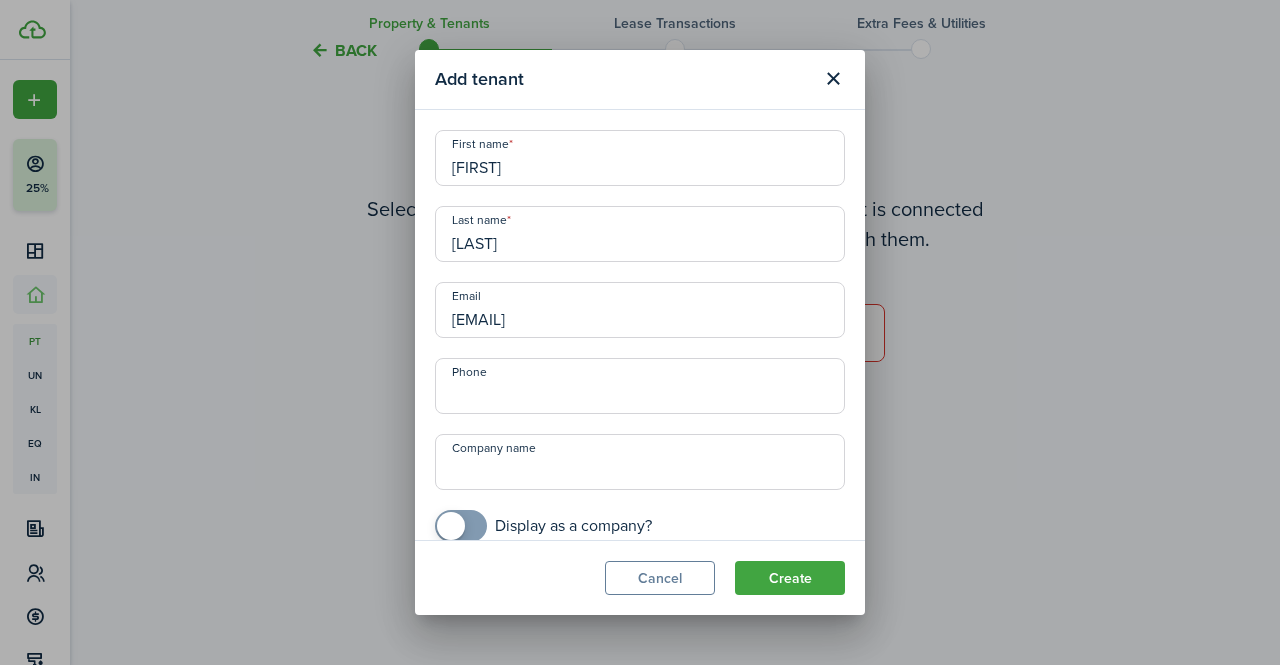 type on "[EMAIL]" 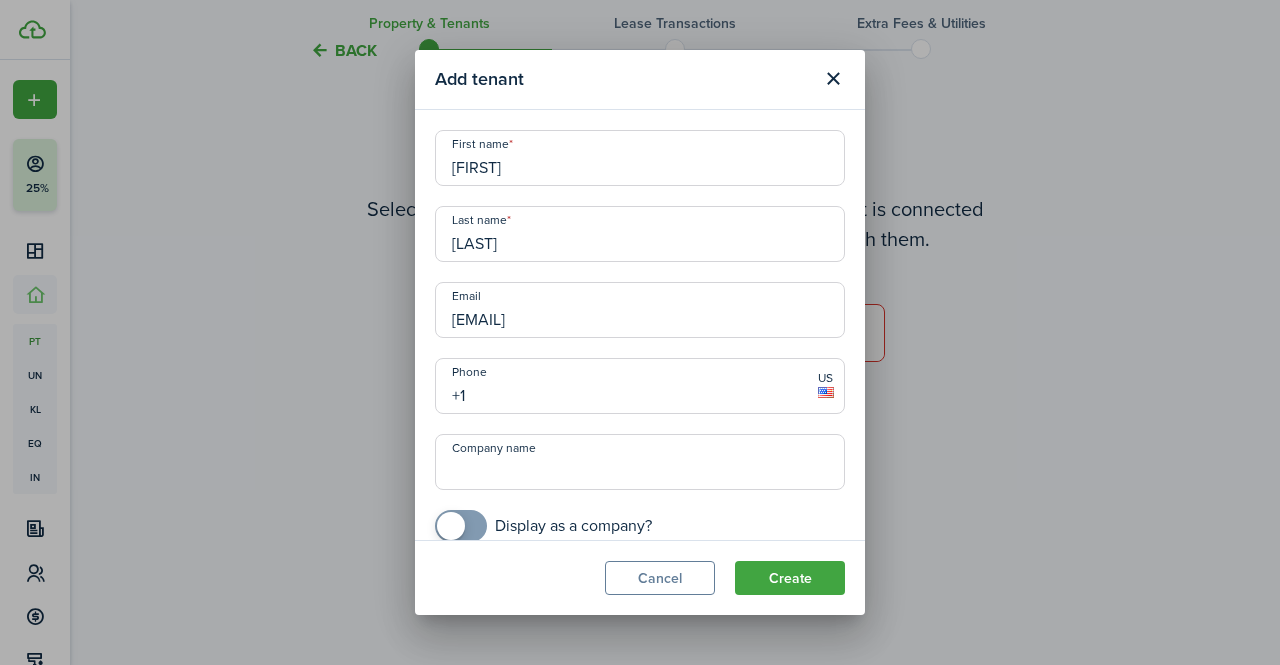 click on "+1" at bounding box center [640, 386] 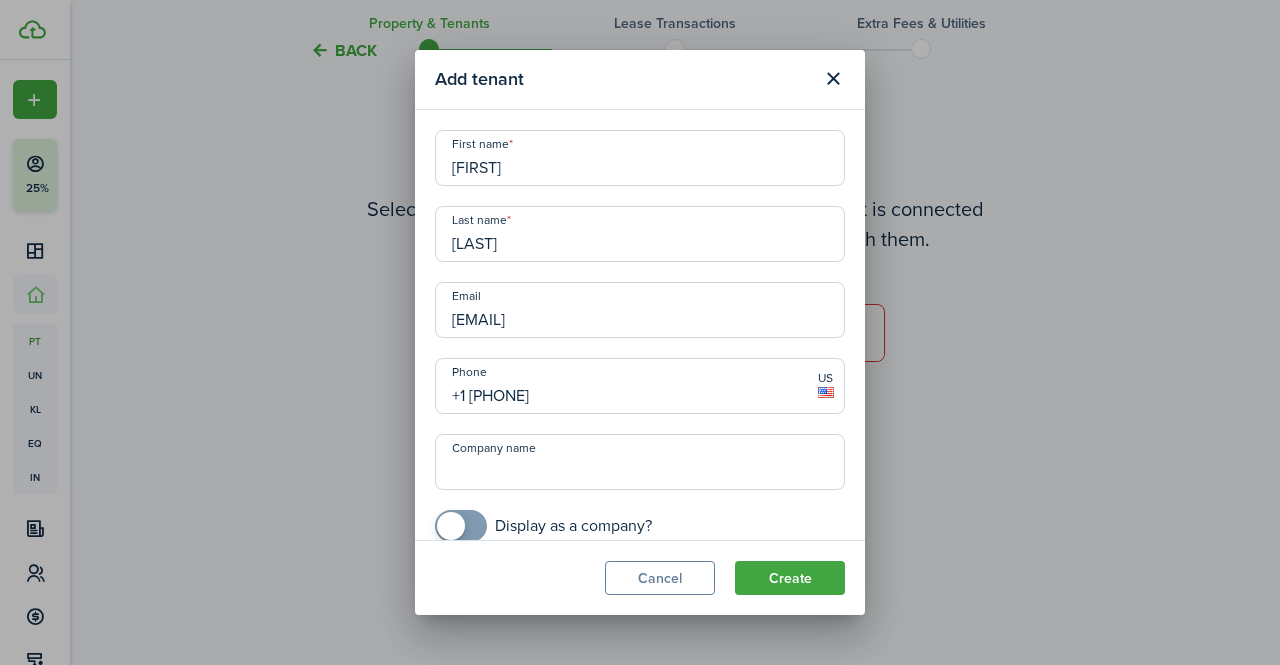 type on "+1 [PHONE]" 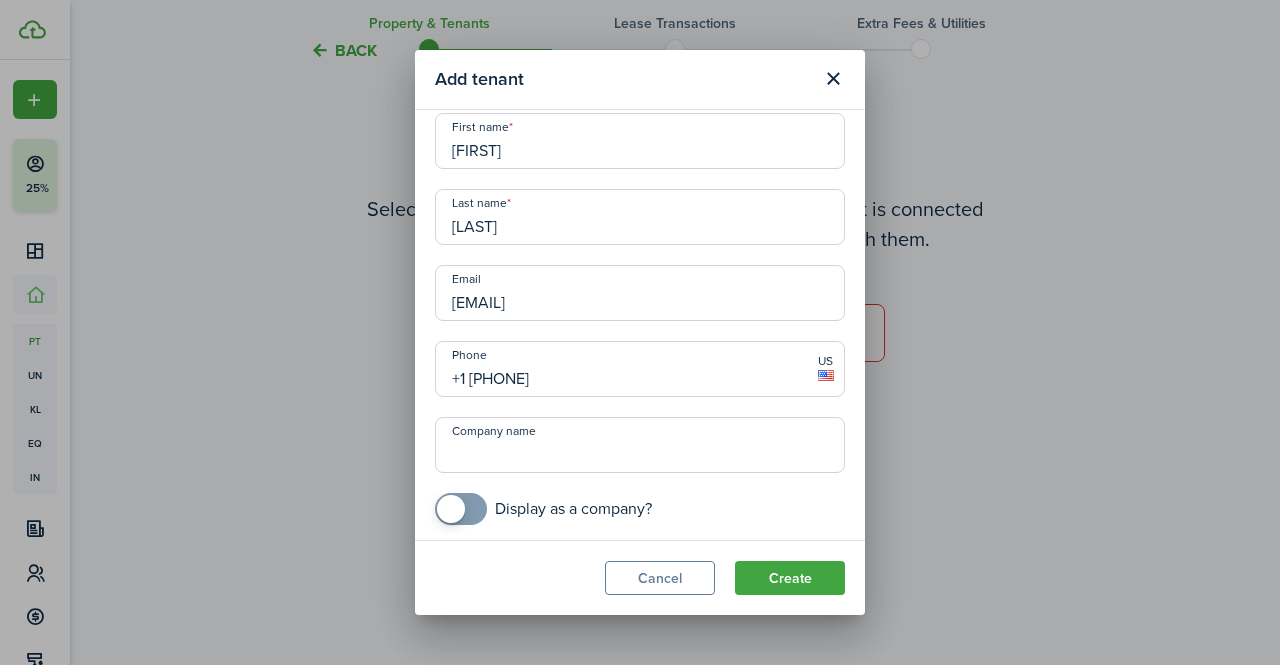 scroll, scrollTop: 21, scrollLeft: 0, axis: vertical 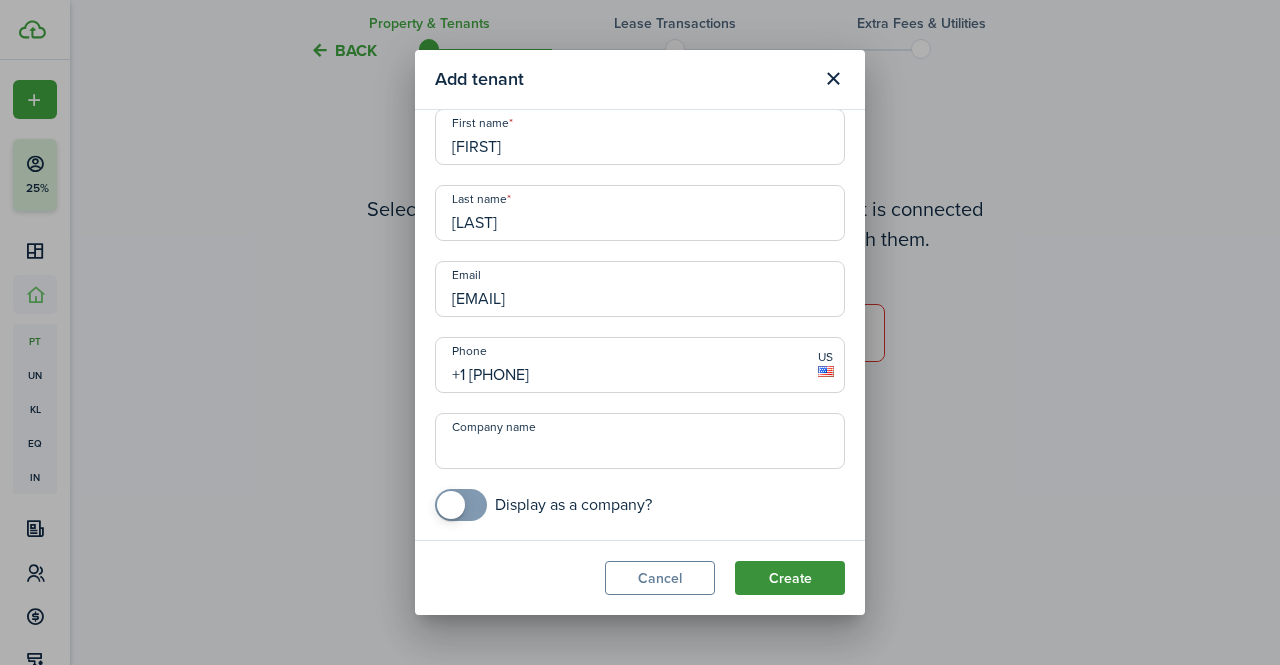 click on "Create" at bounding box center [790, 578] 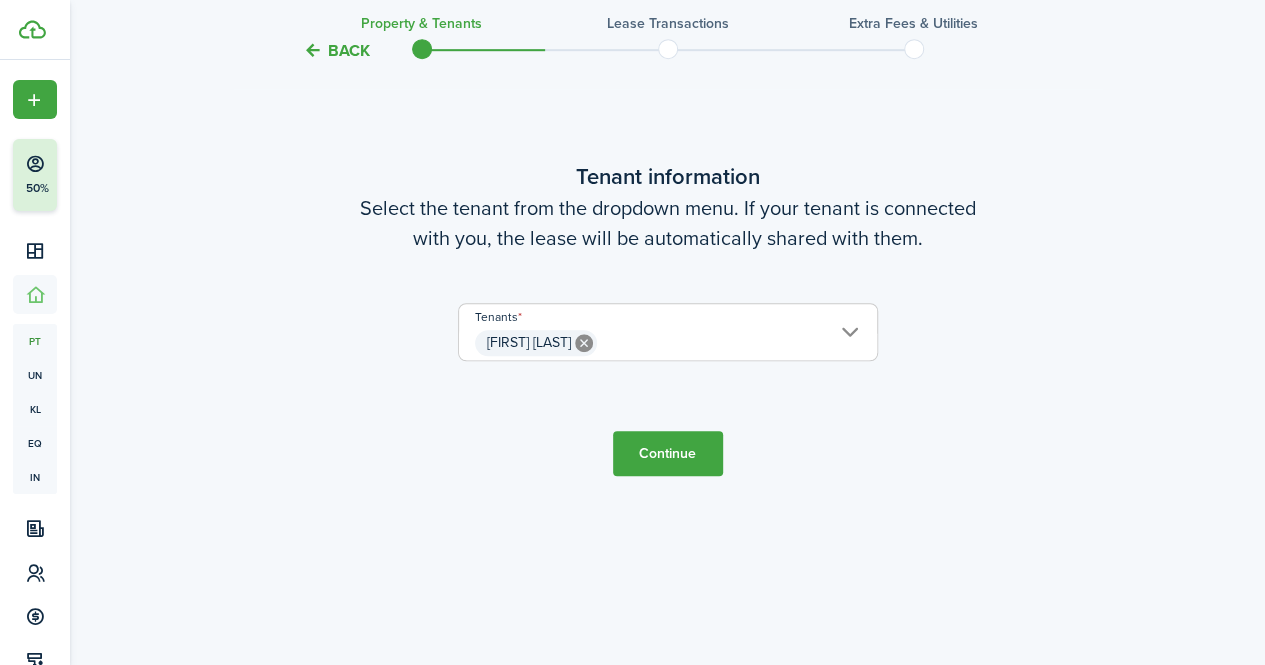 scroll, scrollTop: 624, scrollLeft: 0, axis: vertical 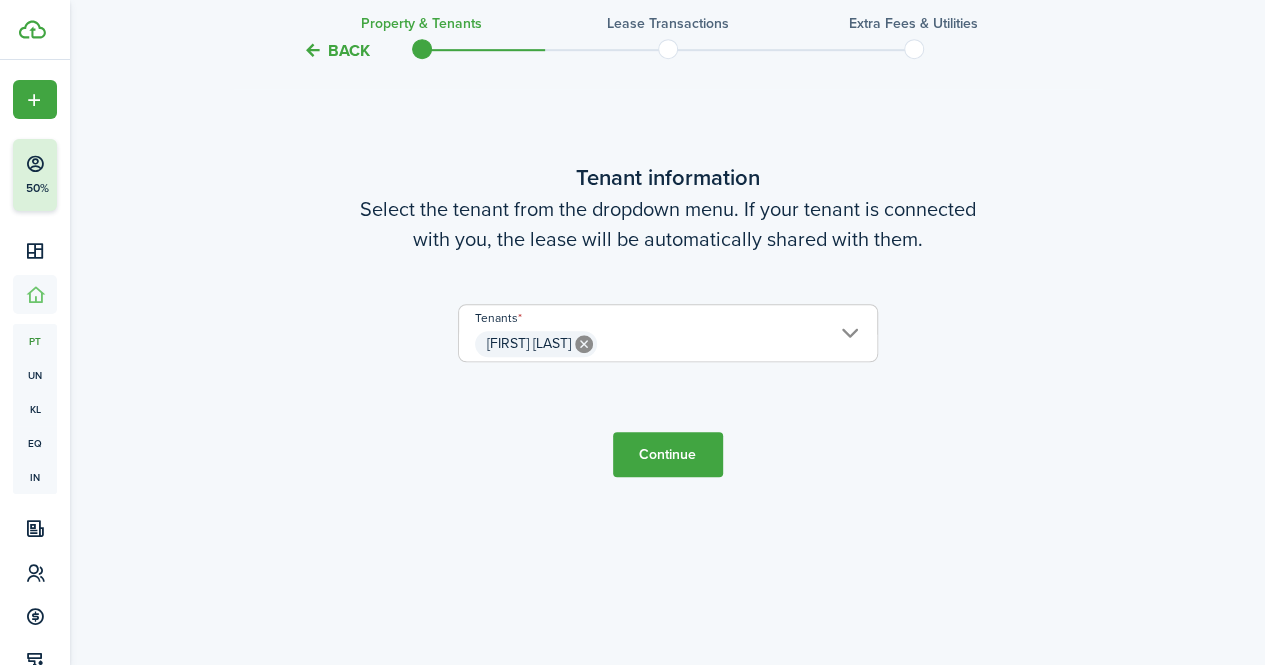 click on "Continue" at bounding box center (668, 454) 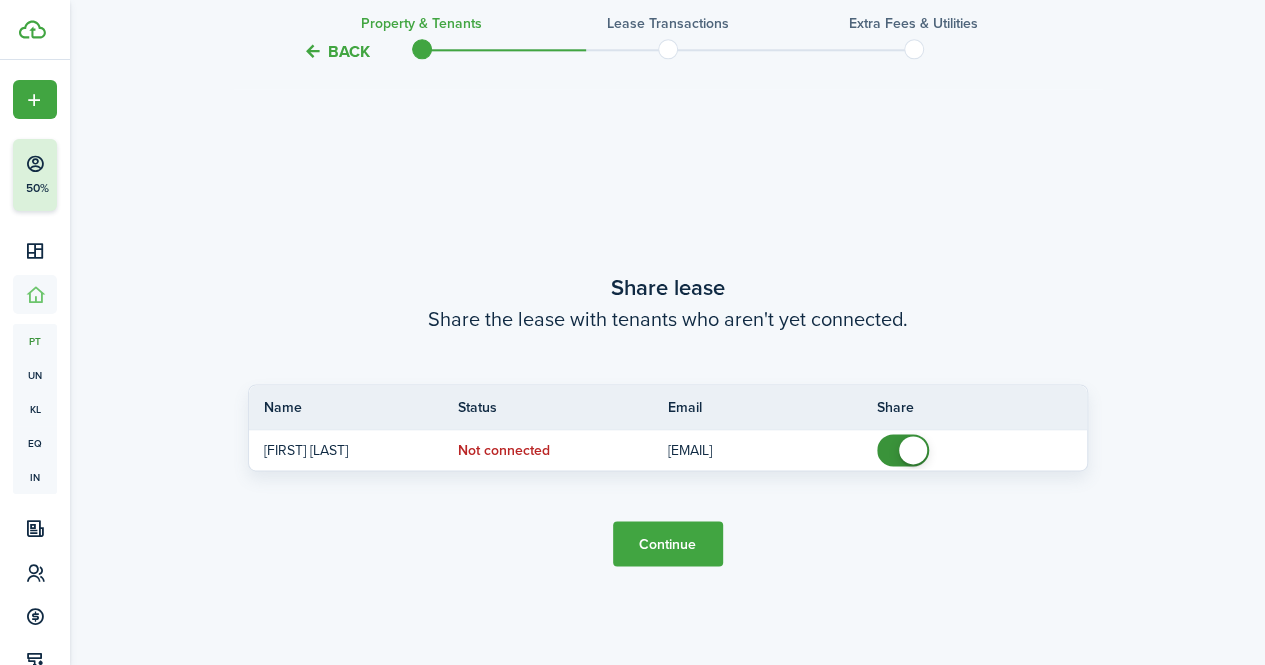 scroll, scrollTop: 1196, scrollLeft: 0, axis: vertical 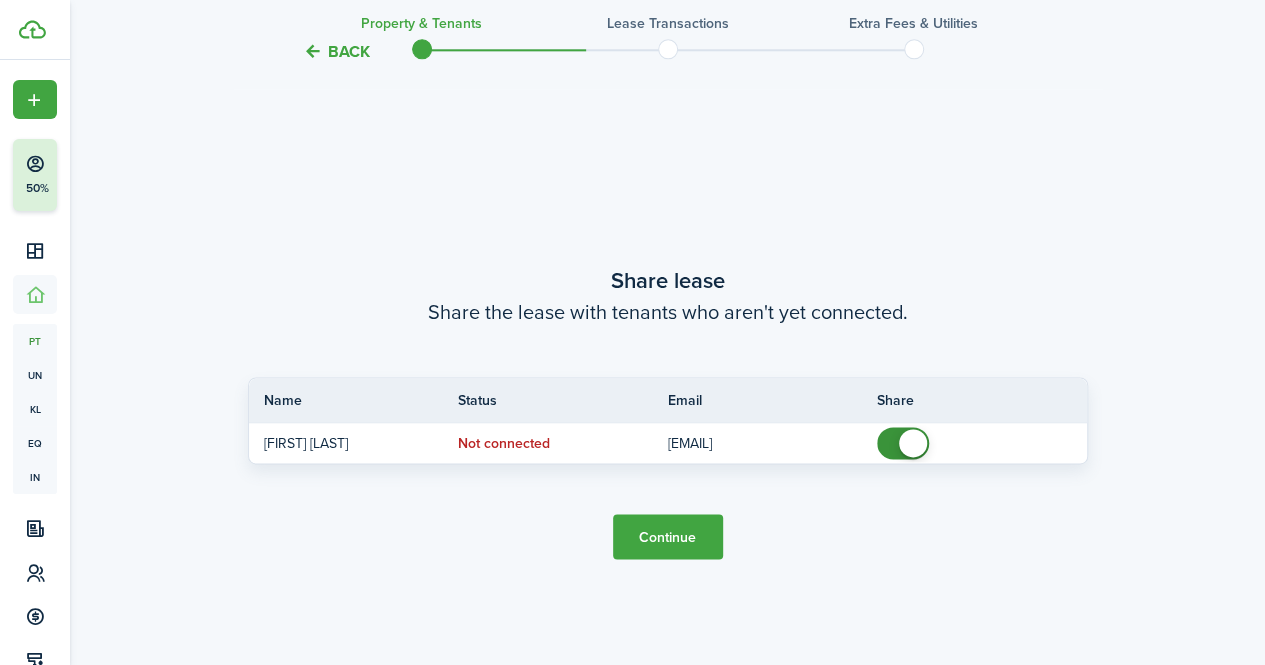 click on "Continue" at bounding box center (668, 536) 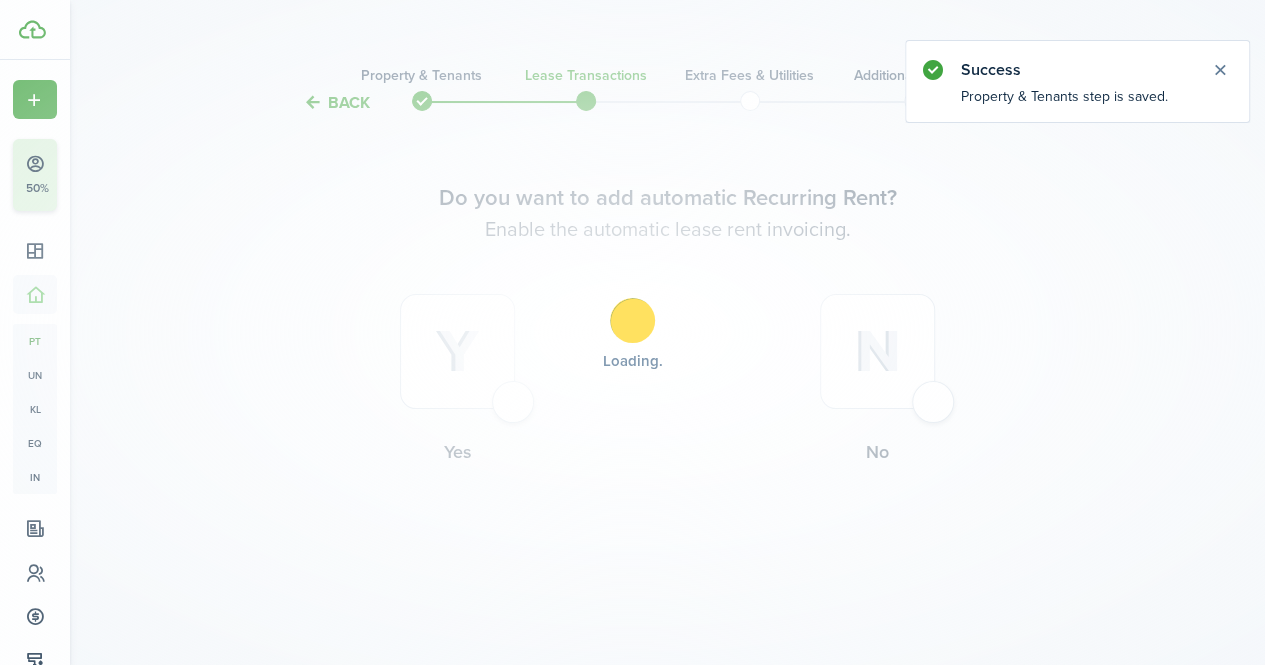 scroll, scrollTop: 0, scrollLeft: 0, axis: both 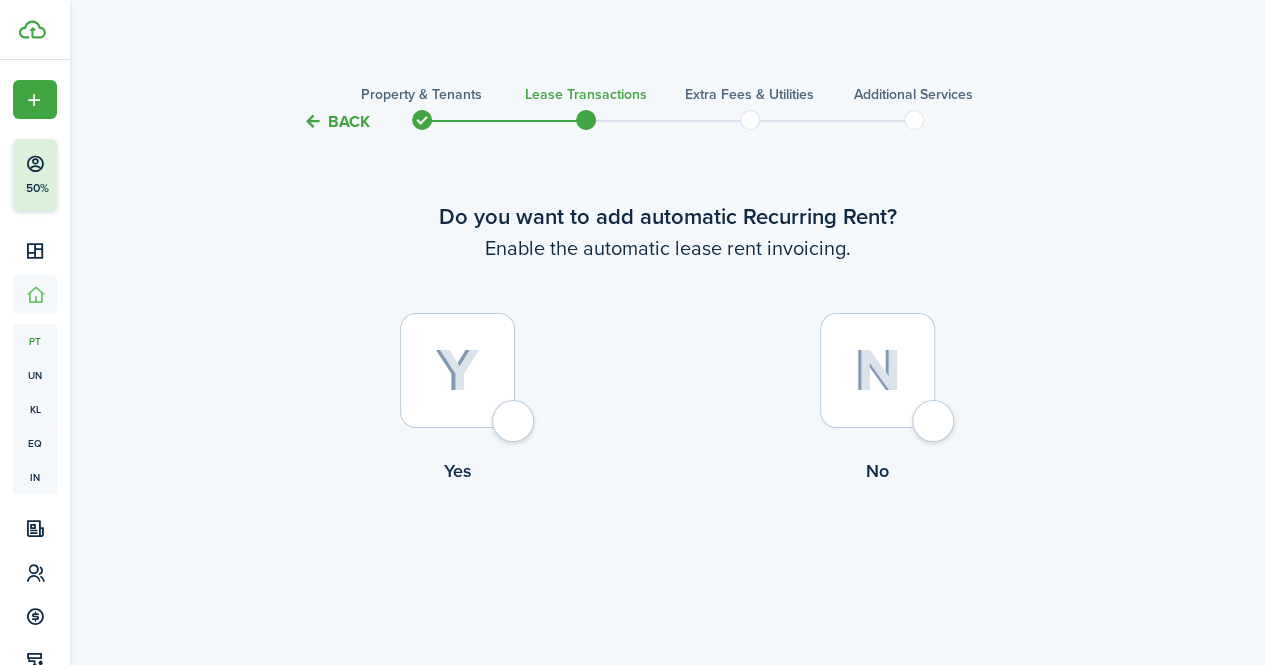 click at bounding box center (877, 370) 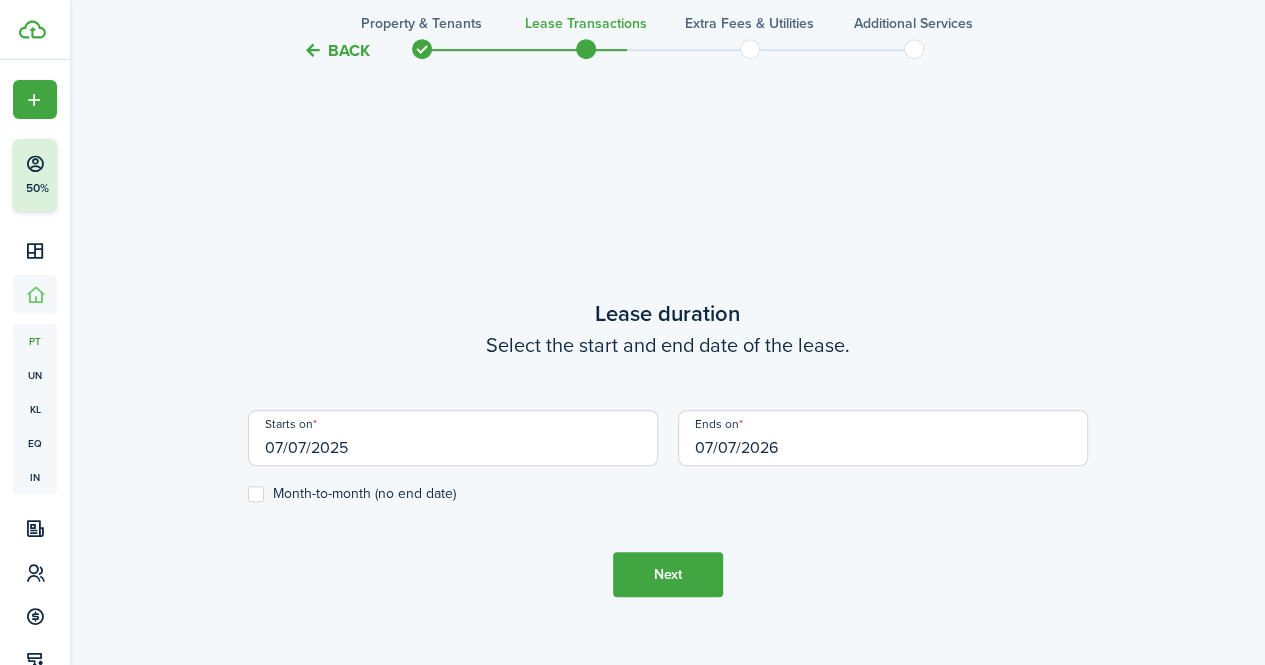 scroll, scrollTop: 550, scrollLeft: 0, axis: vertical 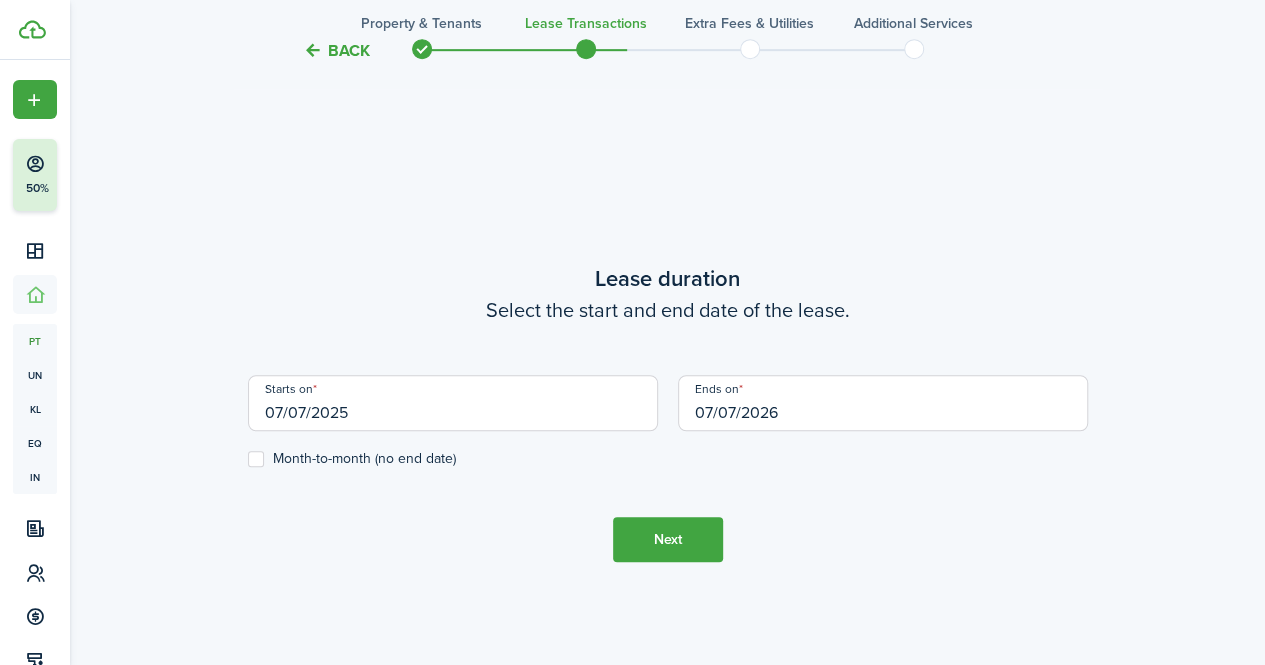click on "07/07/2025" at bounding box center (453, 403) 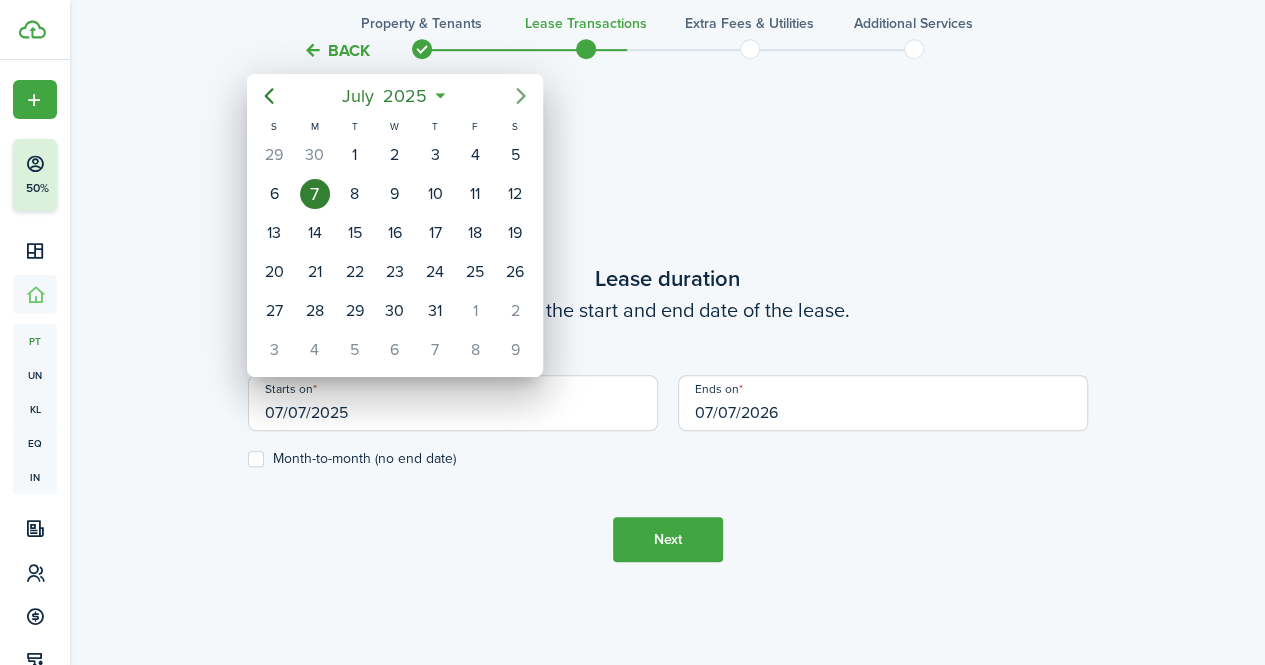 click at bounding box center (521, 96) 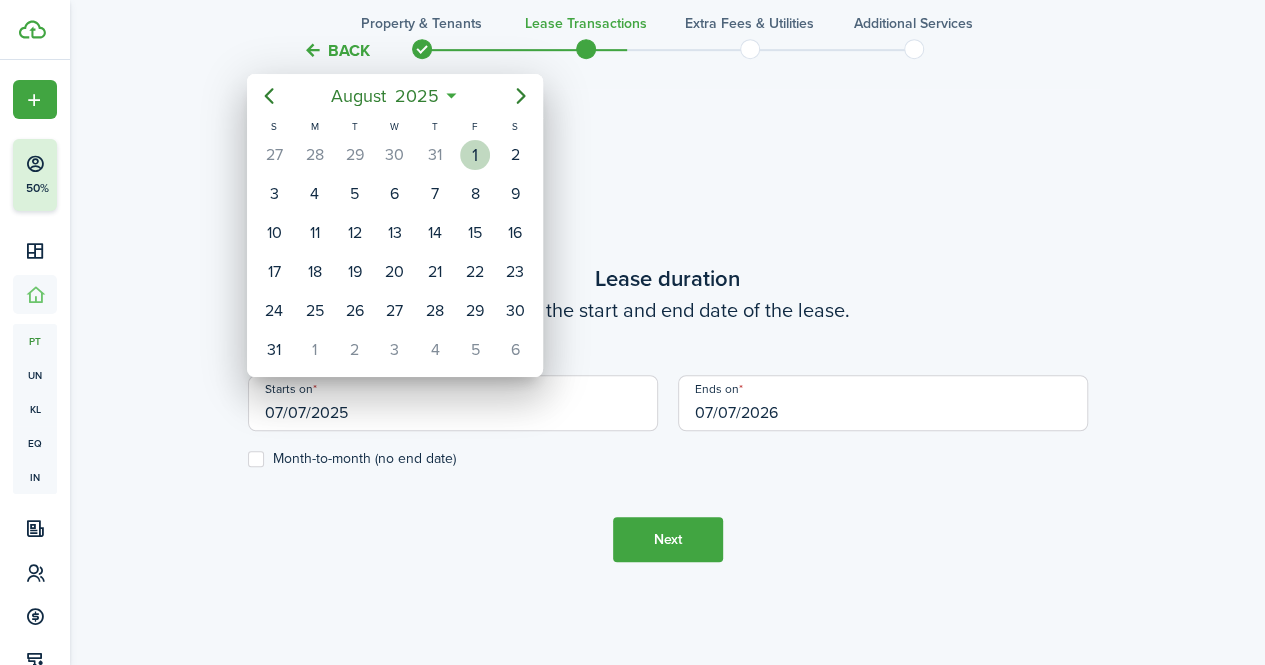 click on "1" at bounding box center [475, 155] 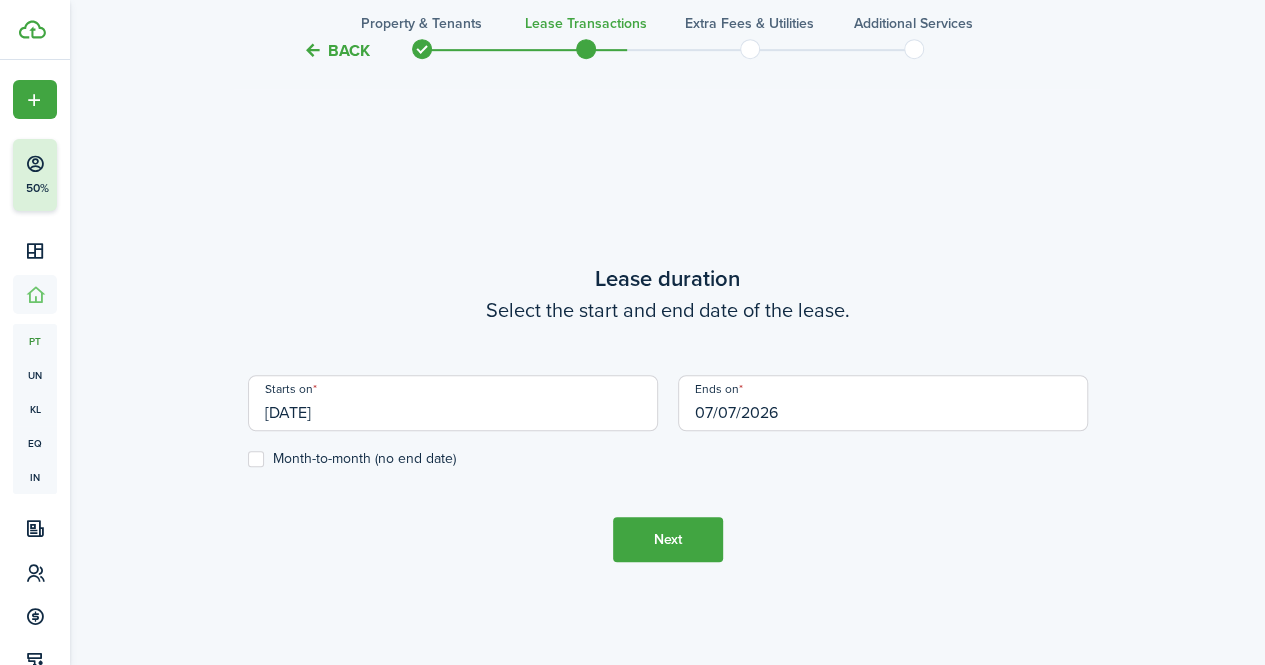 click on "07/07/2026" at bounding box center (883, 403) 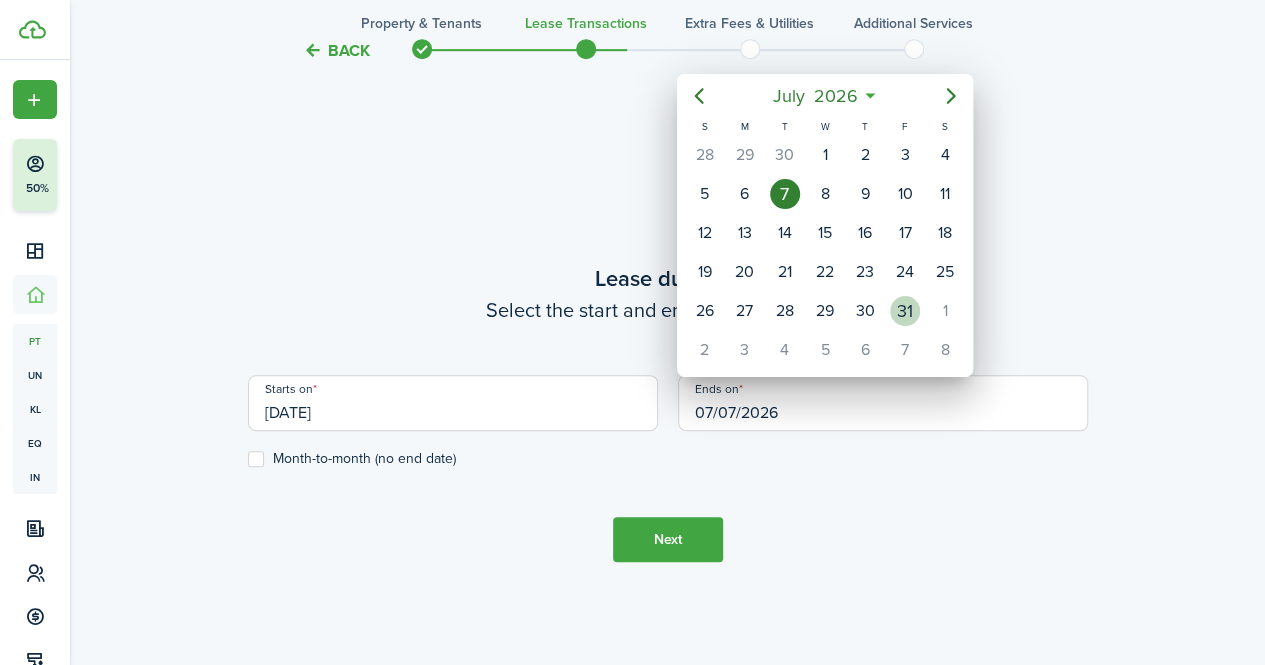 click on "31" at bounding box center (905, 311) 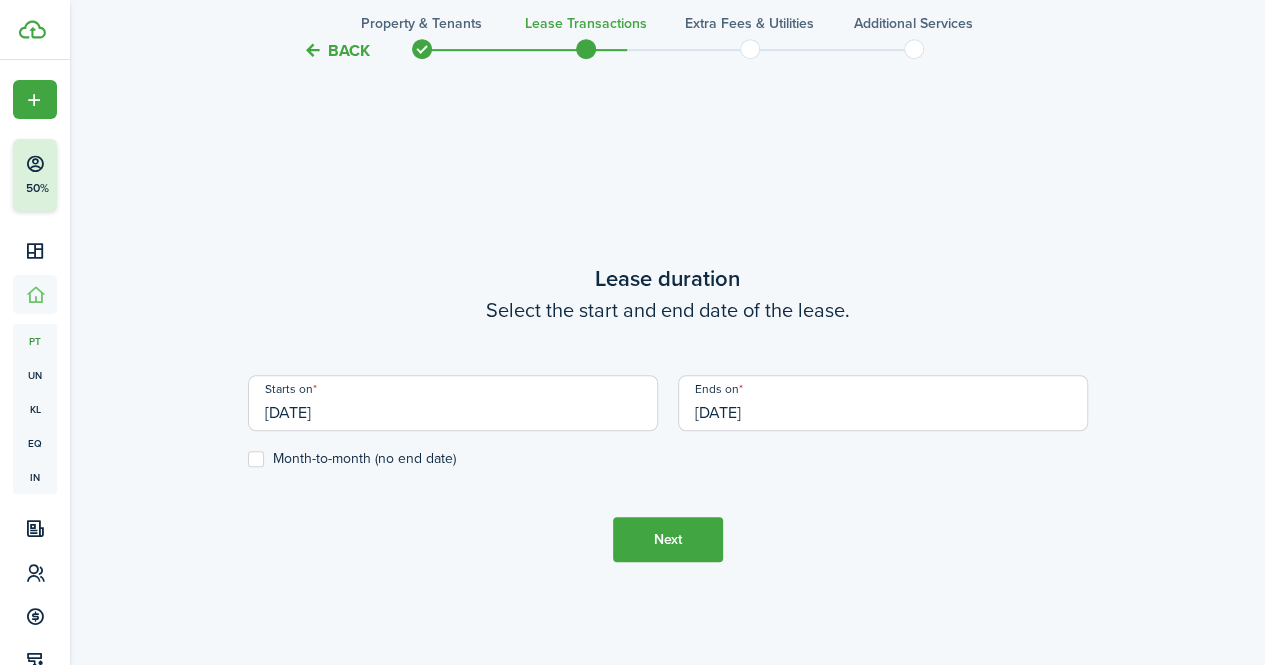 click on "[DATE]" at bounding box center (883, 403) 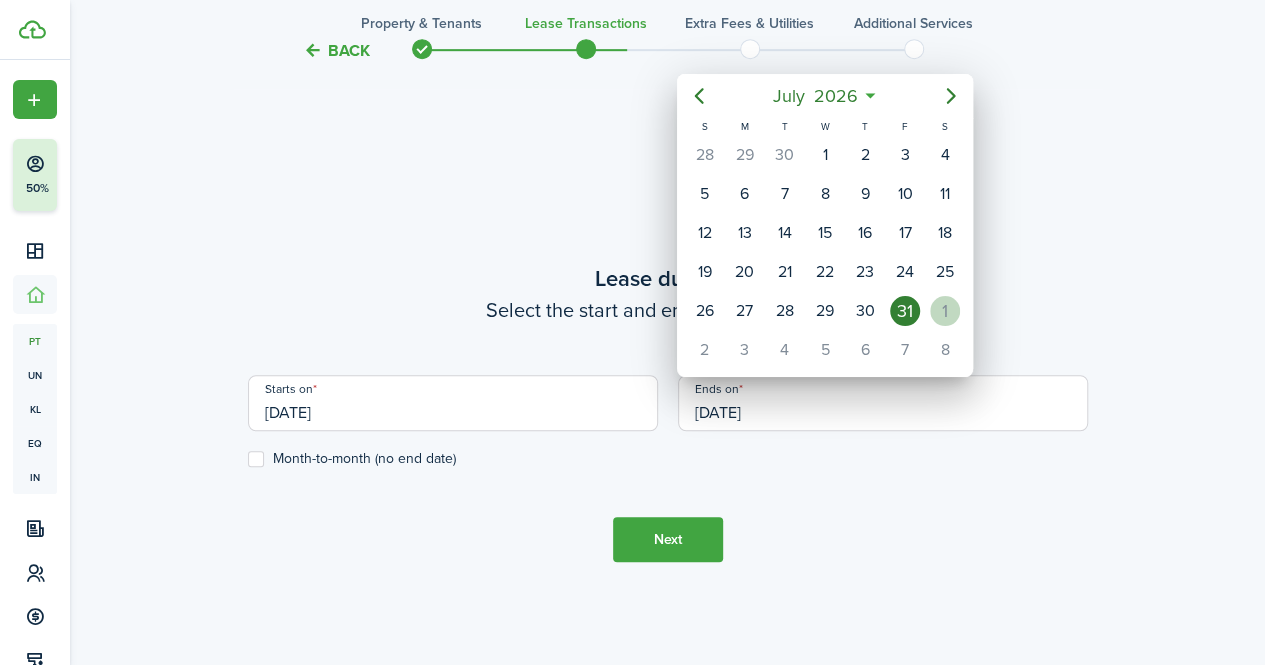 click on "1" at bounding box center [945, 311] 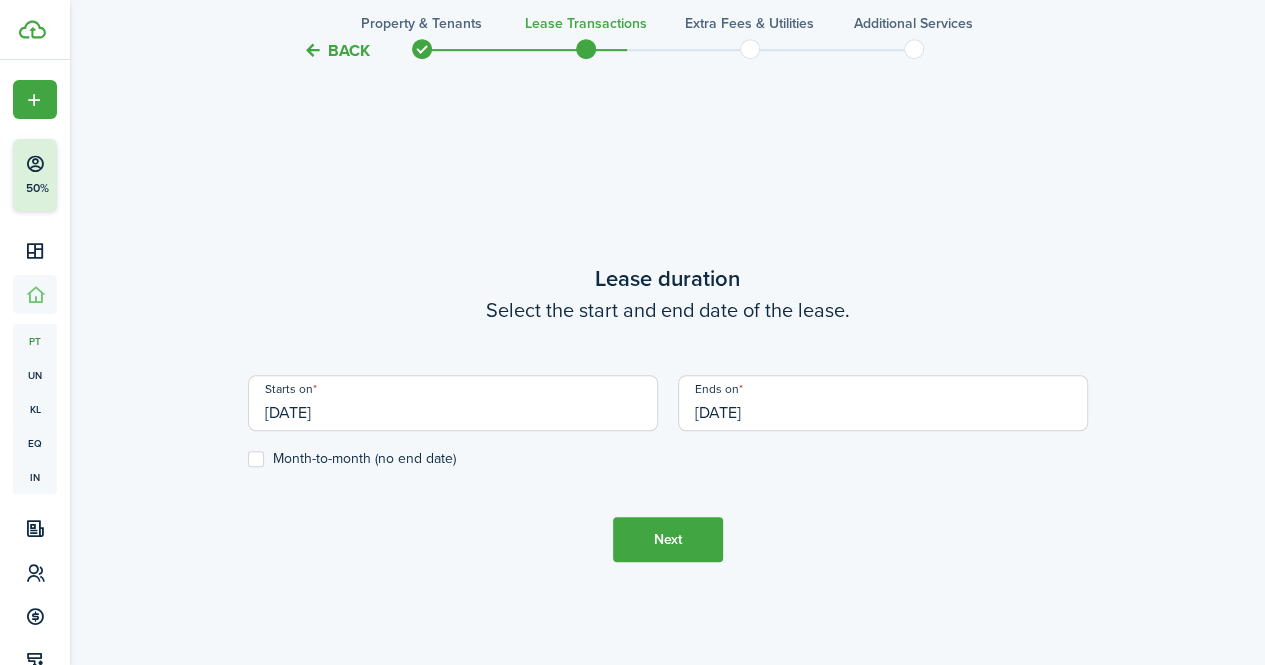 click on "Next" at bounding box center [668, 539] 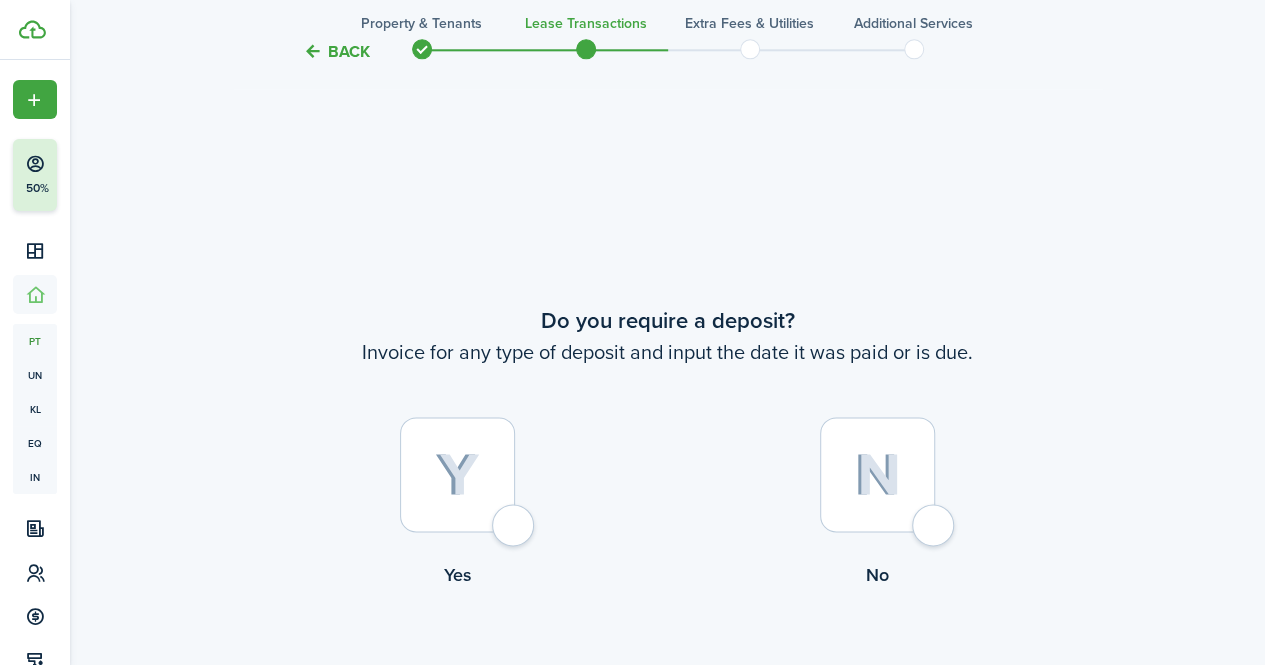 scroll, scrollTop: 1215, scrollLeft: 0, axis: vertical 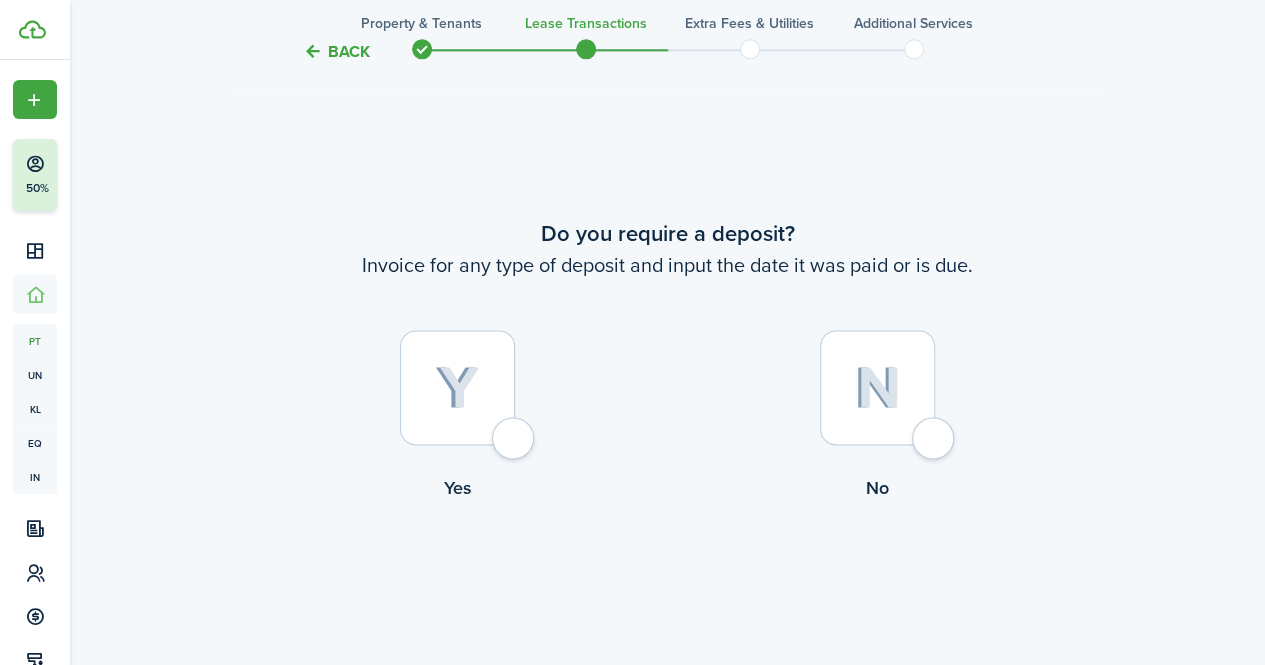 click at bounding box center (457, 387) 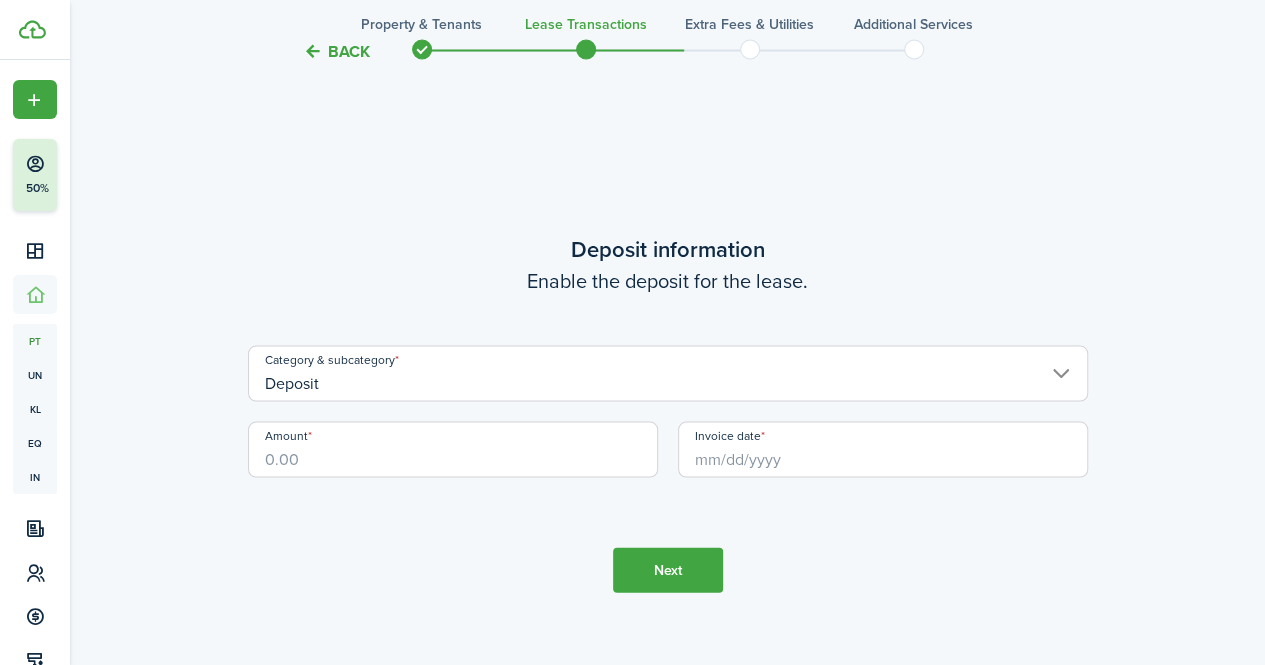 scroll, scrollTop: 1880, scrollLeft: 0, axis: vertical 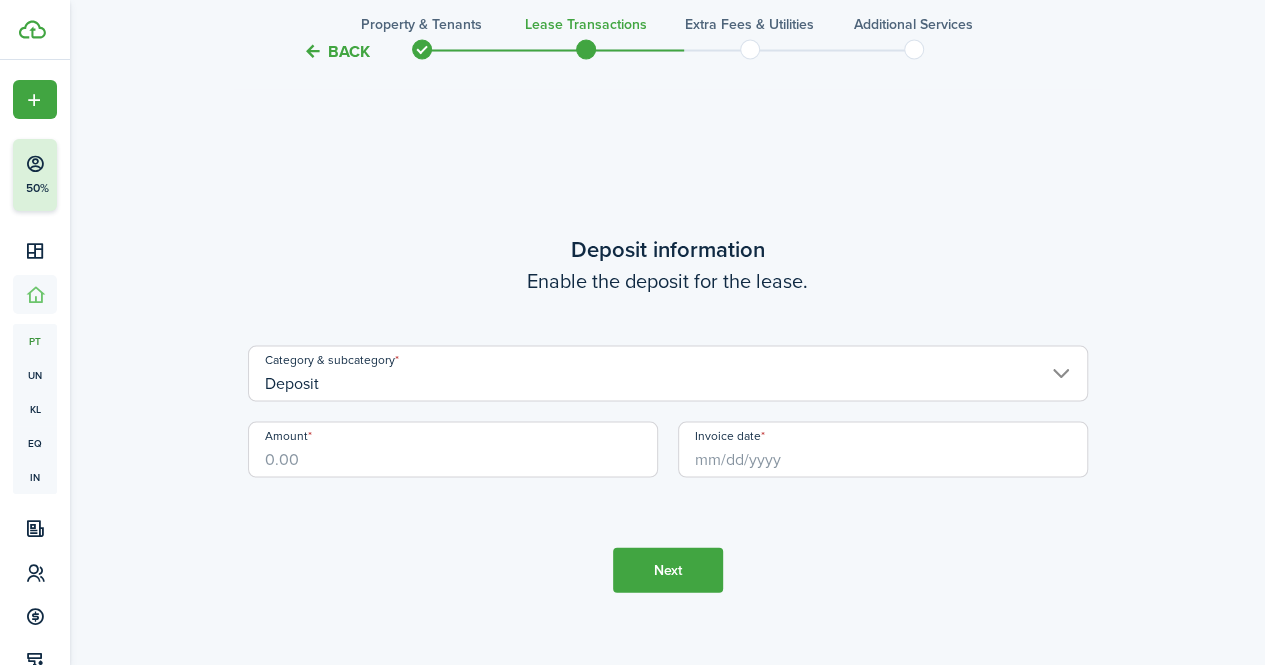 click on "Amount" at bounding box center (453, 449) 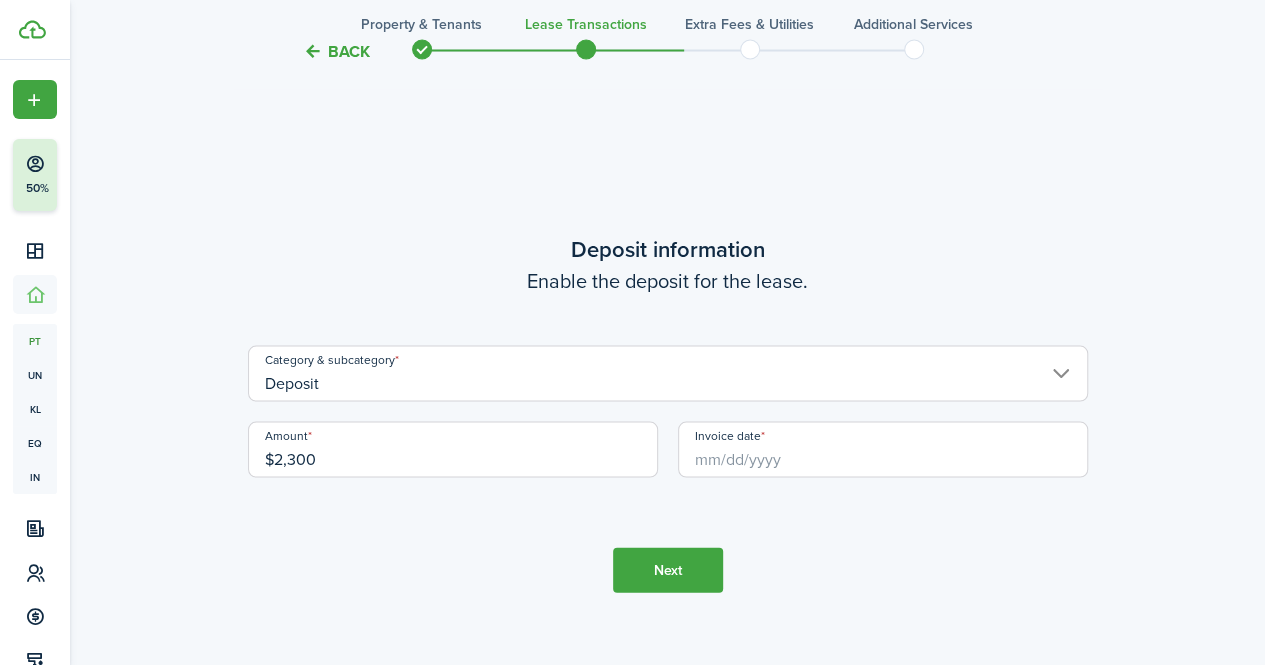 click on "Invoice date" at bounding box center (883, 449) 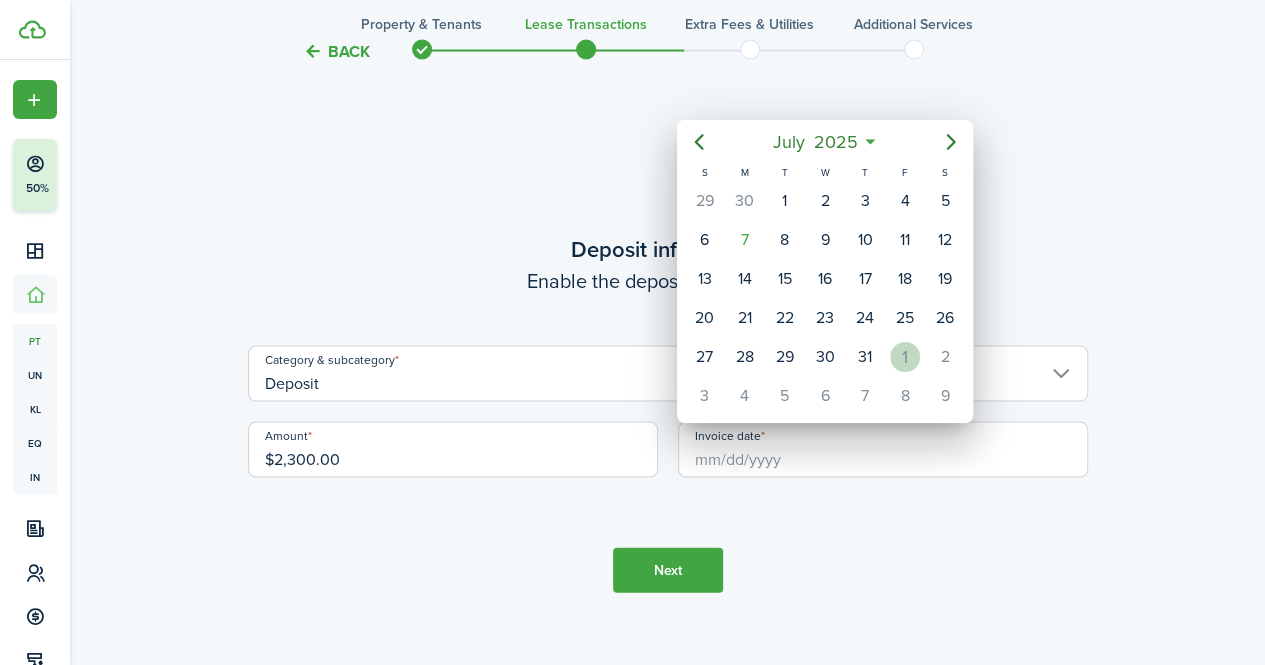 click on "1" at bounding box center (905, 357) 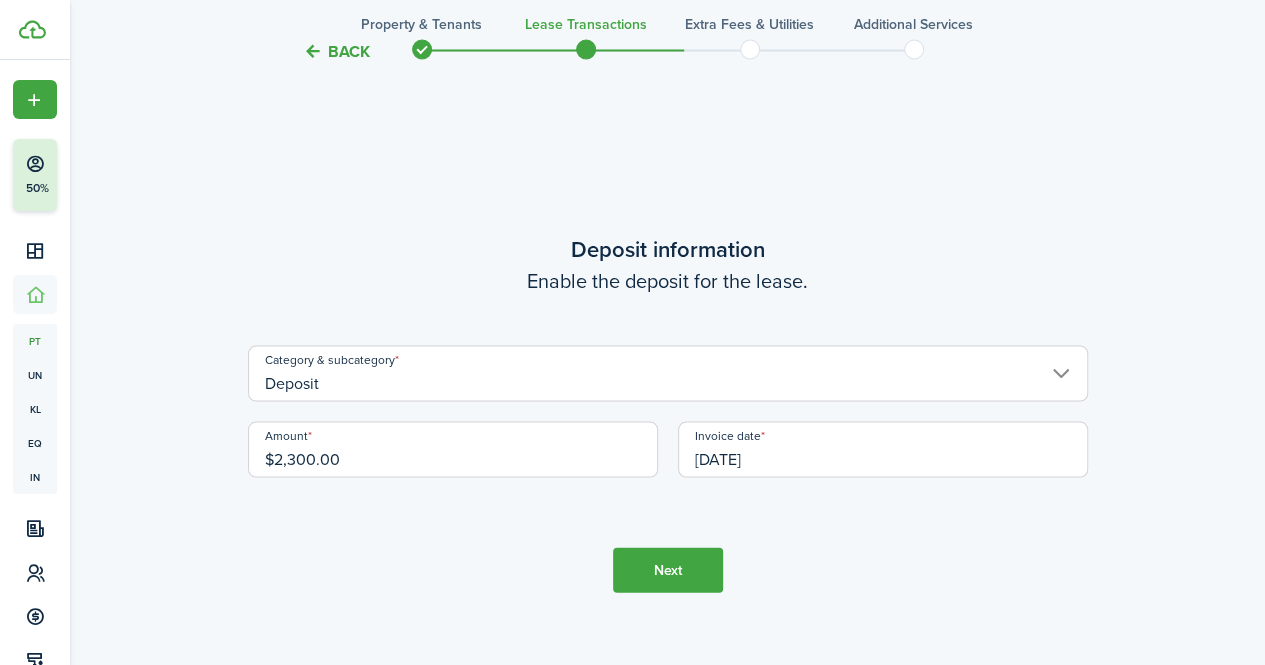 scroll, scrollTop: 0, scrollLeft: 0, axis: both 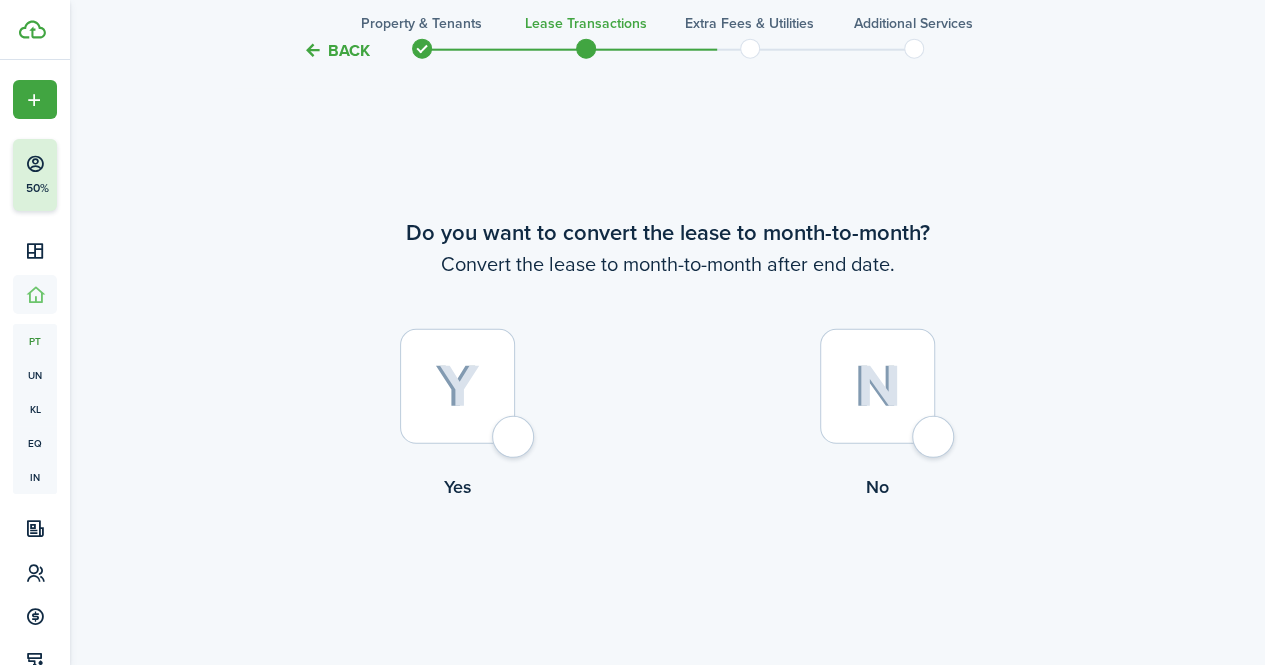 click at bounding box center (457, 386) 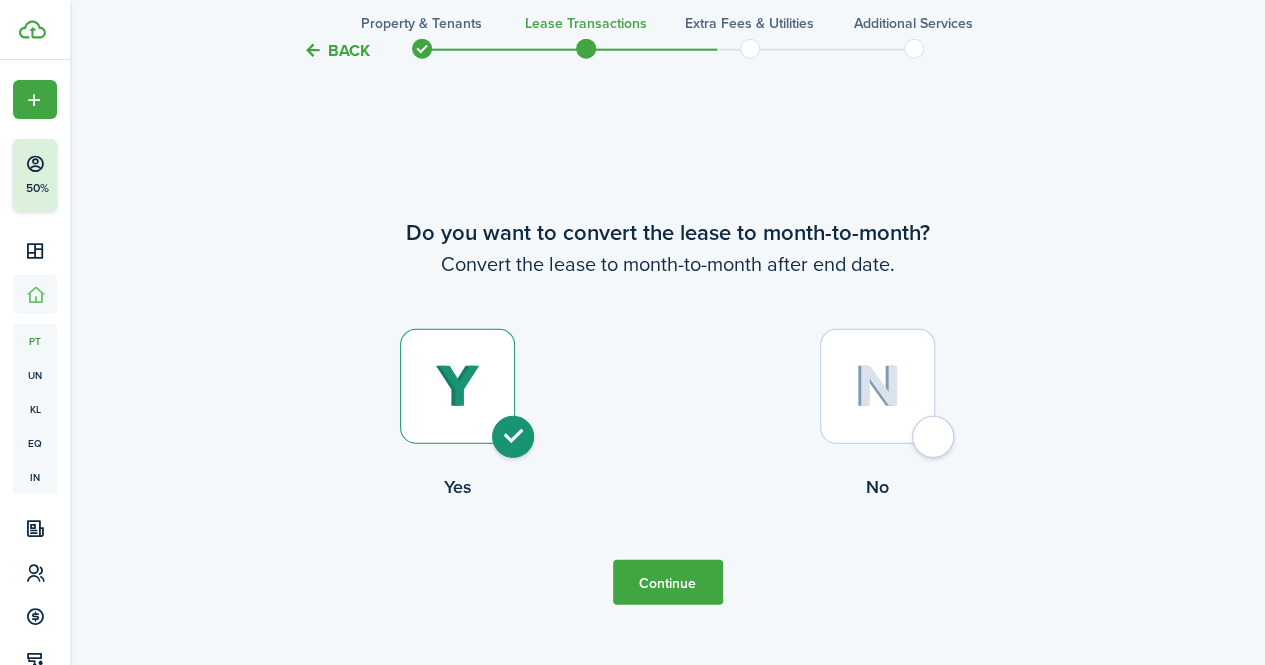 click on "Continue" at bounding box center [668, 582] 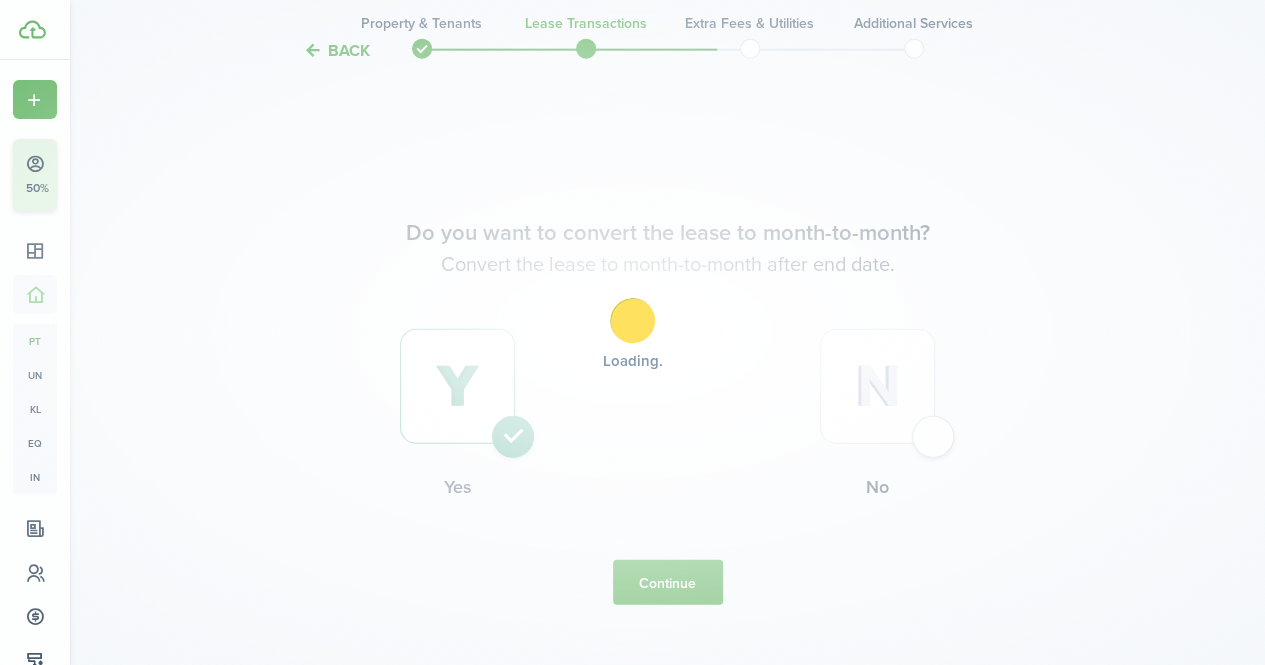 scroll, scrollTop: 0, scrollLeft: 0, axis: both 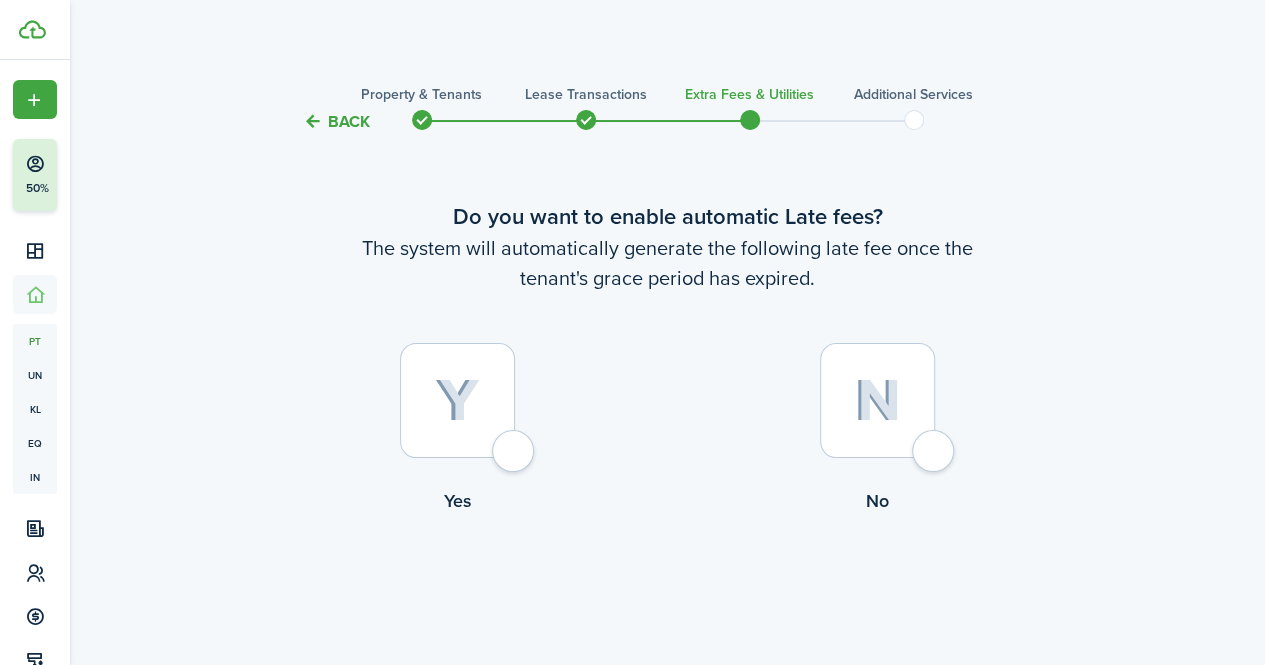 click at bounding box center (457, 400) 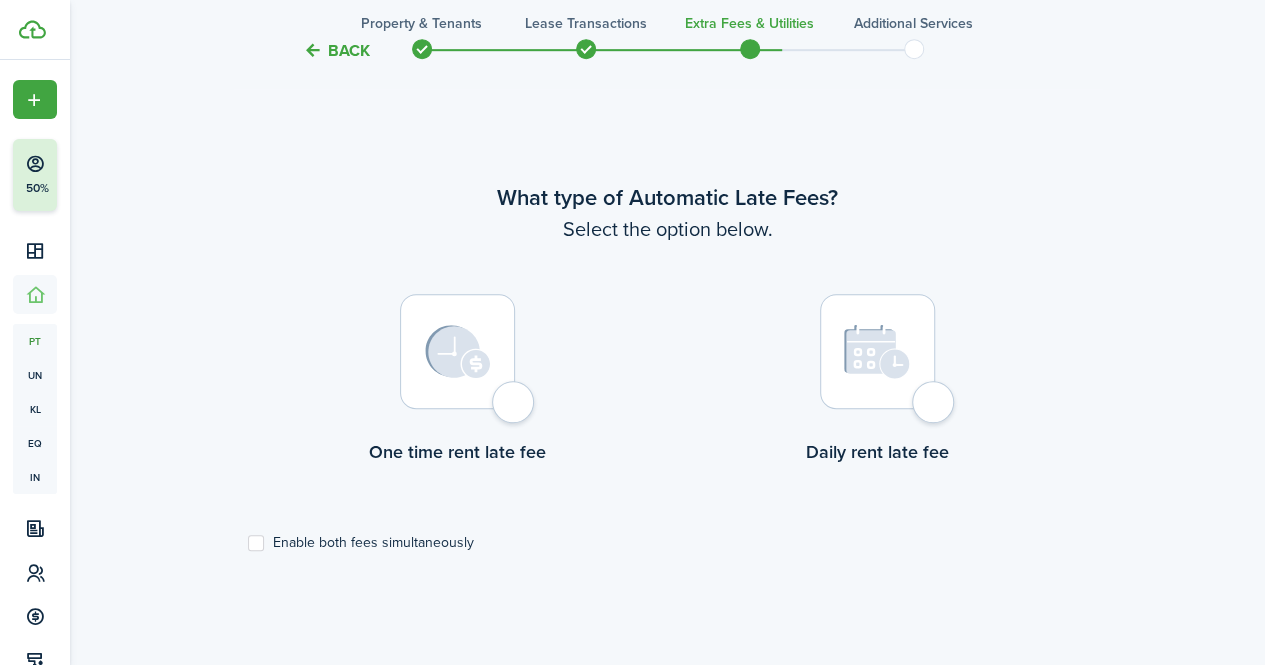 scroll, scrollTop: 580, scrollLeft: 0, axis: vertical 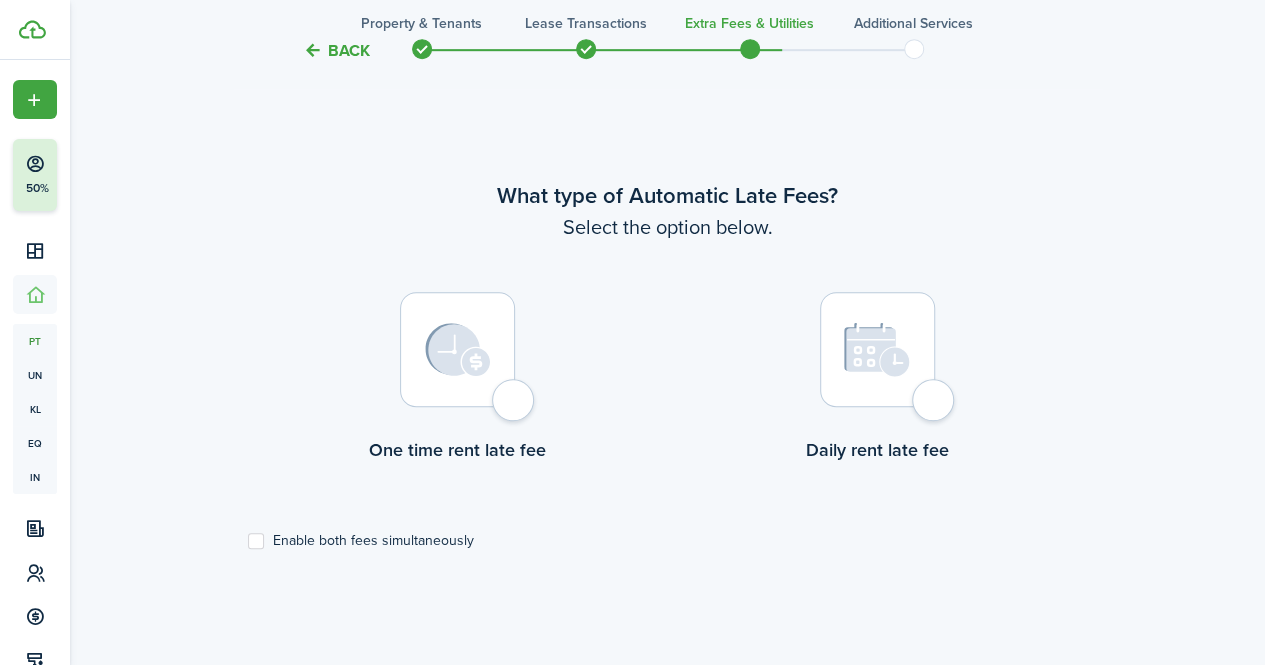 click at bounding box center (457, 349) 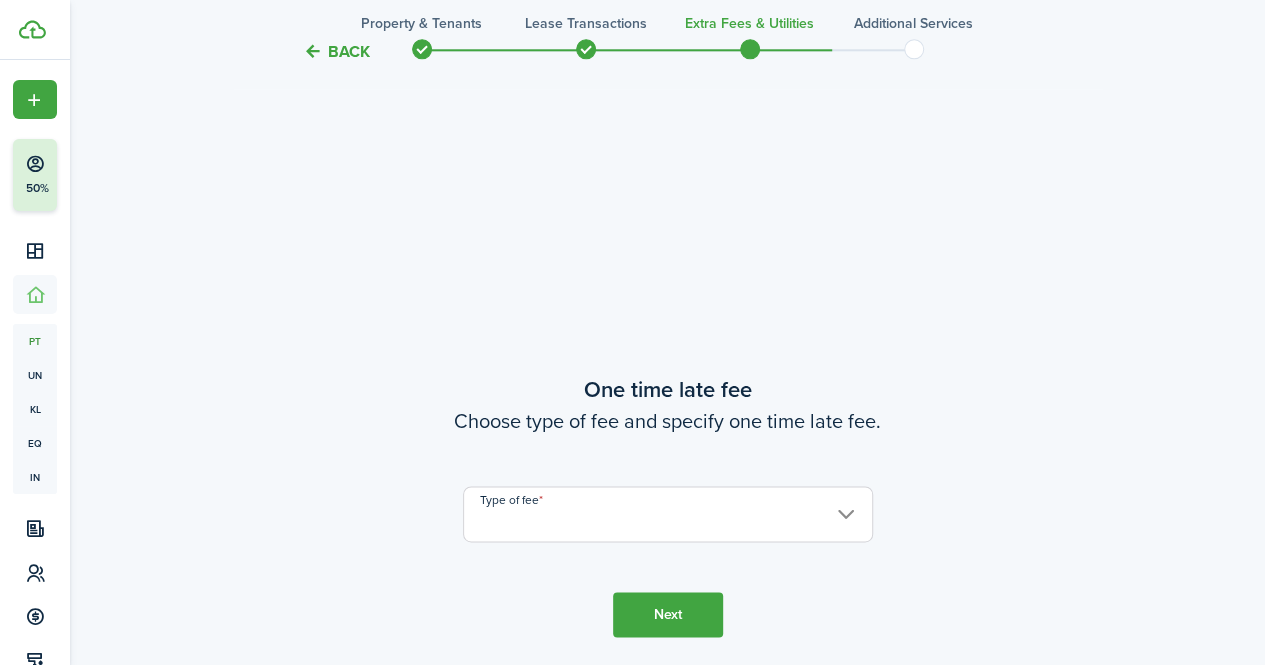scroll, scrollTop: 1245, scrollLeft: 0, axis: vertical 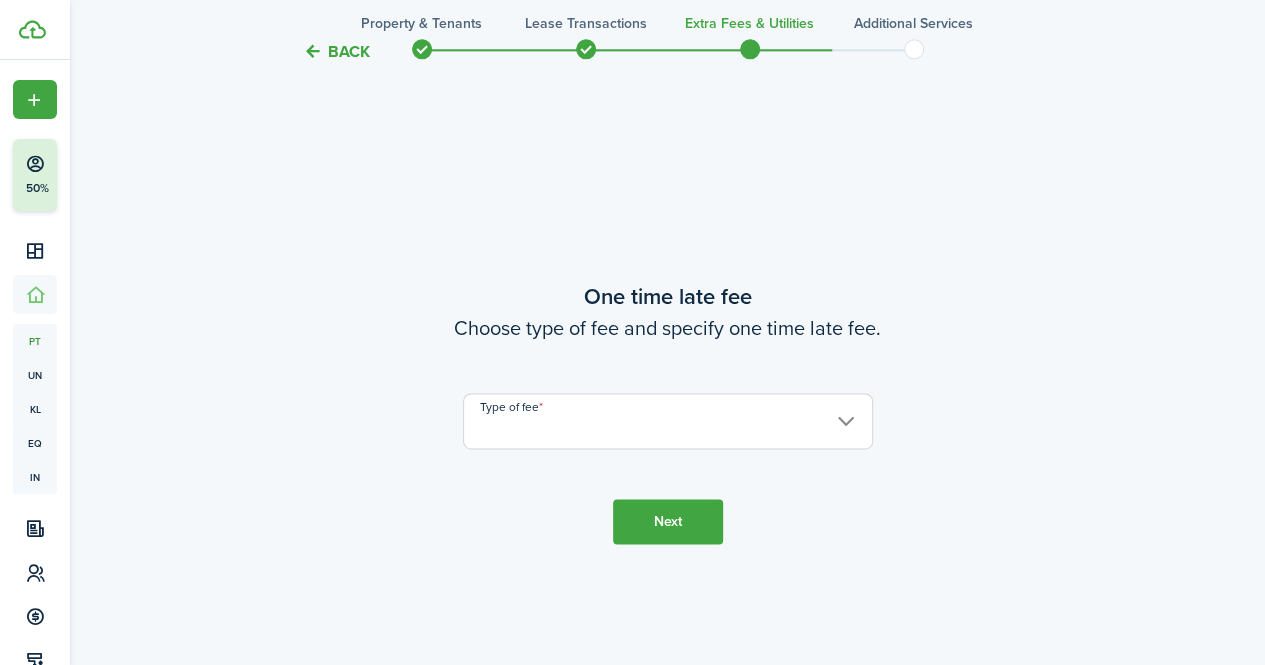 click on "Type of fee" at bounding box center [668, 421] 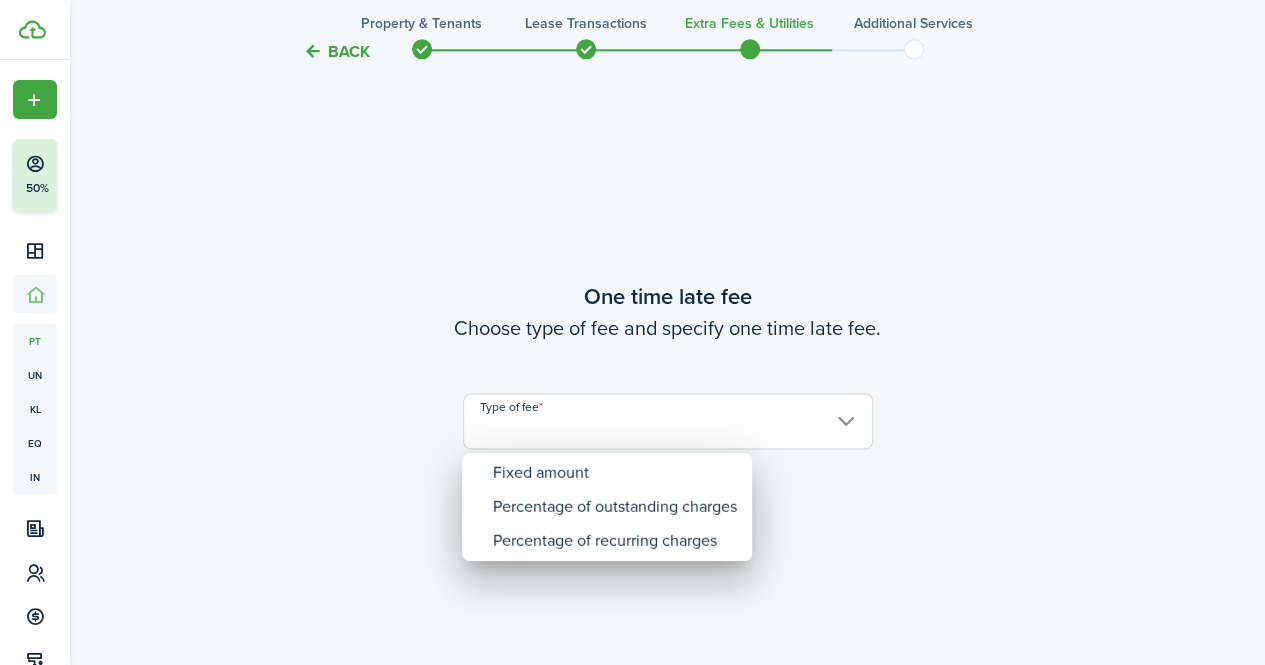 click at bounding box center [632, 332] 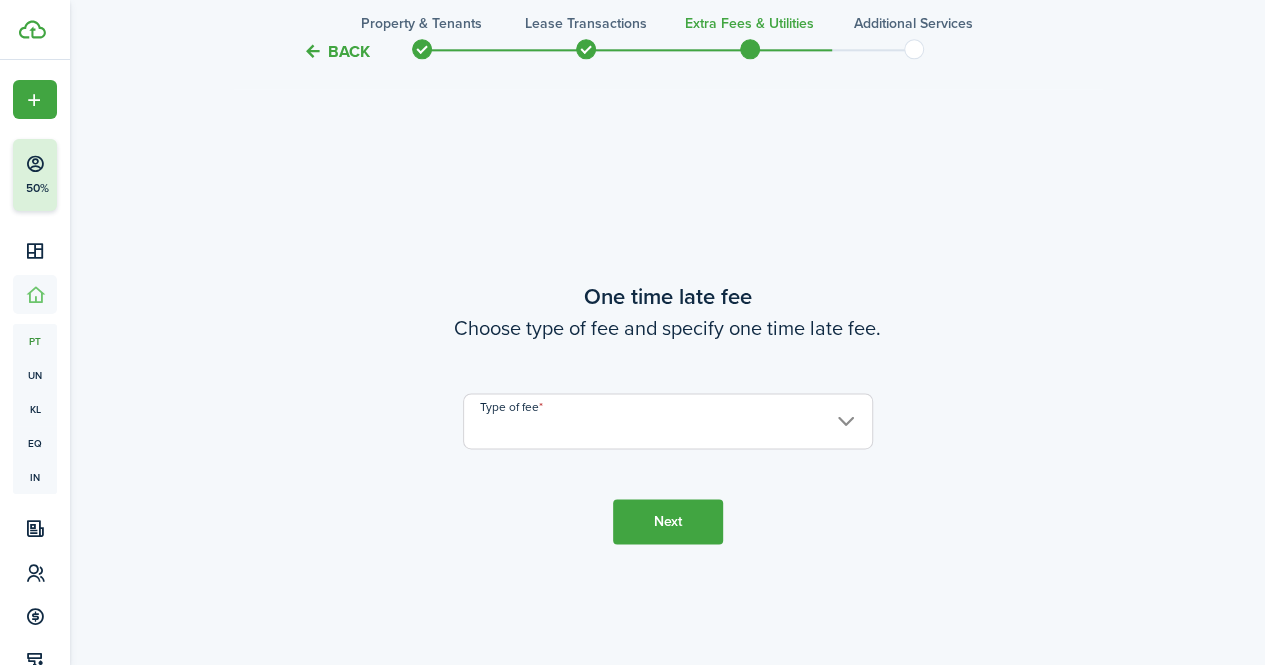 click on "Type of fee" at bounding box center (668, 421) 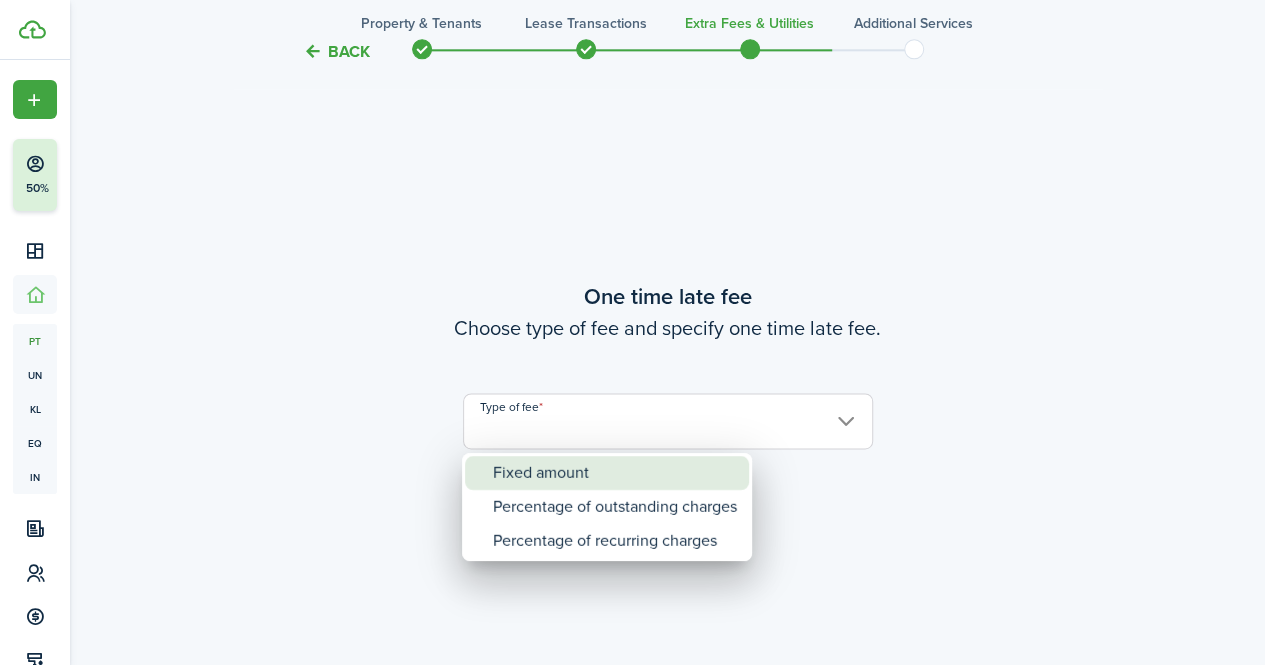 click on "Fixed amount" at bounding box center [615, 473] 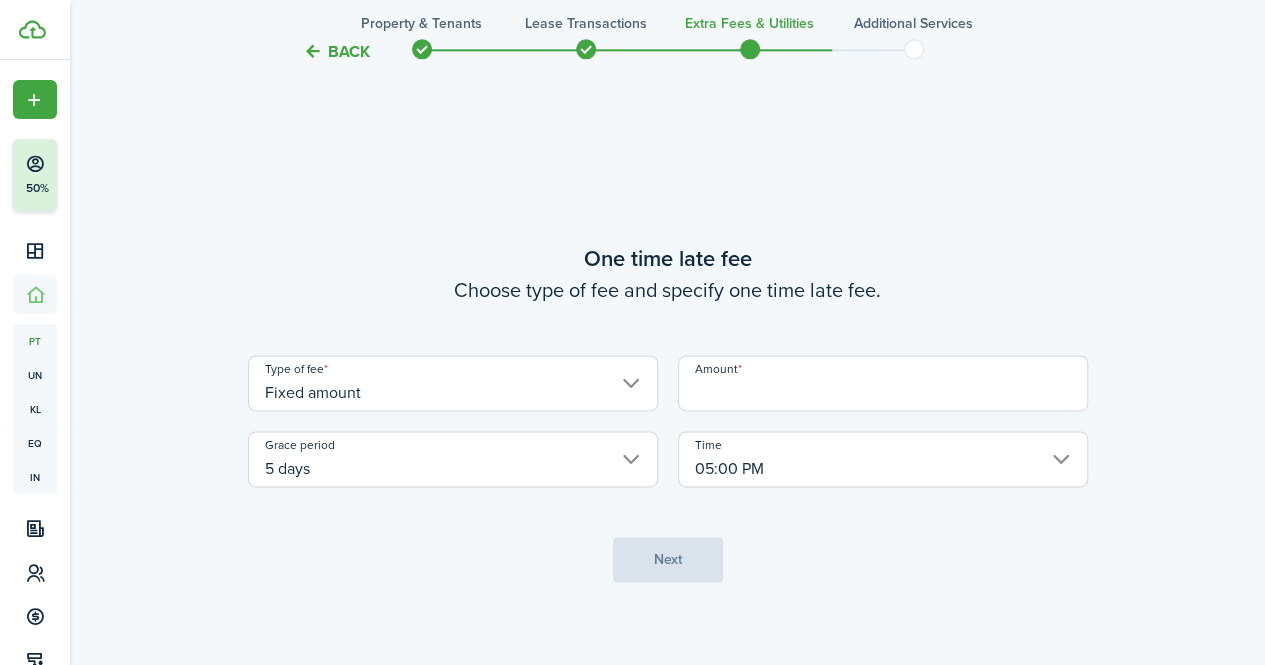 click on "Amount" at bounding box center (883, 383) 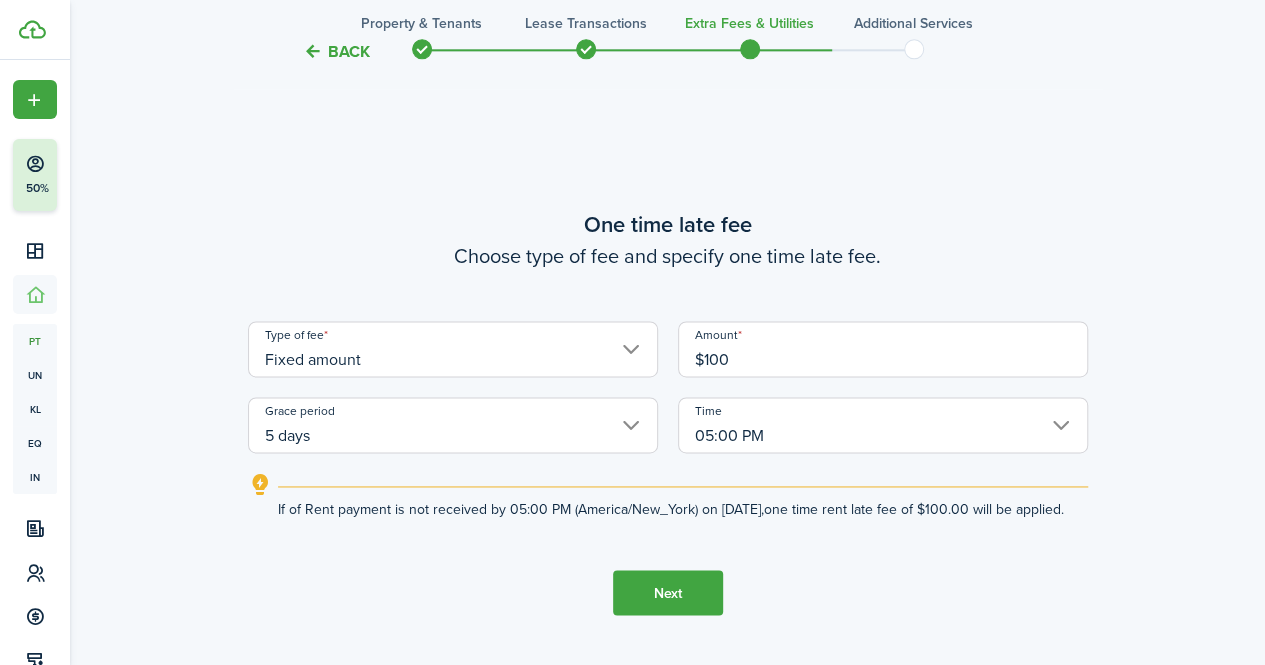 type on "$100" 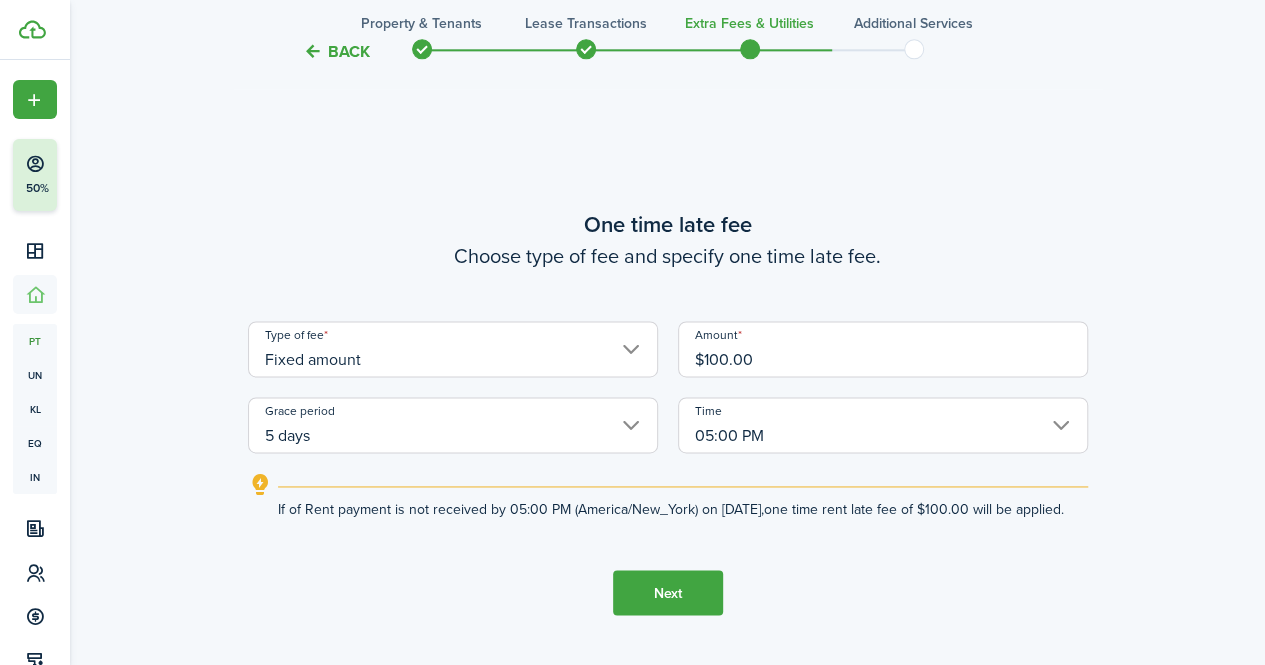 click on "Next" at bounding box center [668, 592] 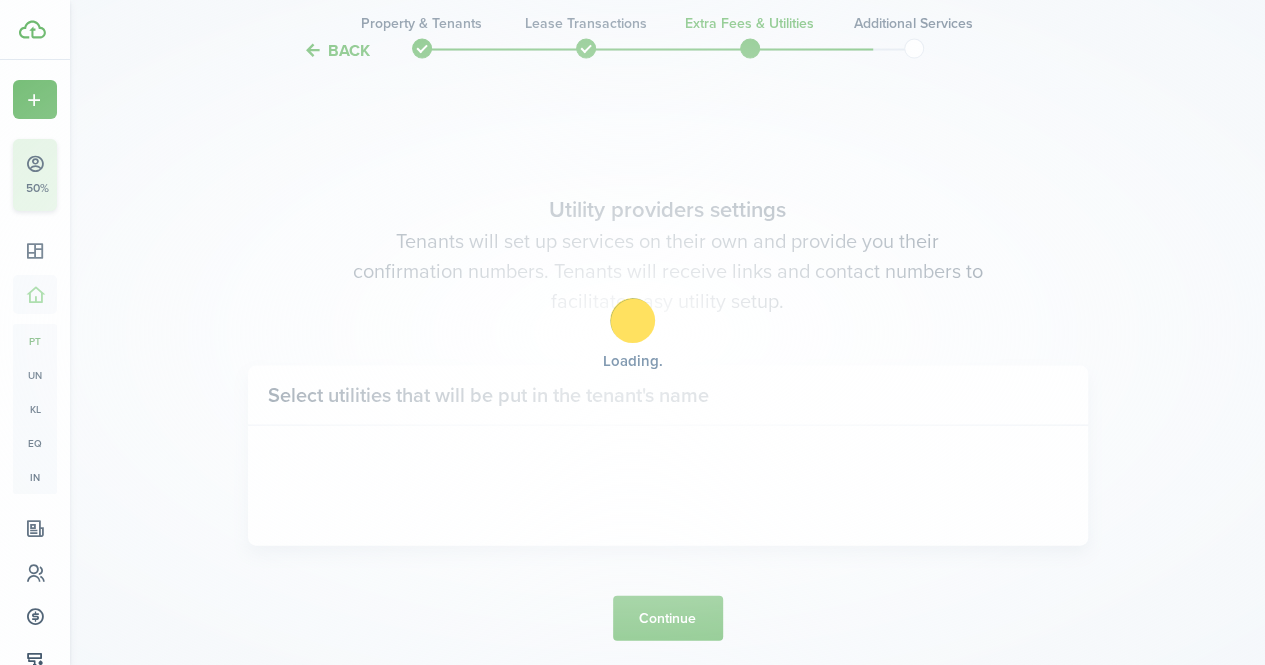 scroll, scrollTop: 1910, scrollLeft: 0, axis: vertical 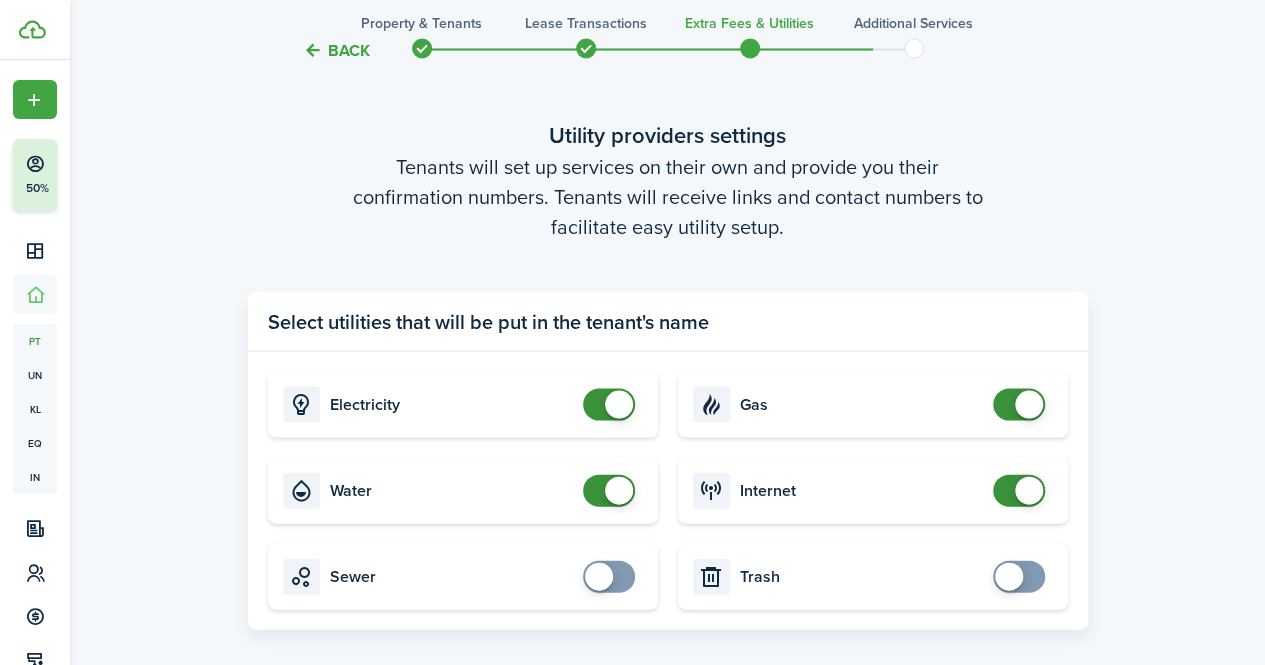 checkbox on "false" 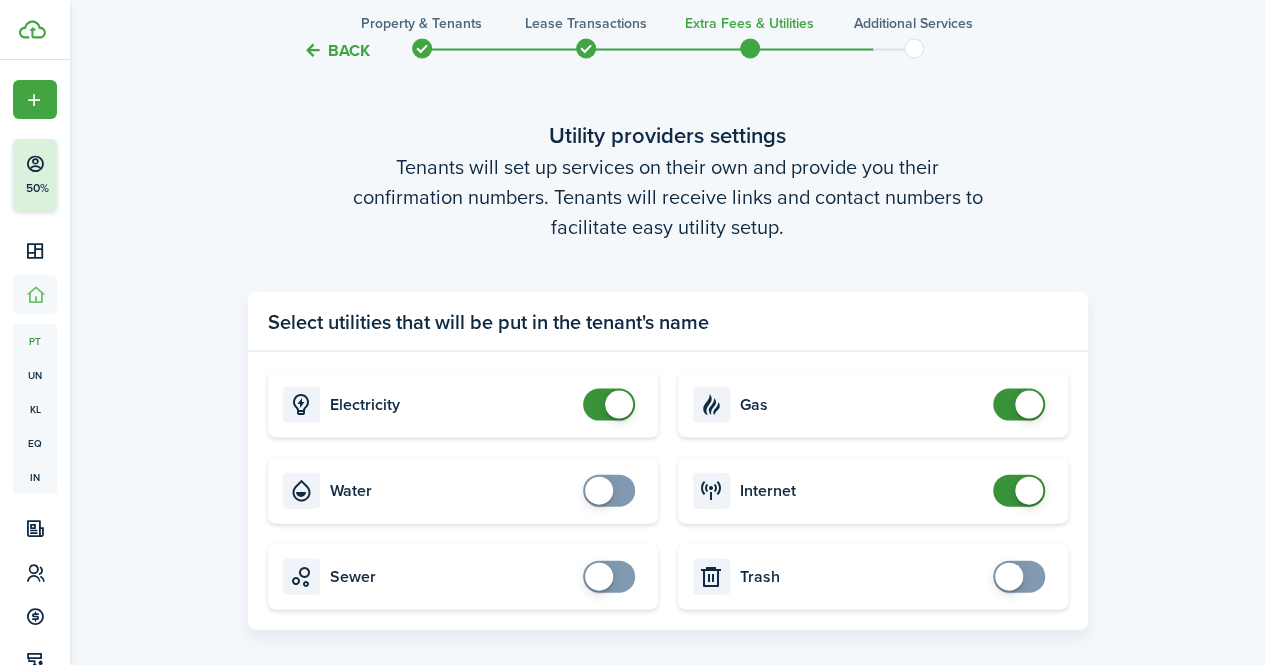 checkbox on "false" 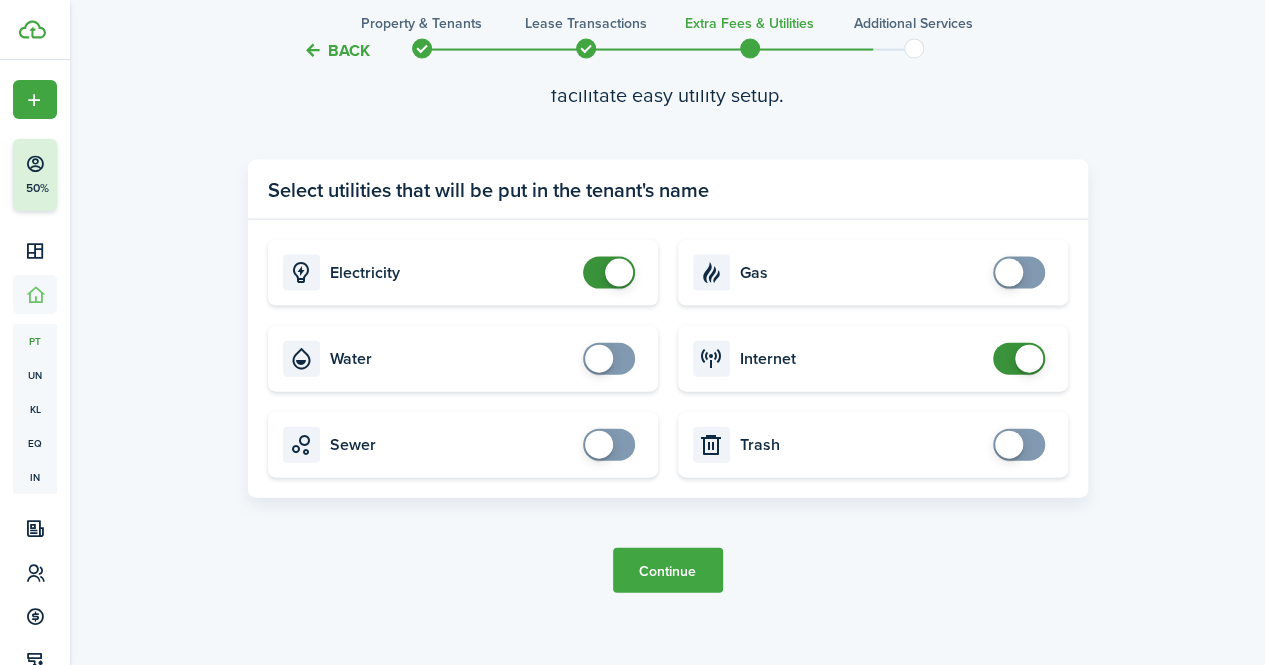 scroll, scrollTop: 2065, scrollLeft: 0, axis: vertical 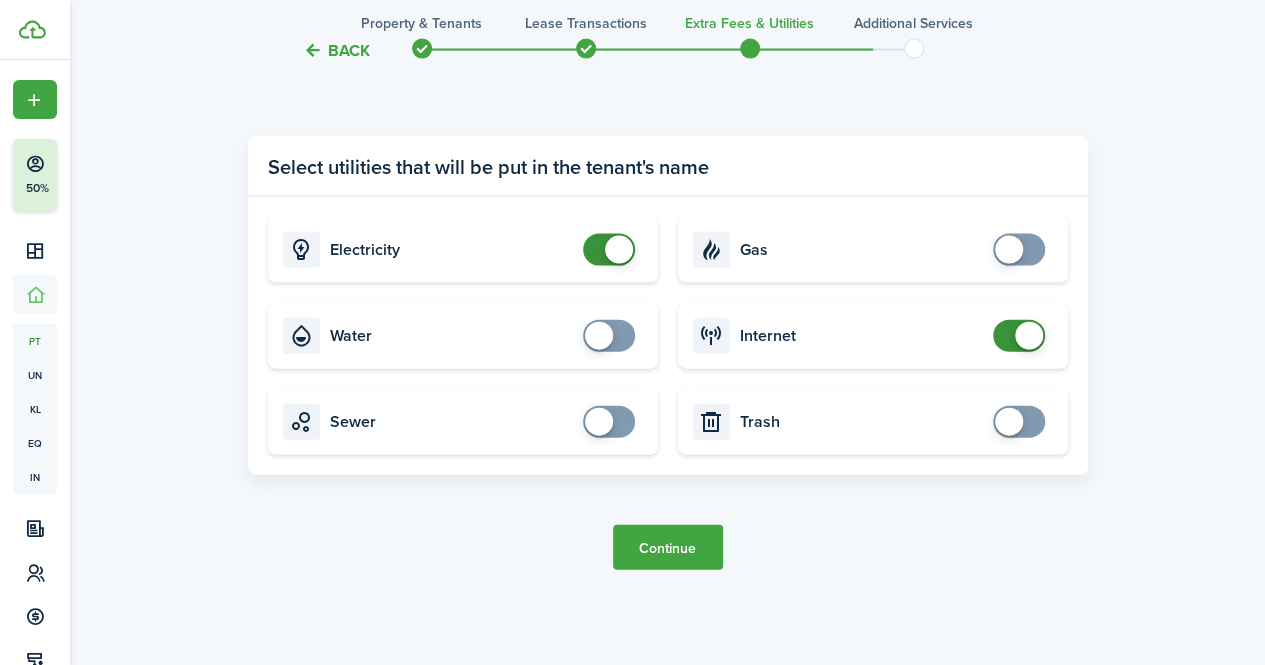 click on "Continue" at bounding box center [668, 547] 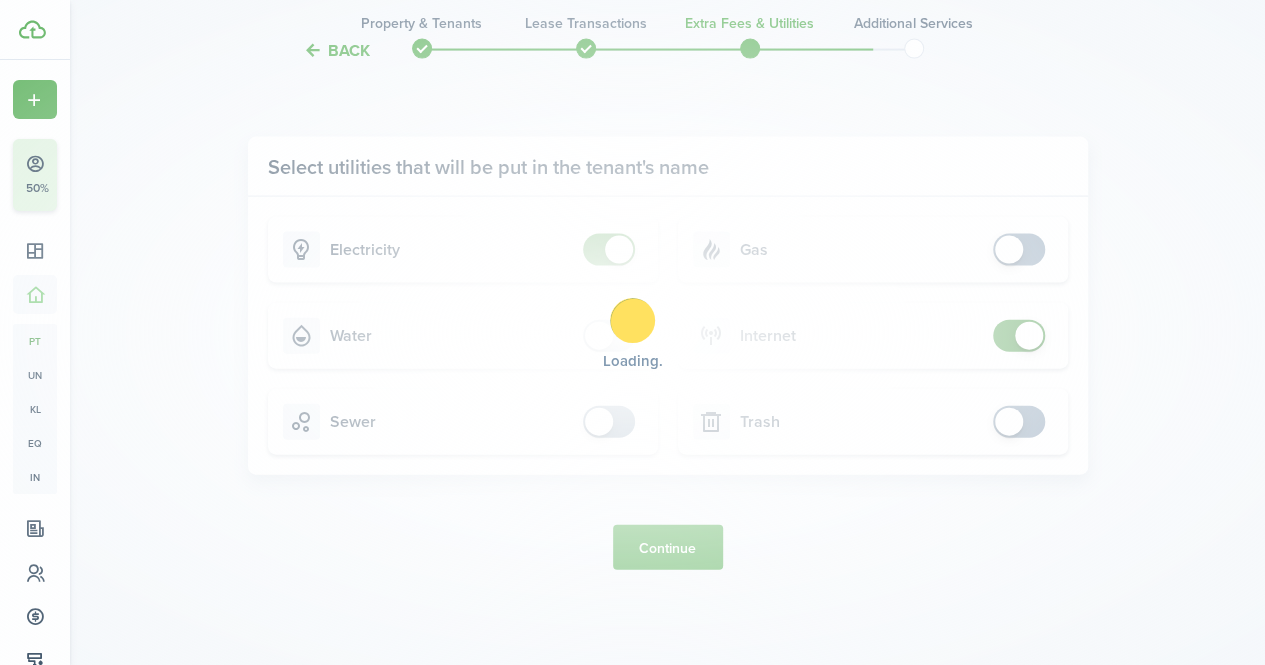 scroll, scrollTop: 0, scrollLeft: 0, axis: both 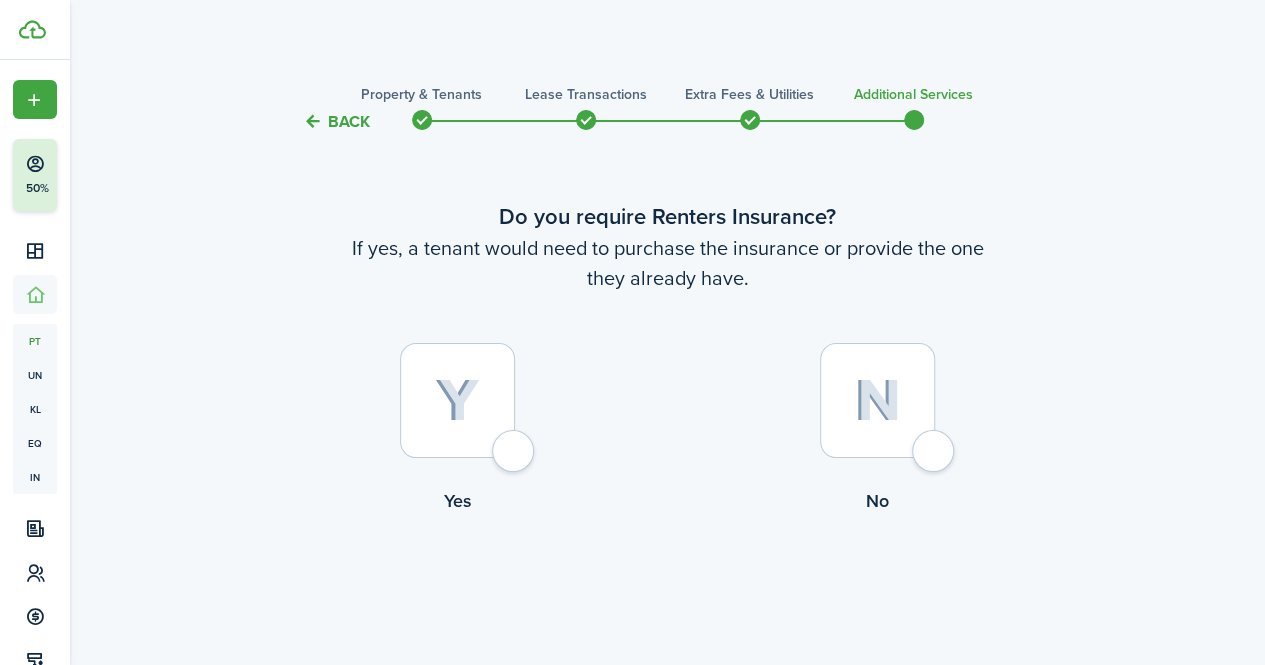 click at bounding box center (457, 400) 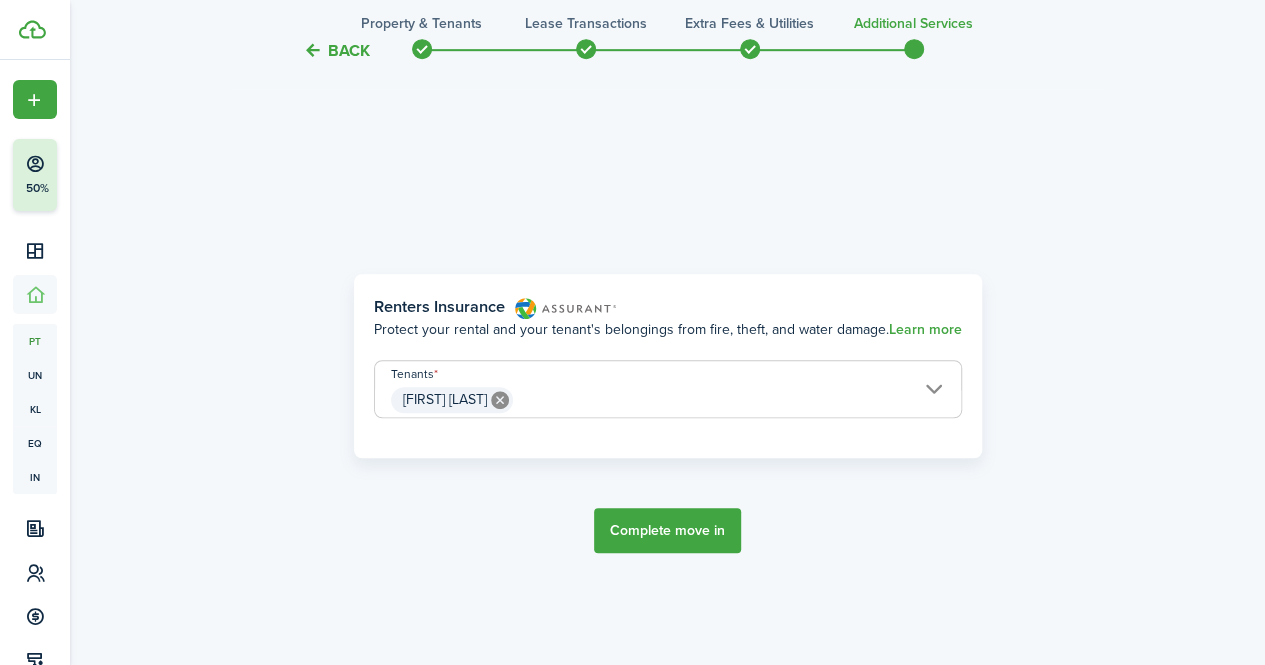 scroll, scrollTop: 580, scrollLeft: 0, axis: vertical 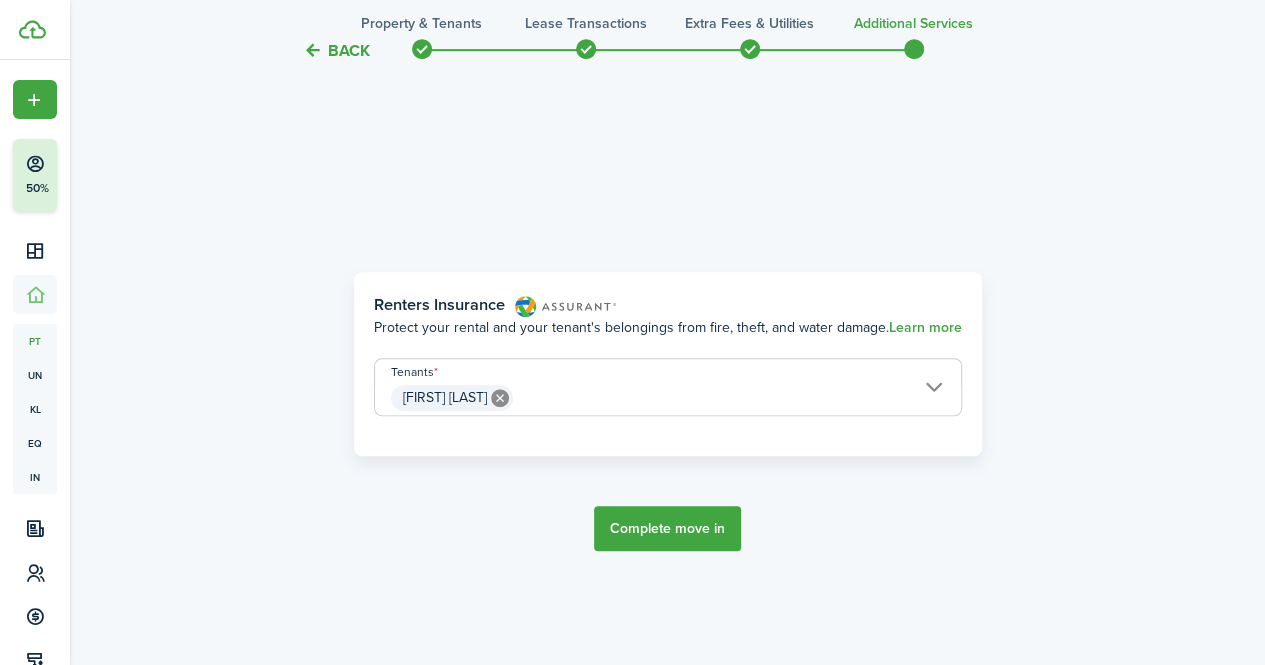 click on "Complete move in" at bounding box center (667, 528) 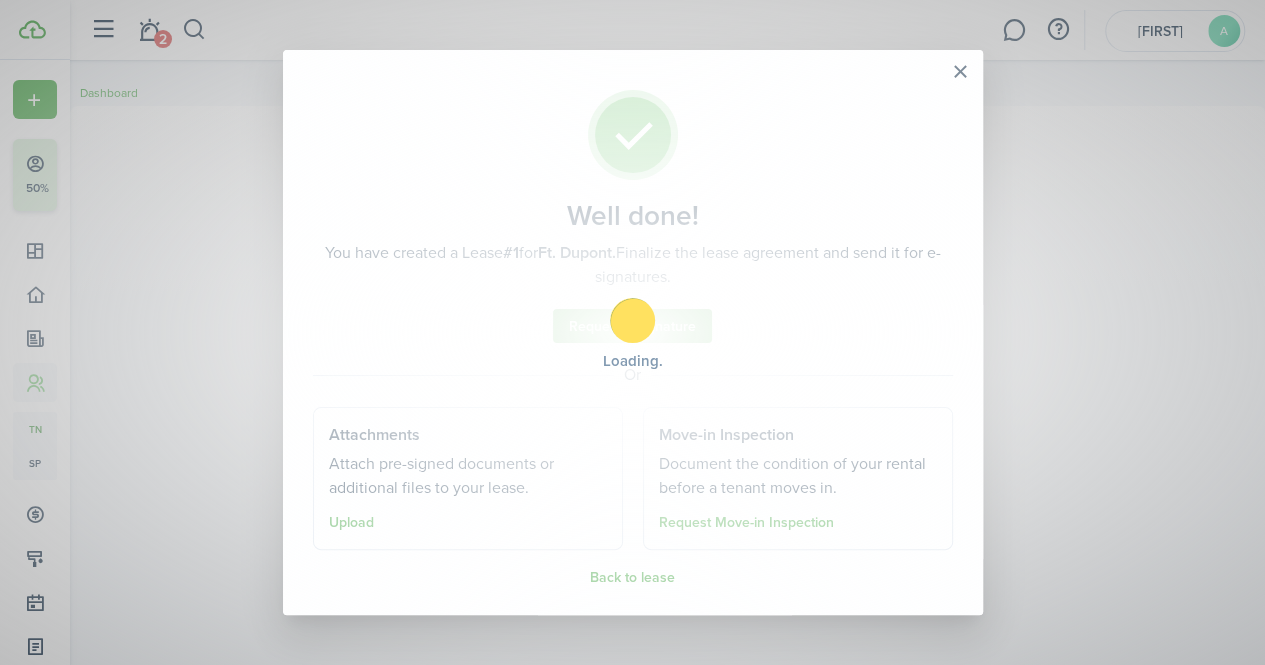 scroll, scrollTop: 0, scrollLeft: 0, axis: both 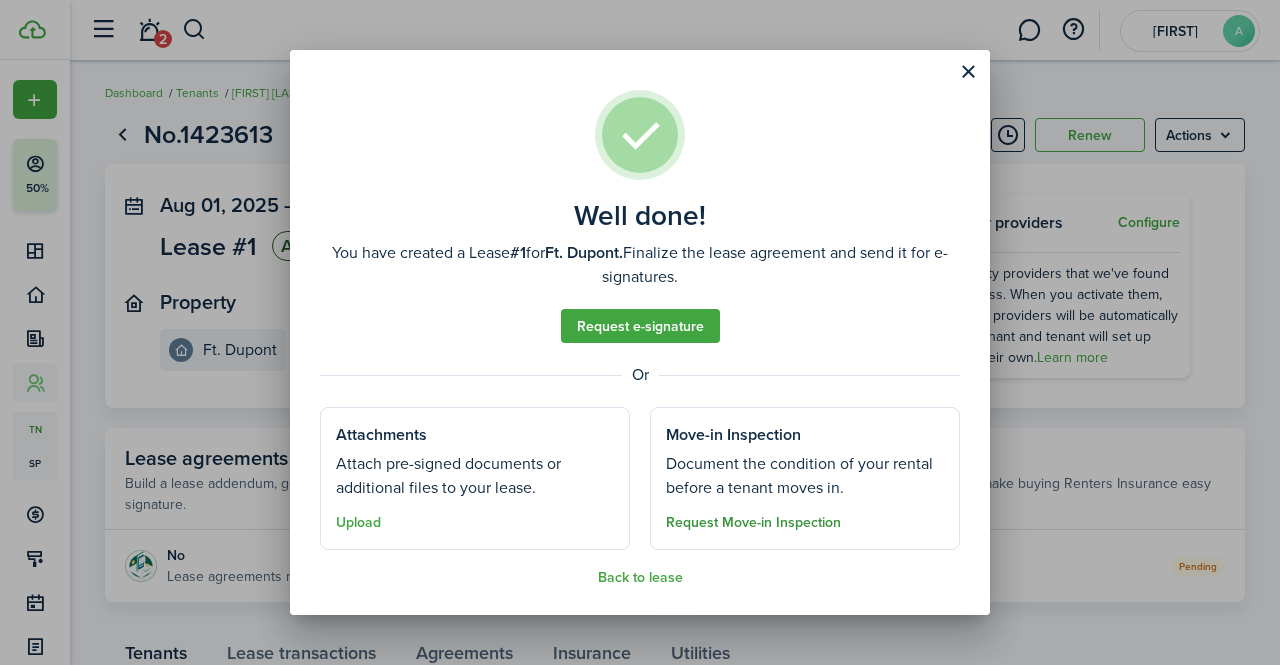click on "Request Move-in Inspection" at bounding box center [753, 523] 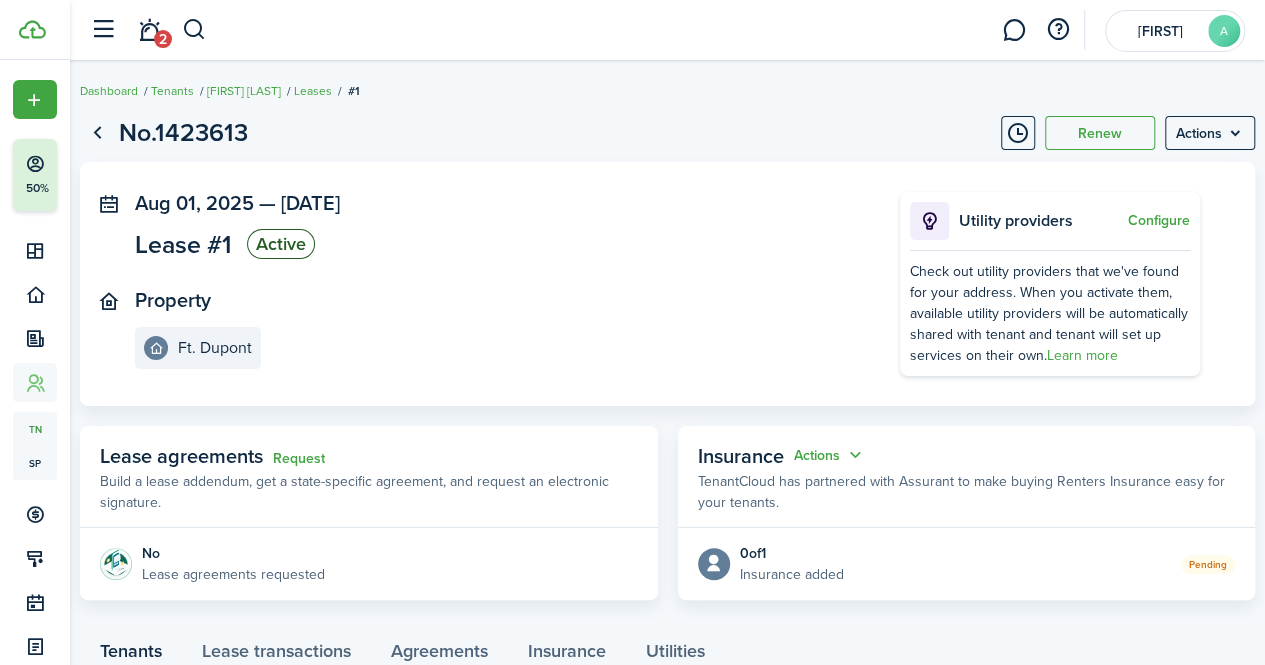scroll, scrollTop: 0, scrollLeft: 0, axis: both 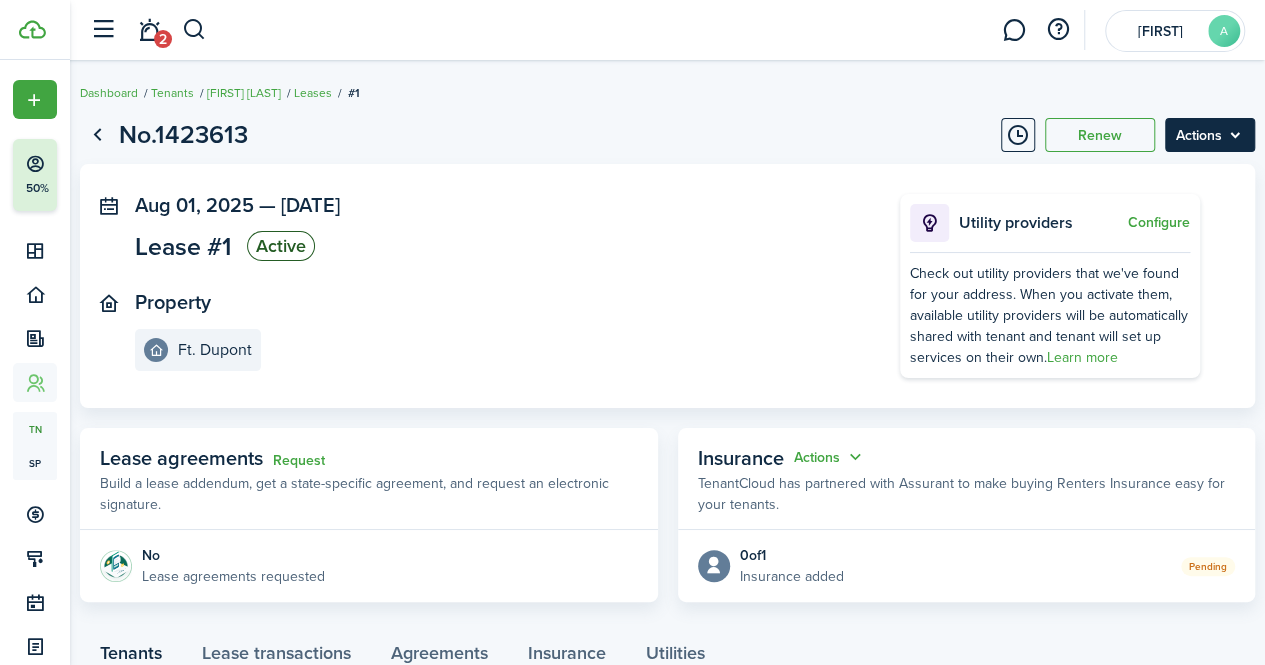 click on "Actions" at bounding box center (1210, 135) 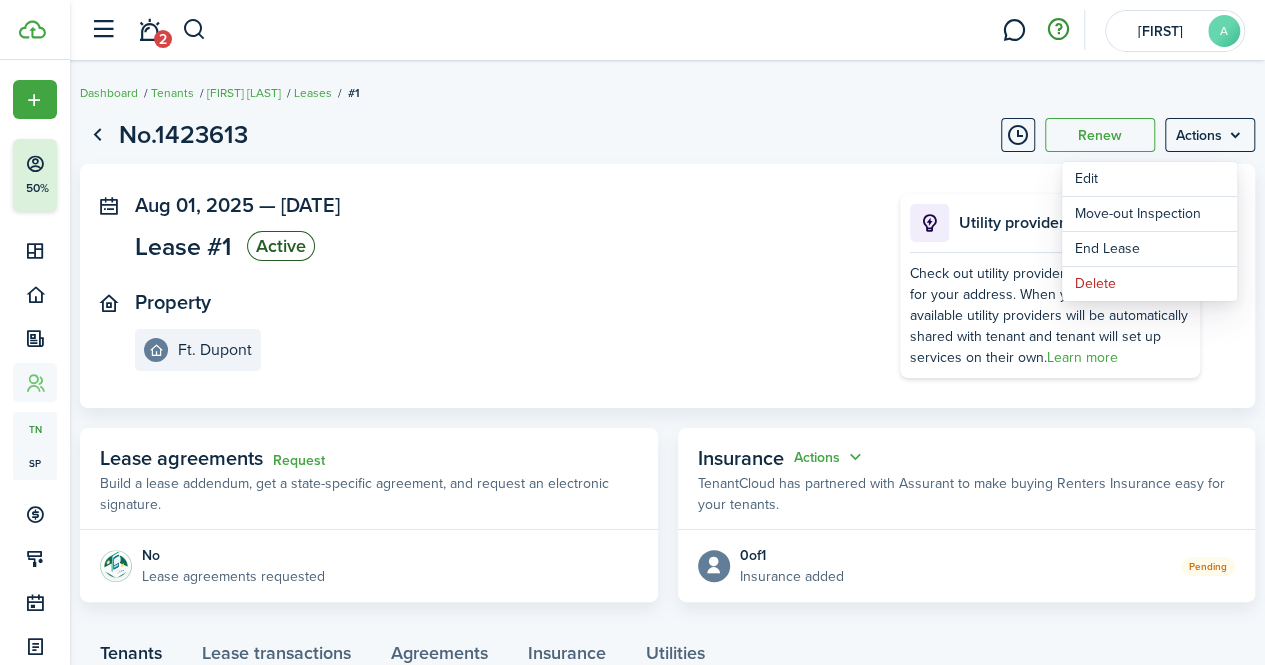 click at bounding box center [1058, 30] 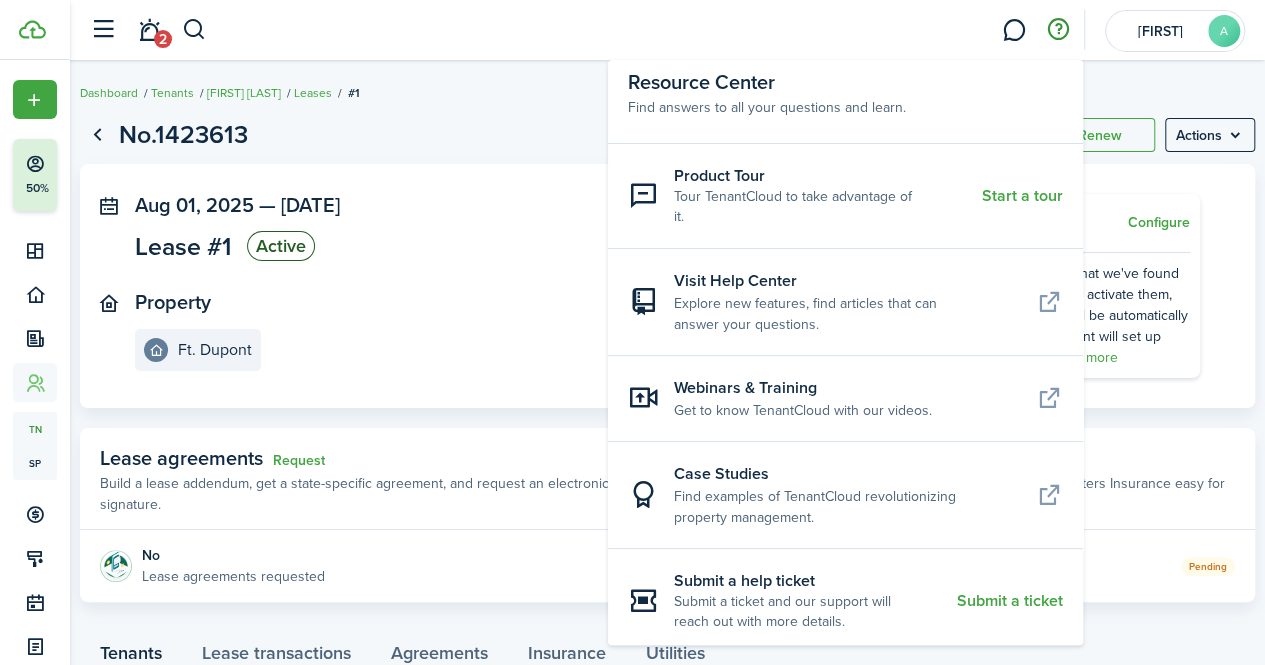 scroll, scrollTop: 23, scrollLeft: 0, axis: vertical 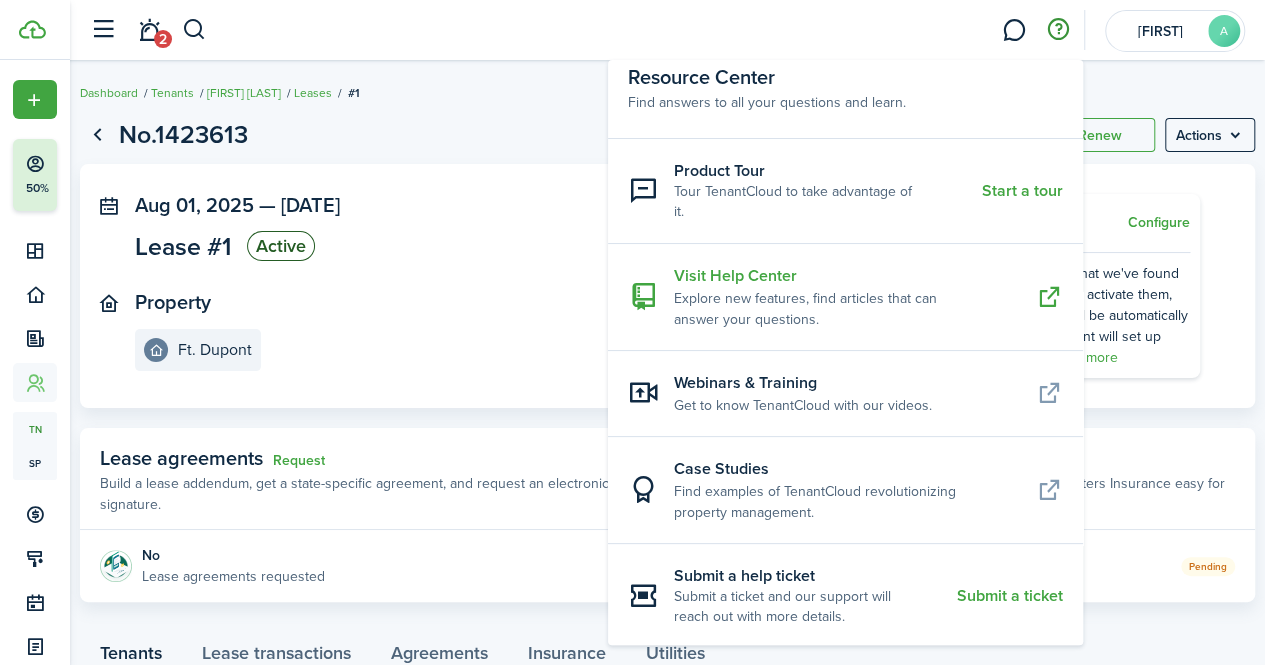 click on "Explore new features, find articles that can answer your questions." at bounding box center (847, 309) 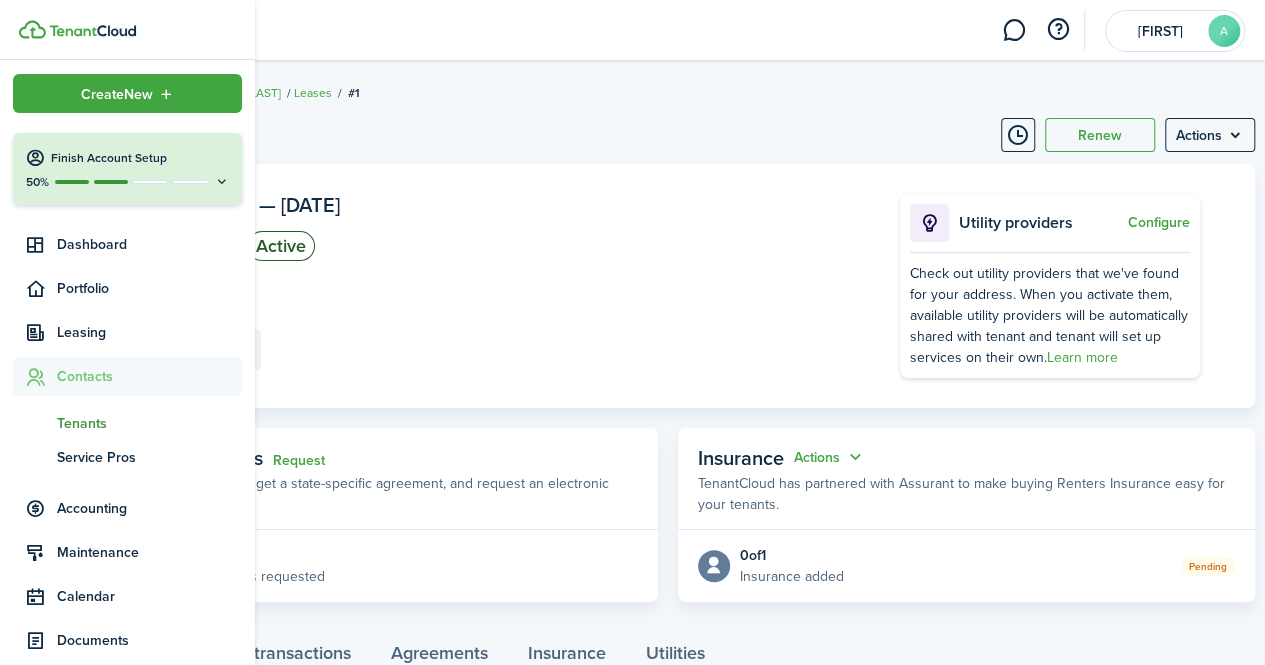 scroll, scrollTop: 0, scrollLeft: 0, axis: both 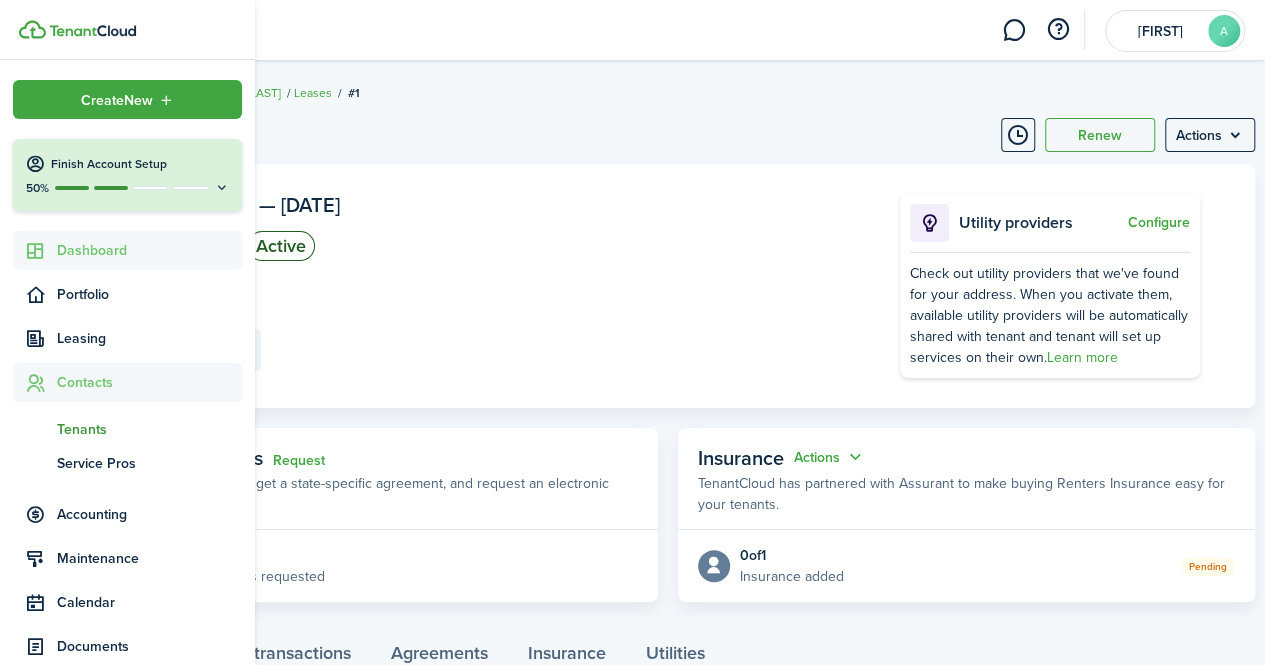 click on "Dashboard" at bounding box center [149, 250] 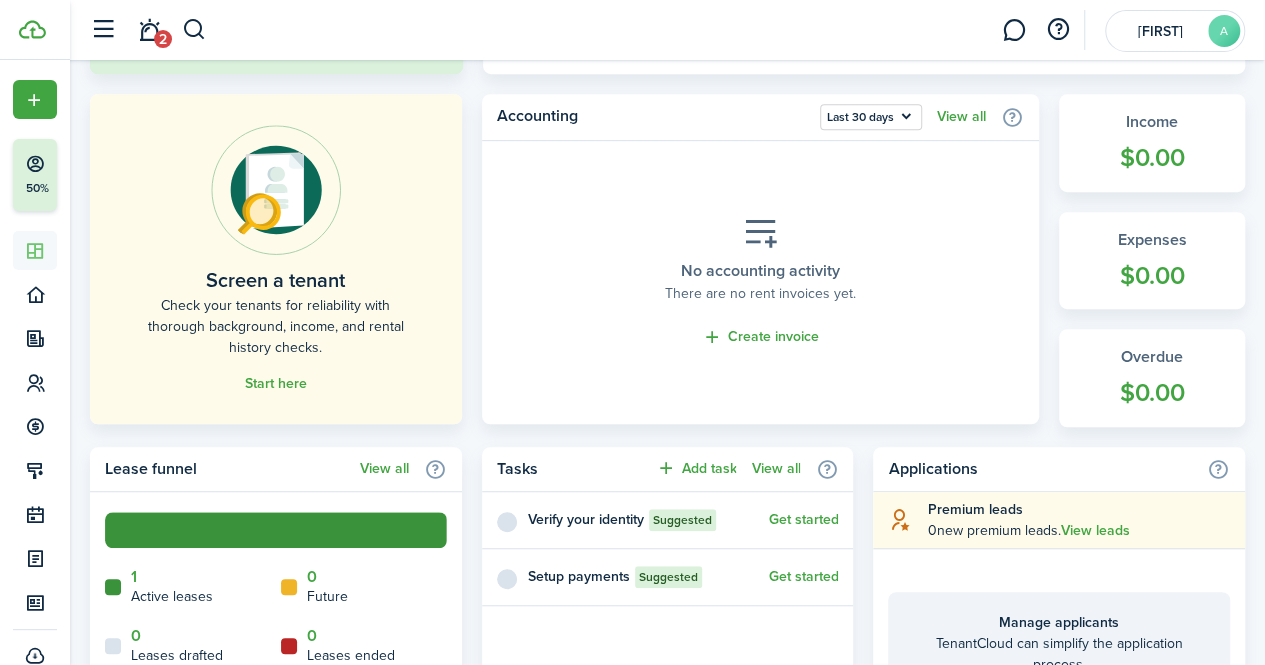 scroll, scrollTop: 478, scrollLeft: 0, axis: vertical 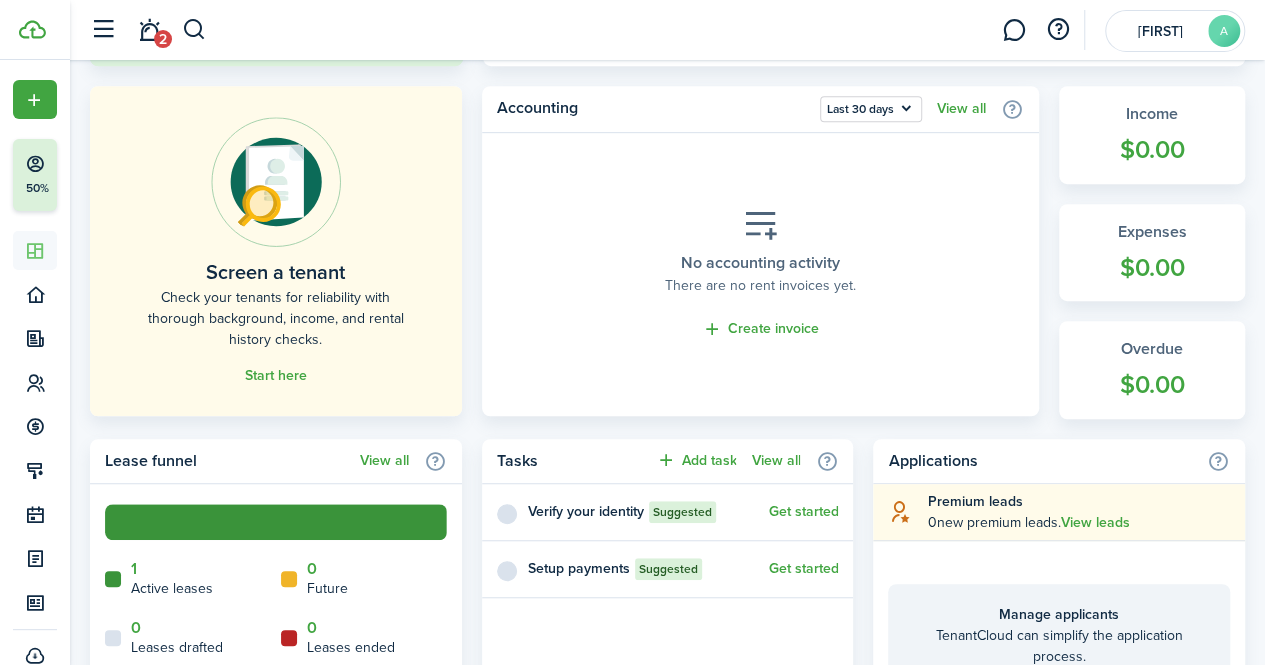 click at bounding box center (276, 182) 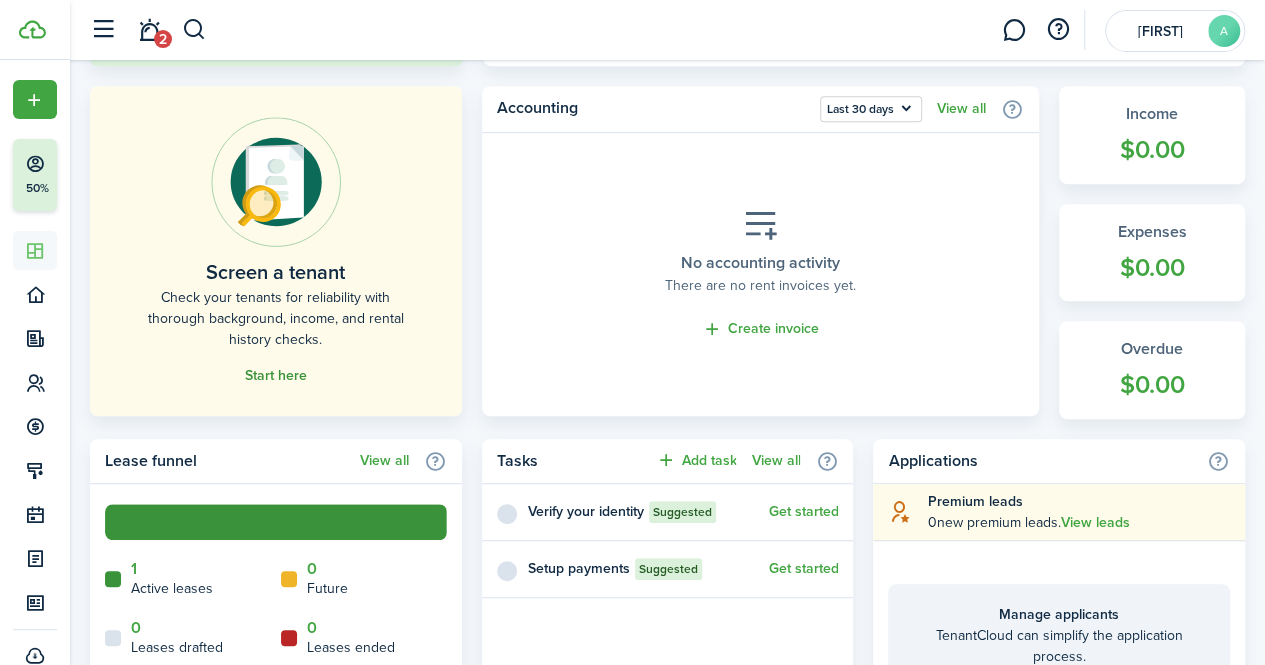 click on "Start here" at bounding box center (276, 376) 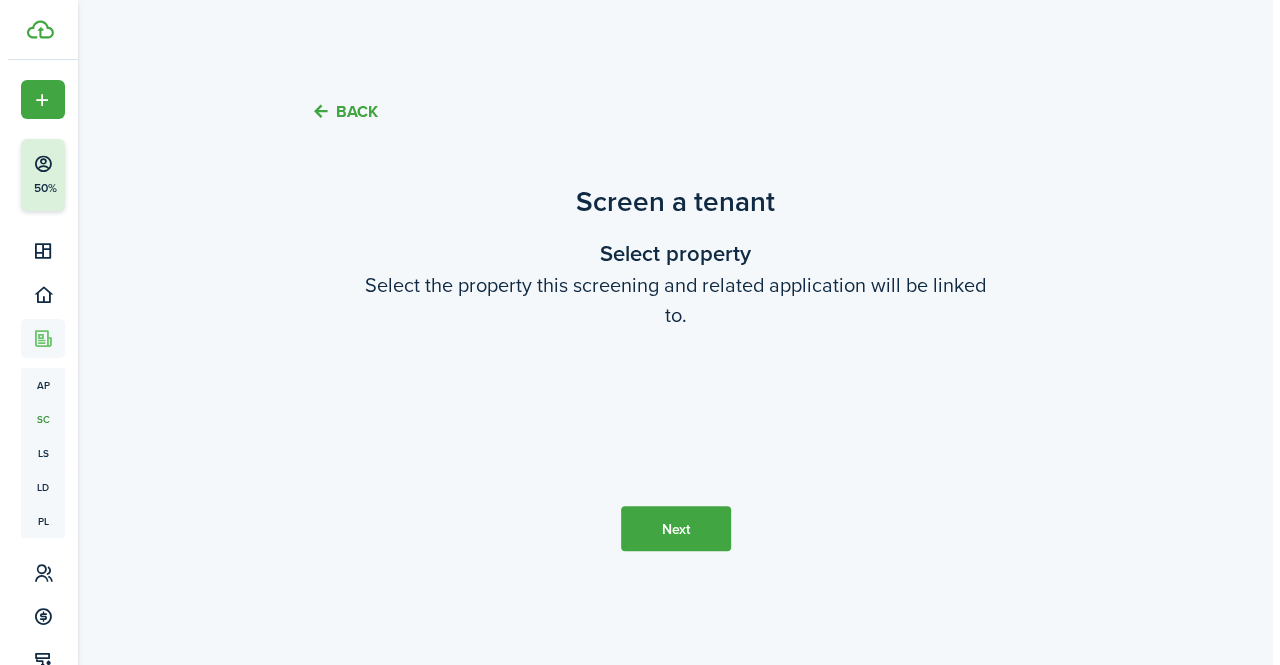 scroll, scrollTop: 0, scrollLeft: 0, axis: both 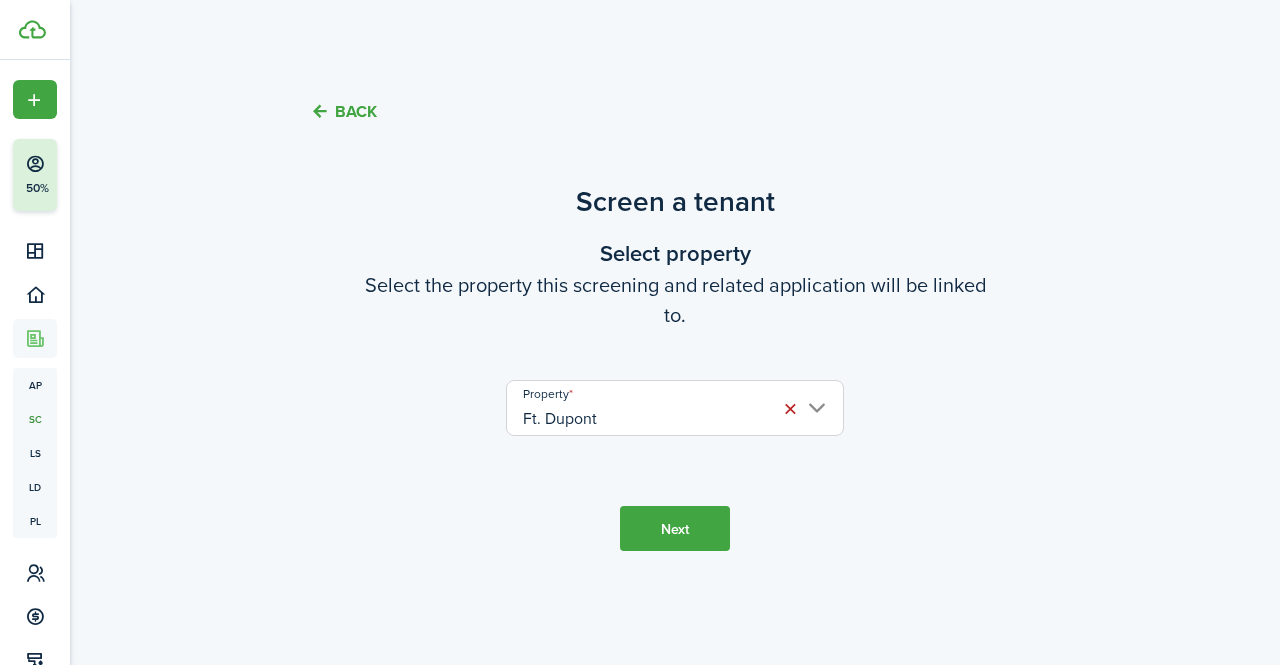 click on "Next" at bounding box center (675, 528) 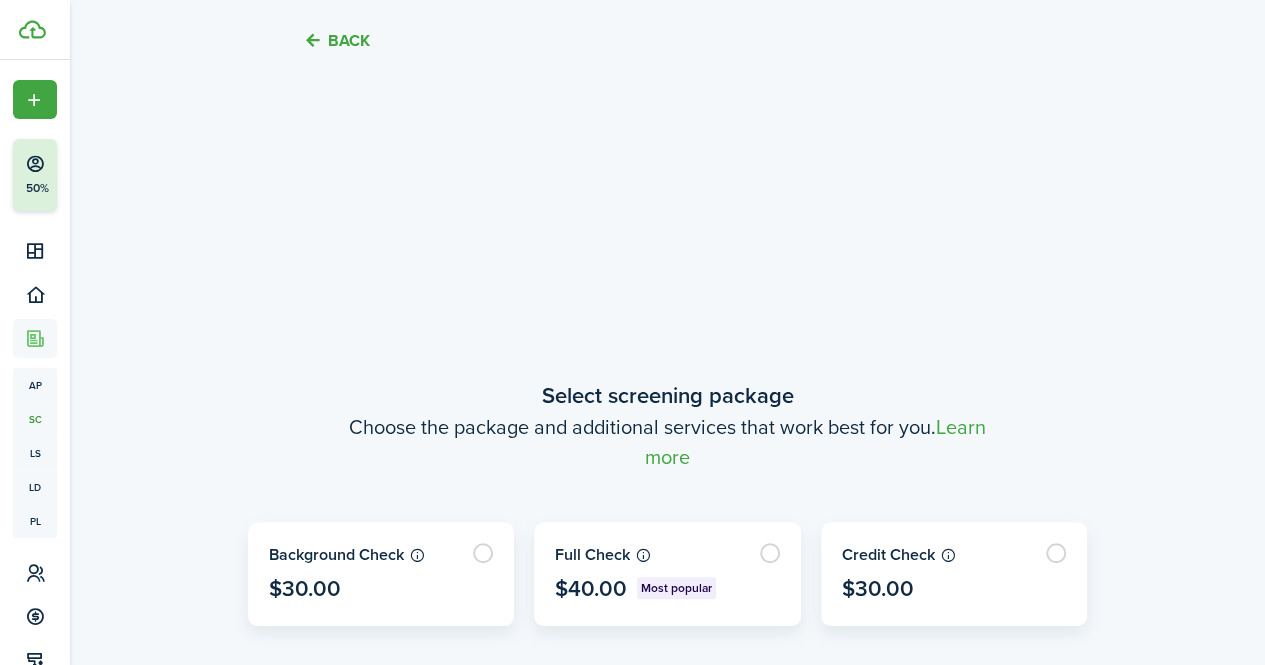 scroll, scrollTop: 512, scrollLeft: 0, axis: vertical 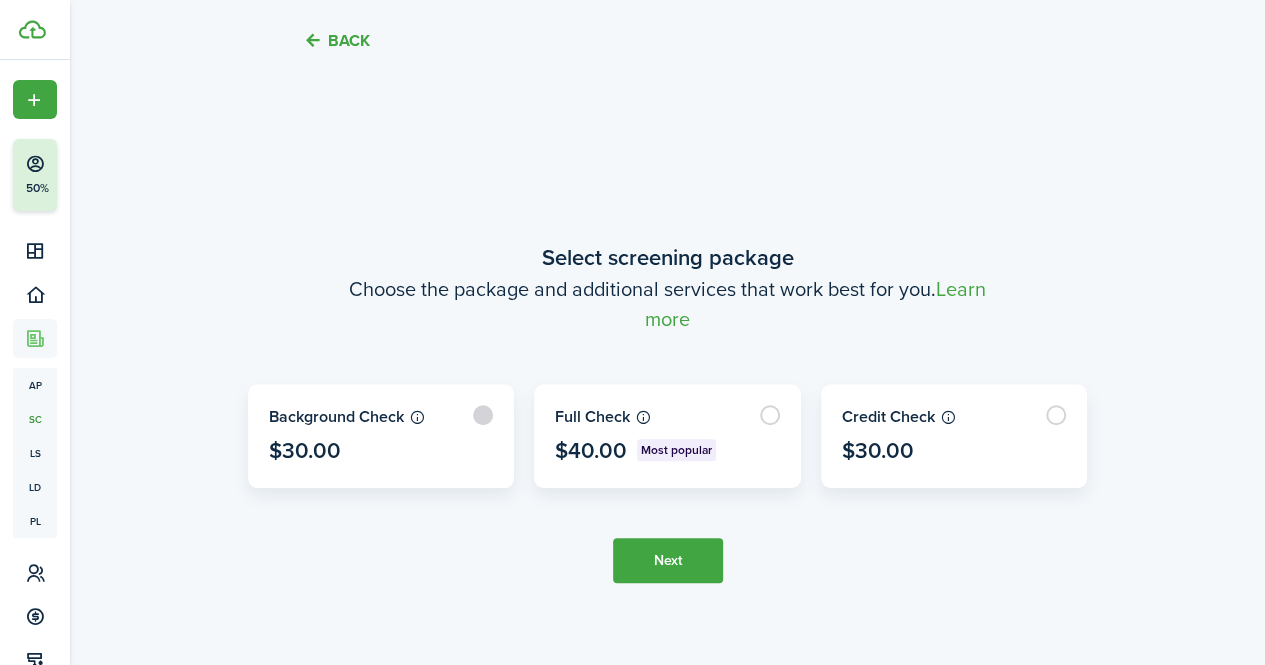 click at bounding box center [381, 436] 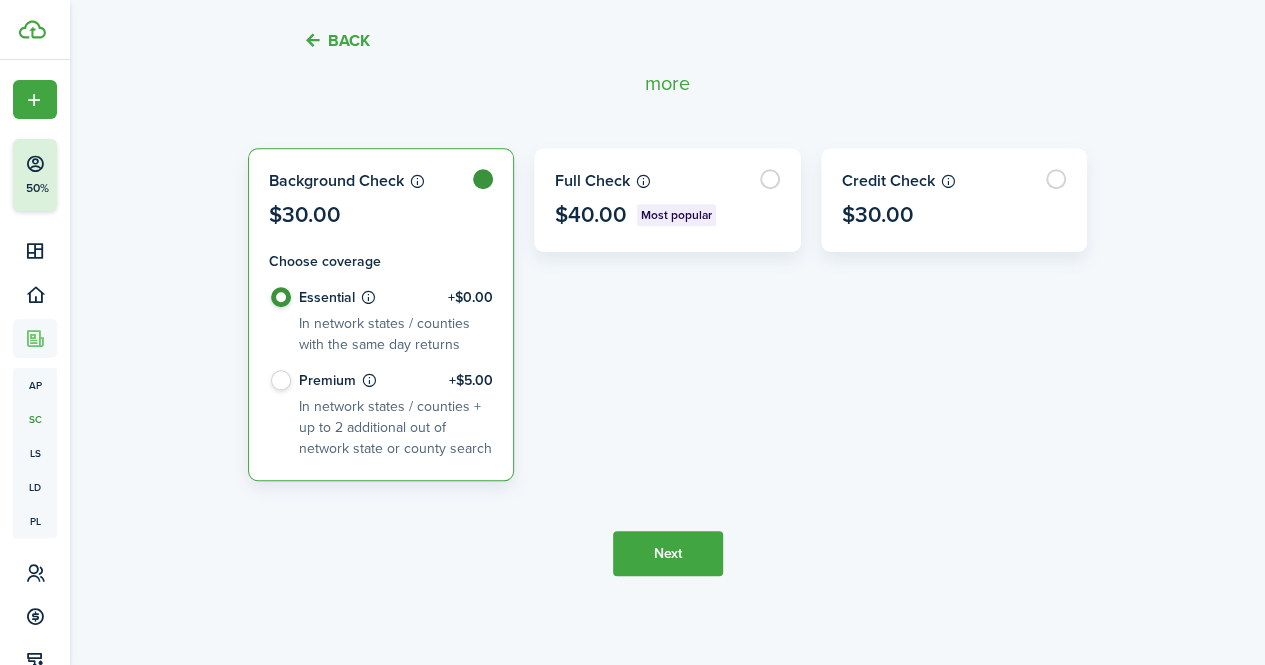 scroll, scrollTop: 646, scrollLeft: 0, axis: vertical 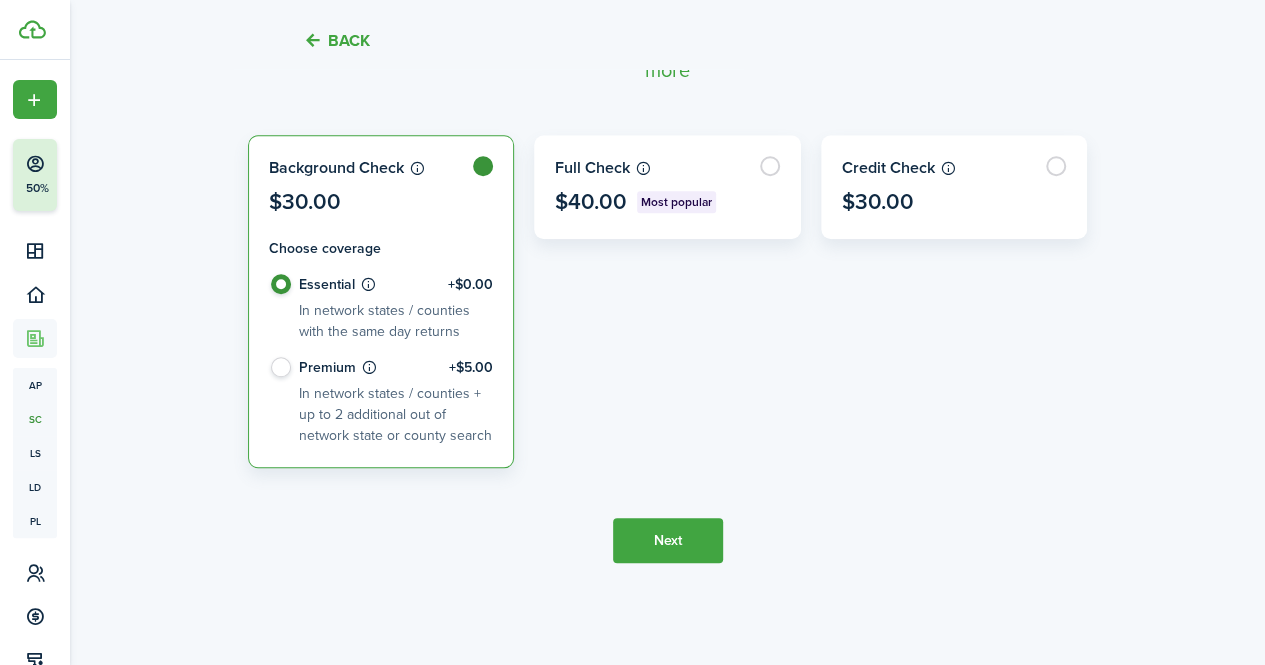 click on "Next" at bounding box center (668, 540) 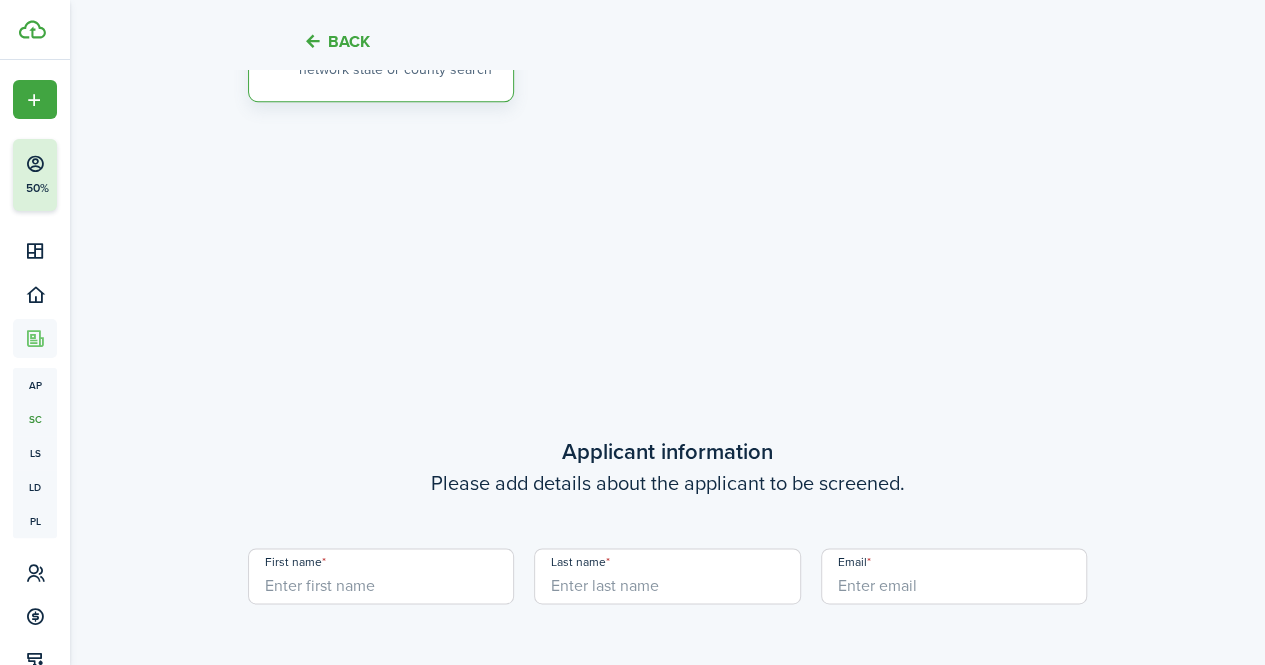 scroll, scrollTop: 1177, scrollLeft: 0, axis: vertical 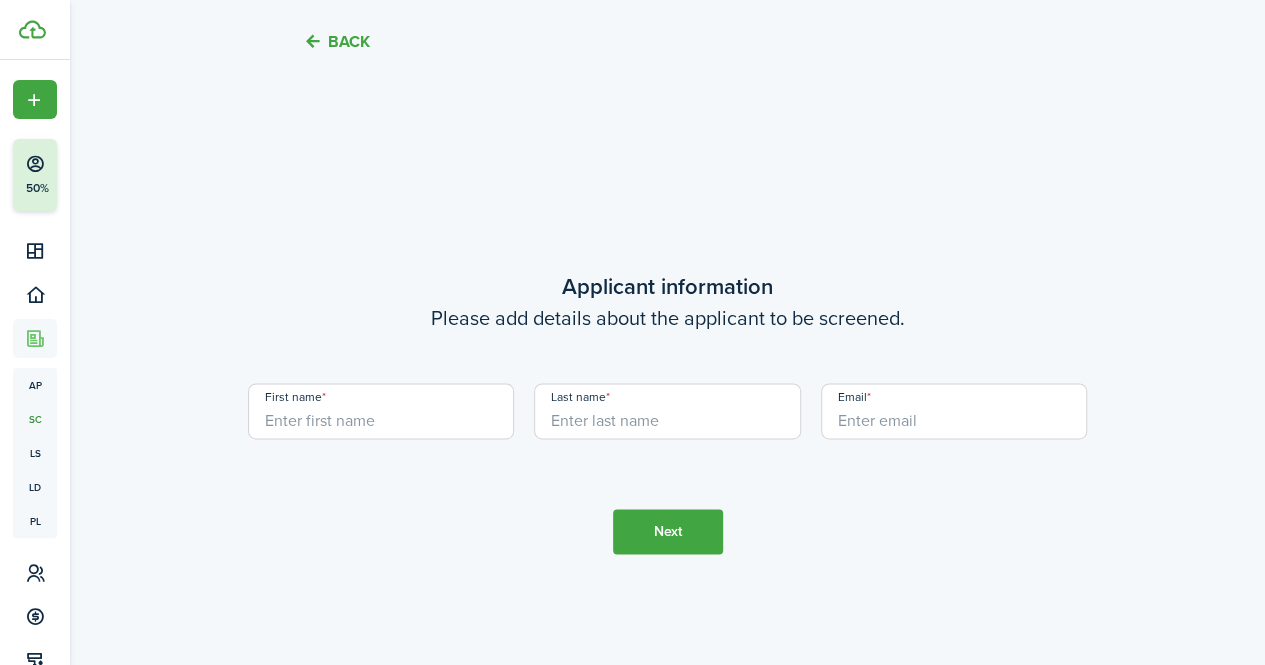 click on "First name" at bounding box center (381, 411) 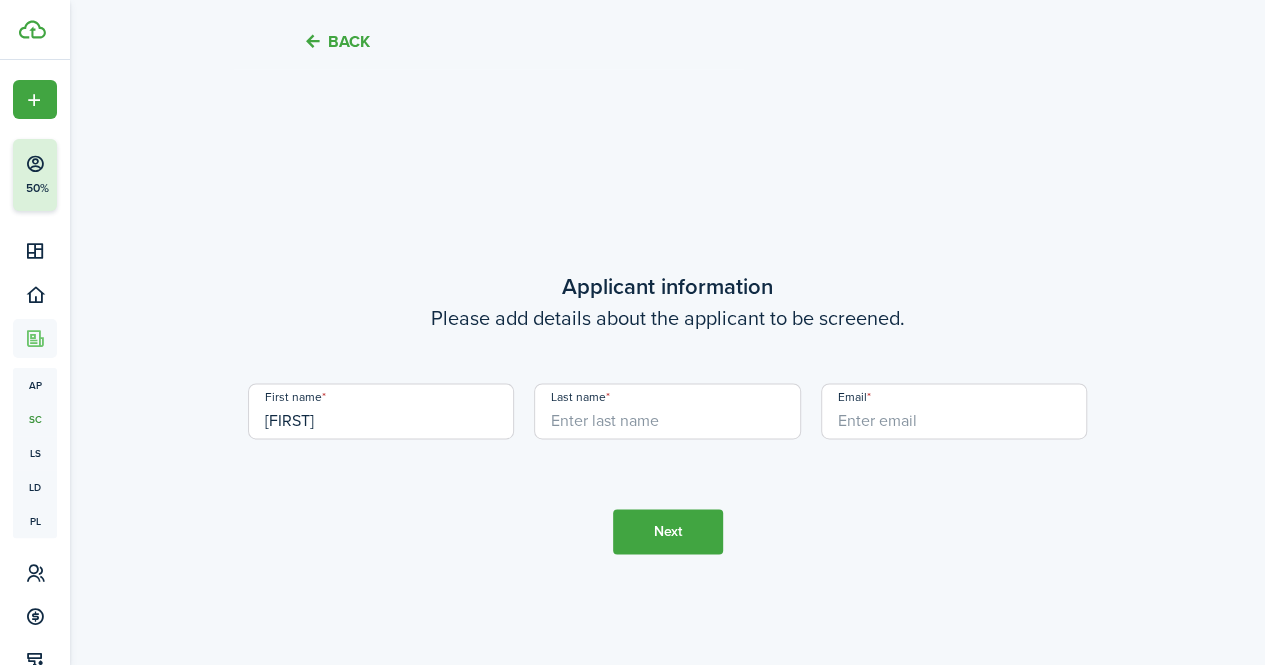 type on "[FIRST]" 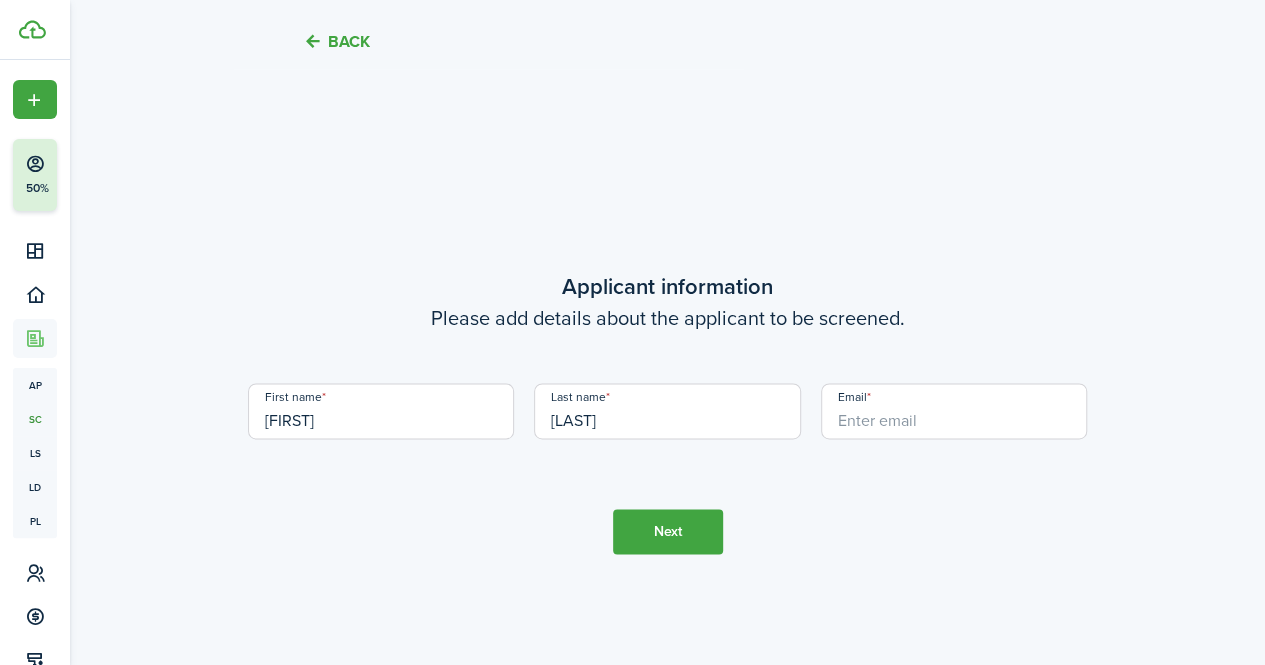 type on "[LAST]" 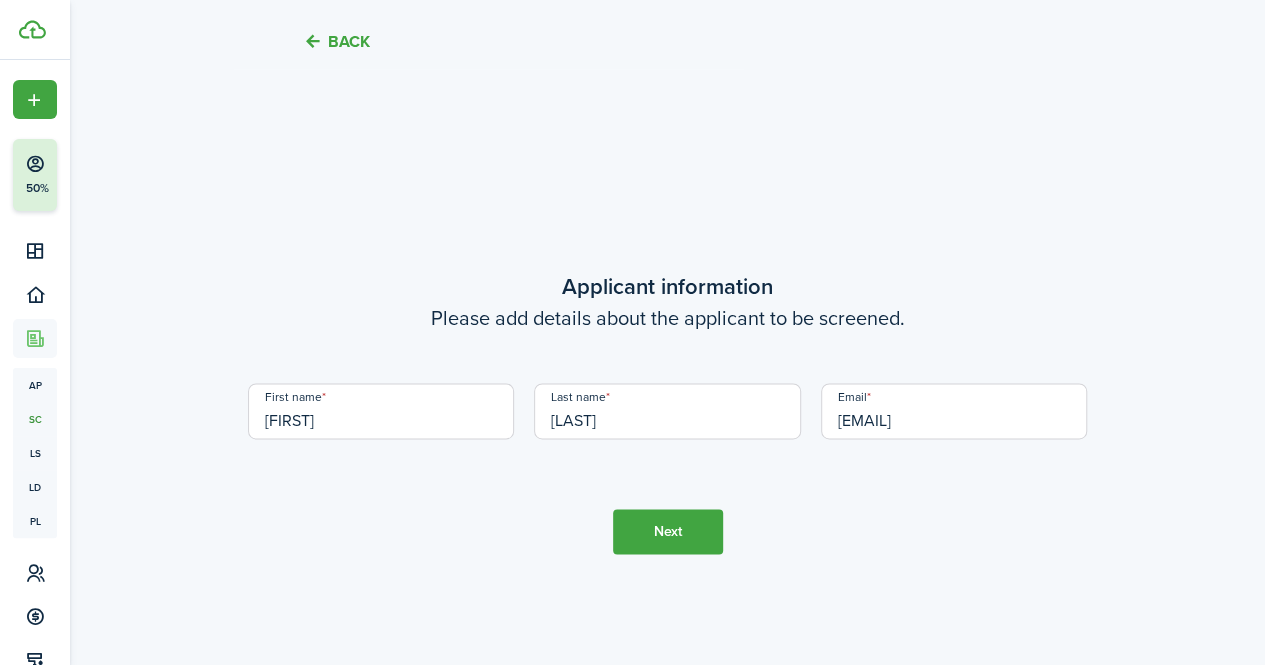 type on "[EMAIL]" 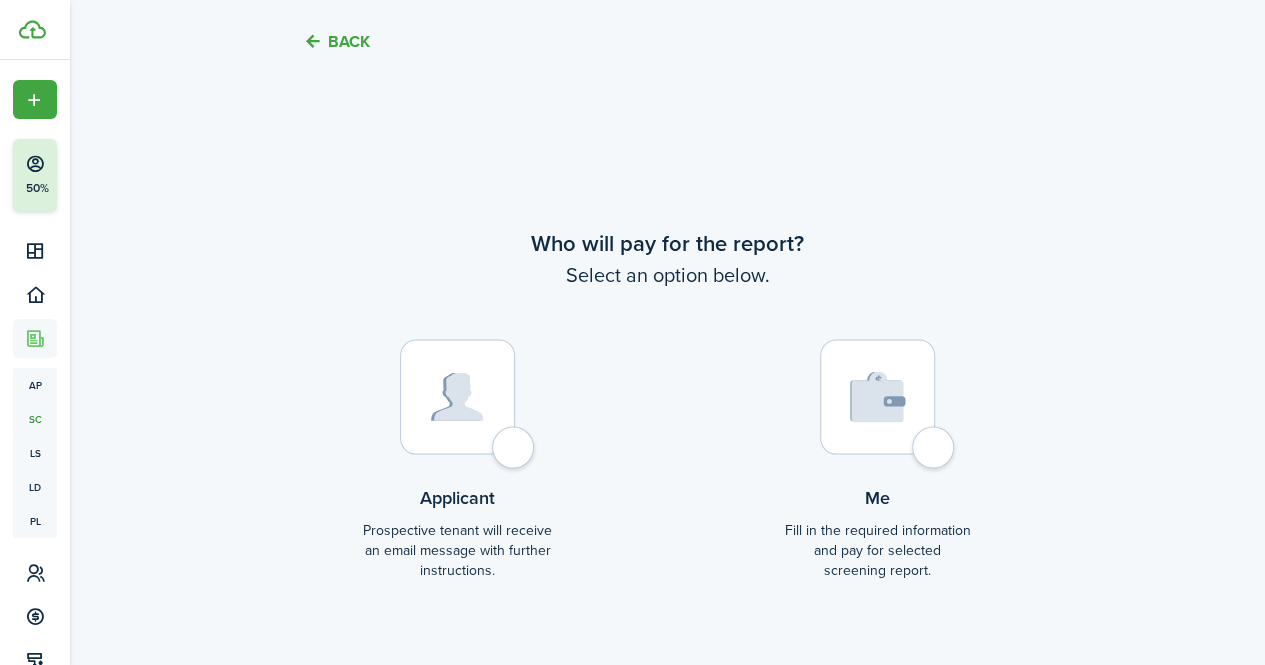 scroll, scrollTop: 1842, scrollLeft: 0, axis: vertical 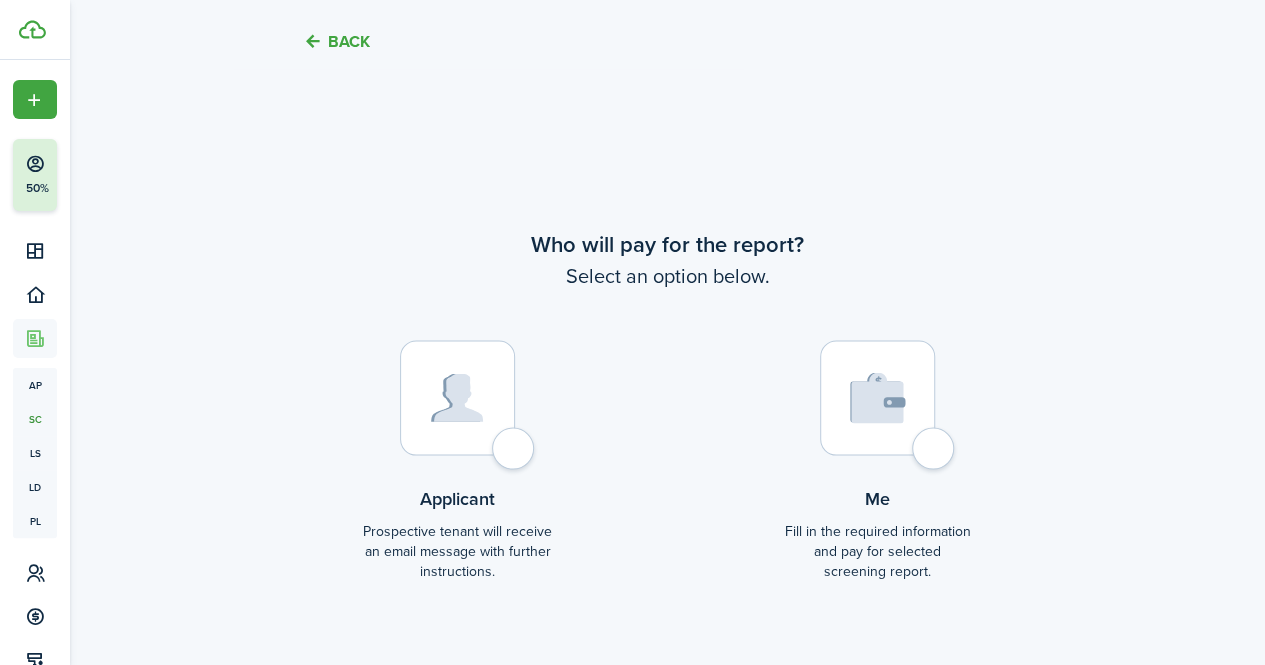 click at bounding box center (877, 397) 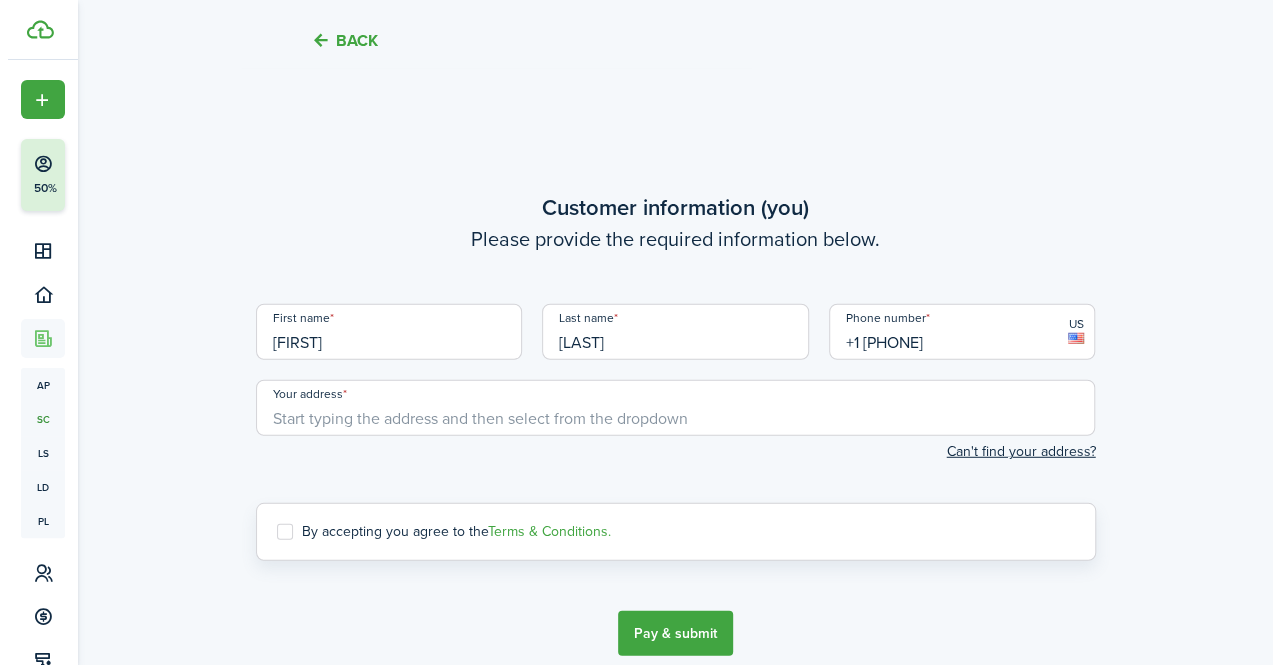 scroll, scrollTop: 2508, scrollLeft: 0, axis: vertical 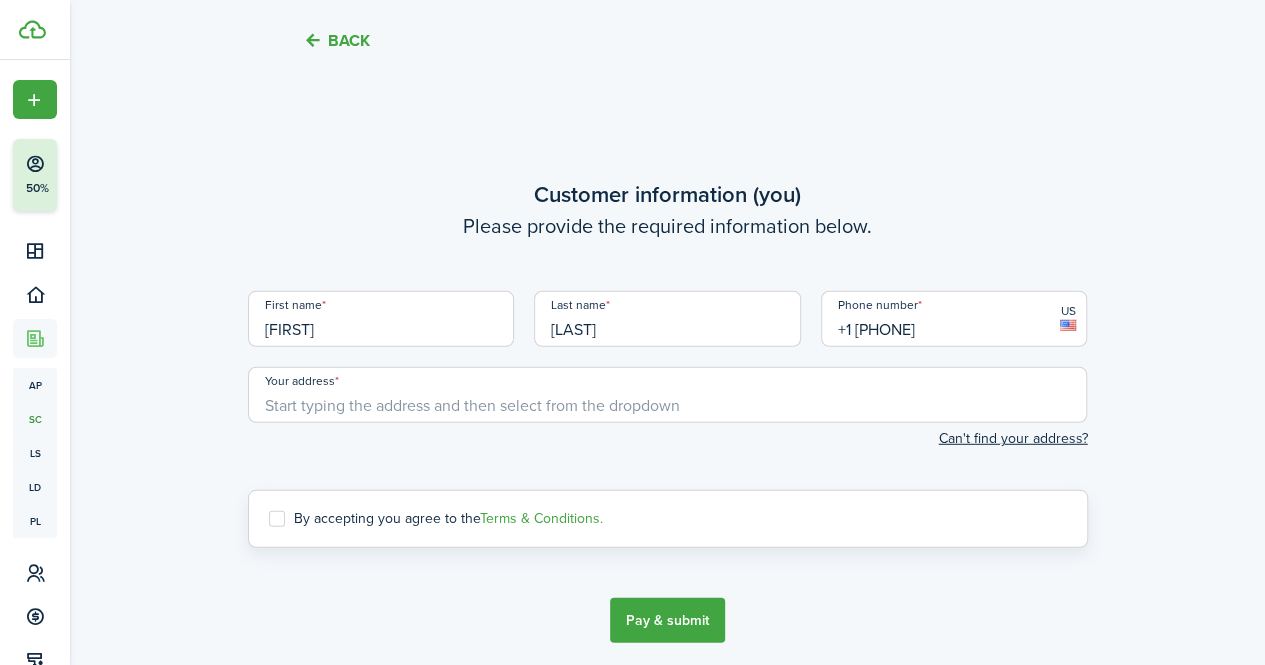 click on "Your address" at bounding box center [668, 395] 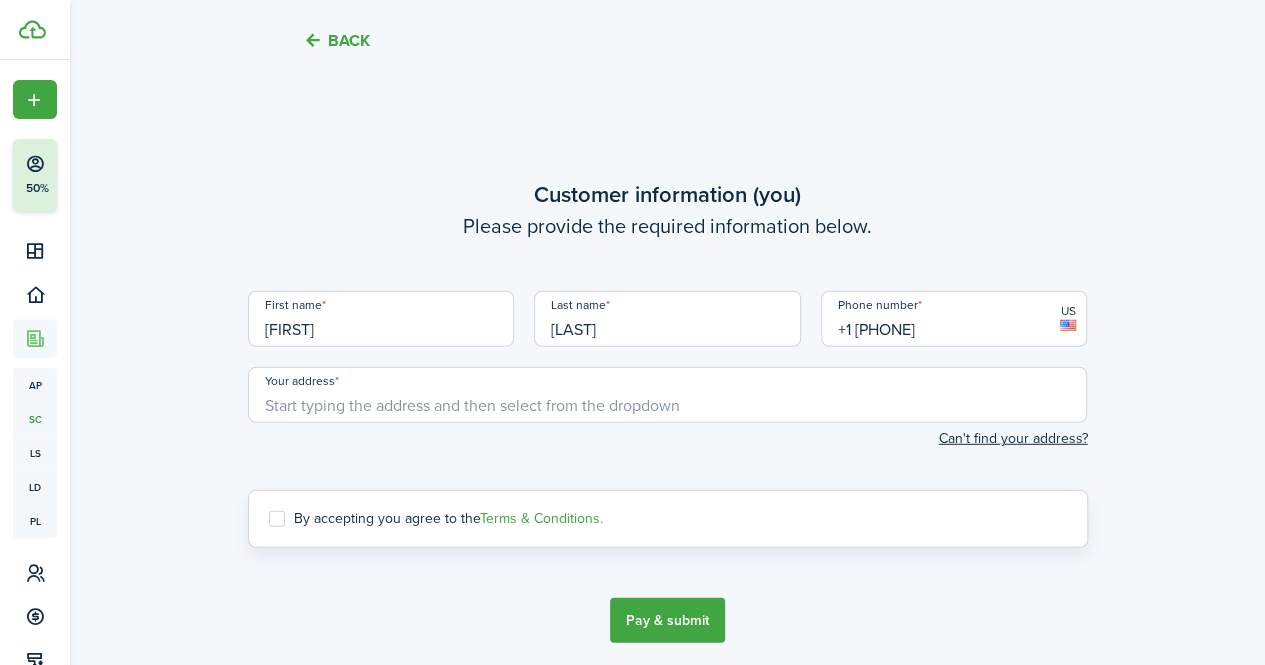 type on "1149 42nd Street NE" 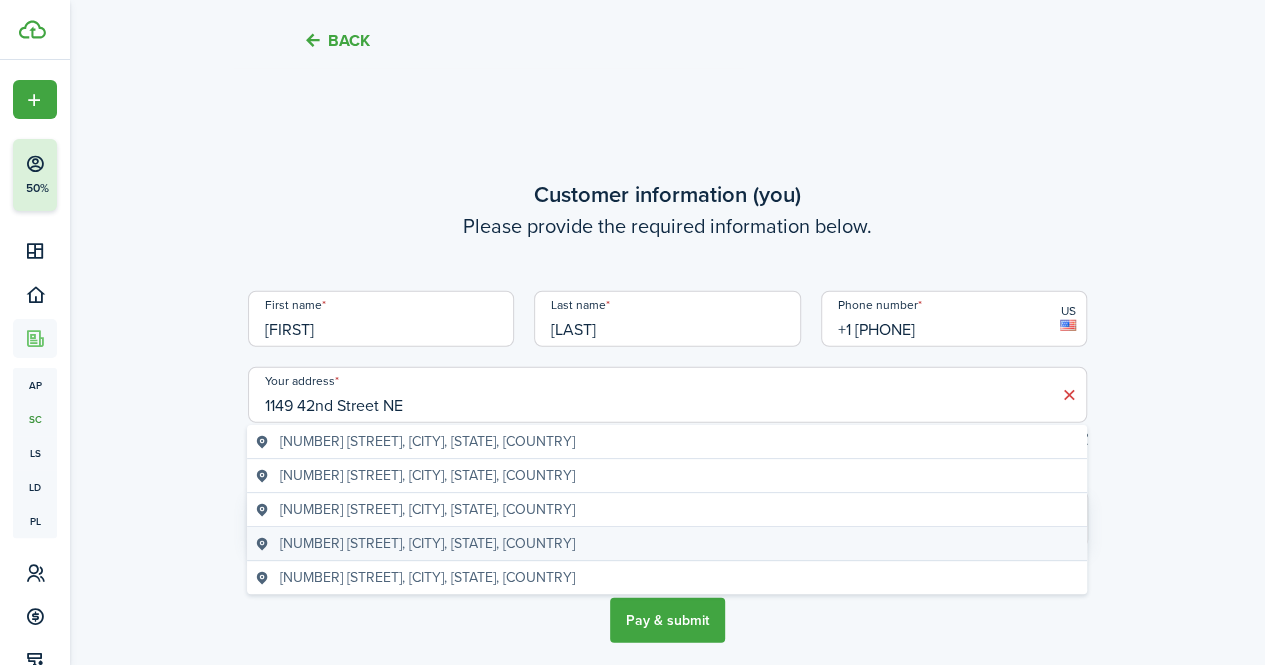 click on "[NUMBER] [STREET], [CITY], [STATE], [COUNTRY]" at bounding box center [427, 543] 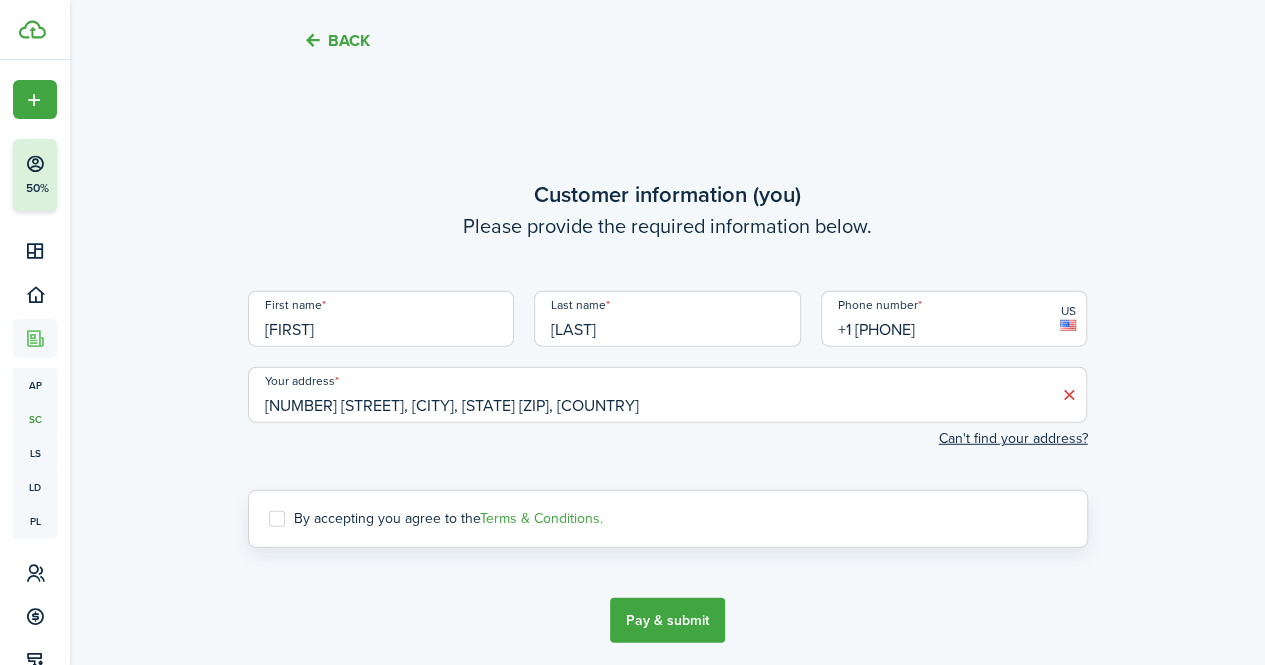 click on "By accepting you agree to the  Terms & Conditions." at bounding box center [436, 519] 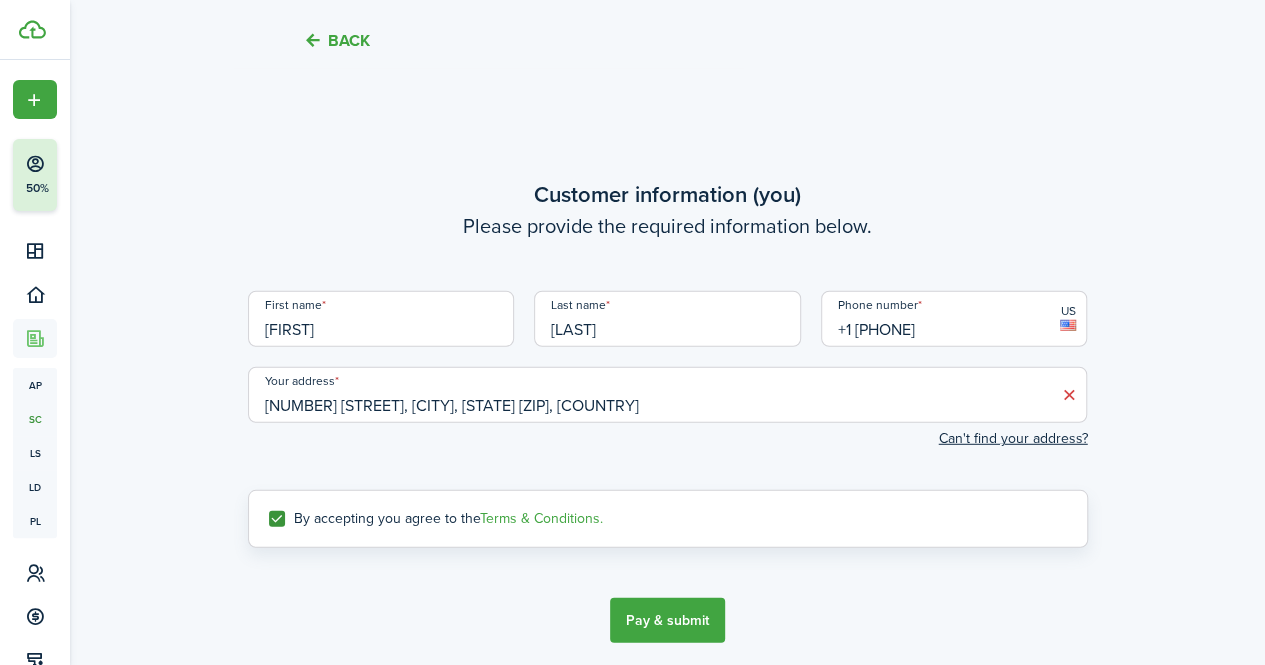 click on "Pay & submit" at bounding box center (667, 620) 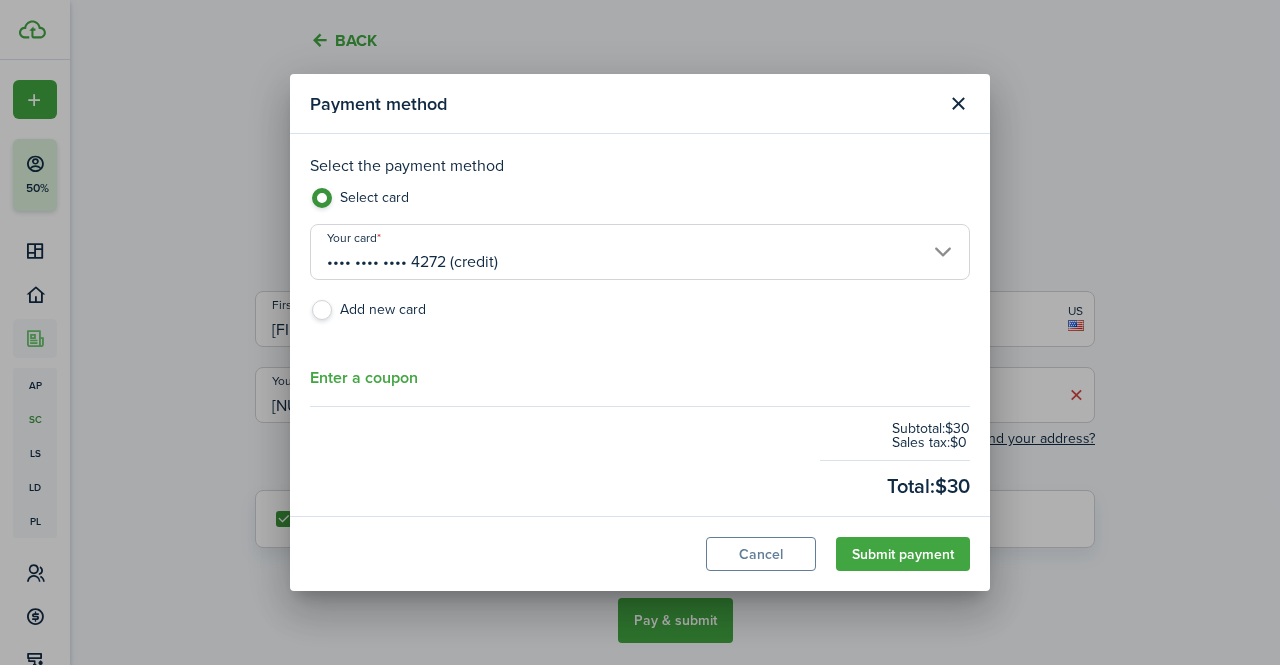 click on "Add new card" at bounding box center (640, 315) 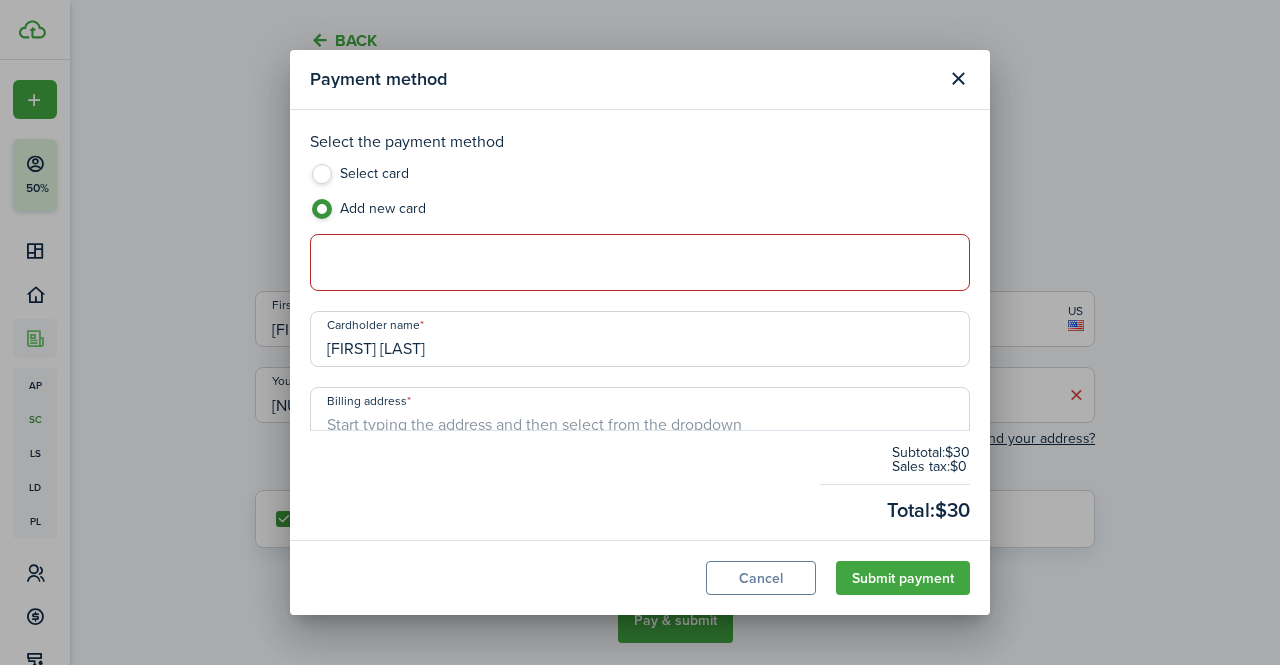 click on "Select card" at bounding box center (640, 179) 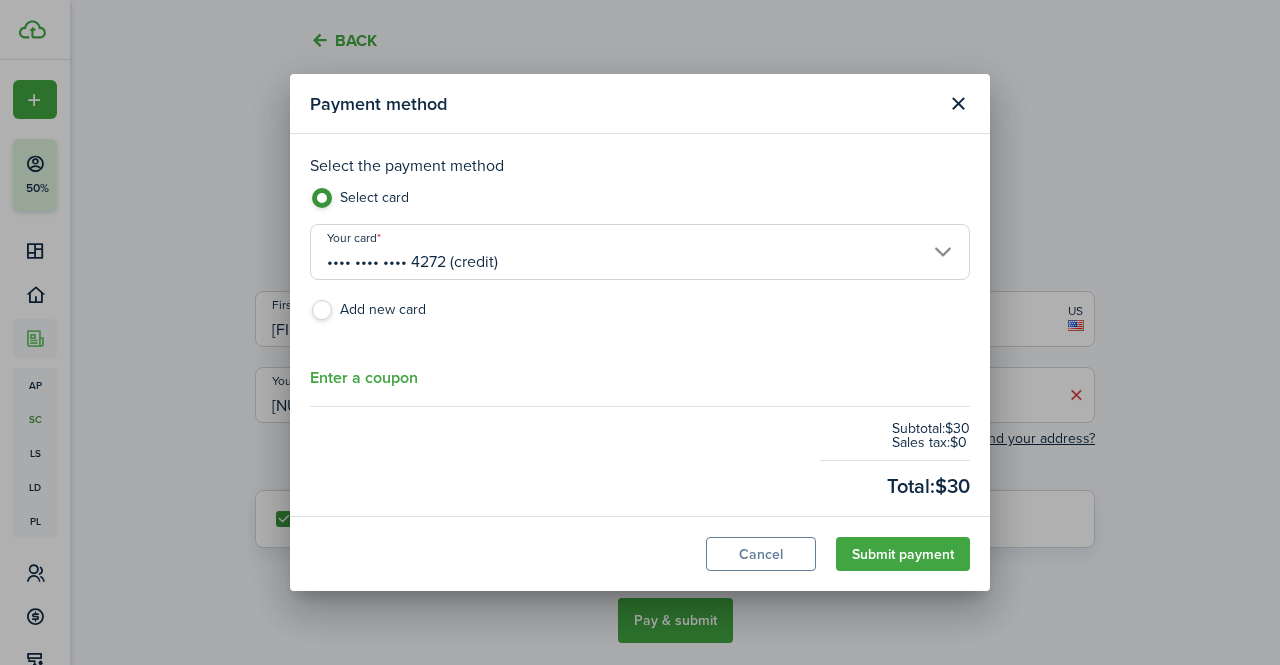 click on "Add new card" at bounding box center [640, 315] 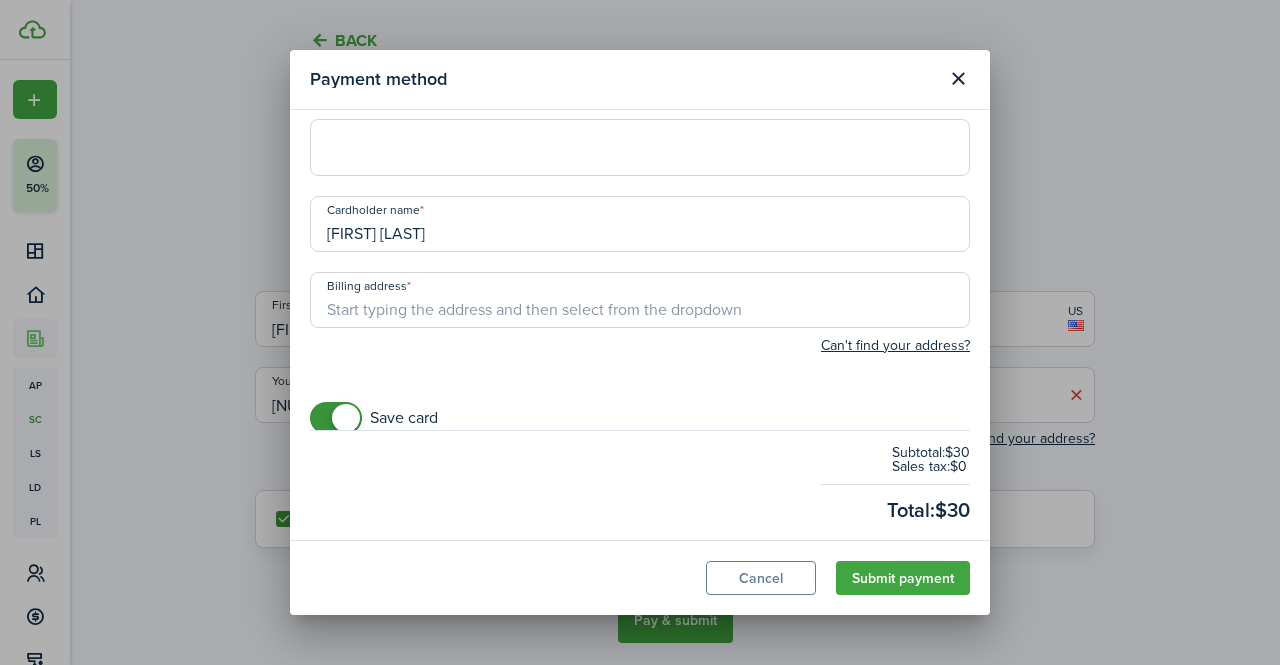 scroll, scrollTop: 116, scrollLeft: 0, axis: vertical 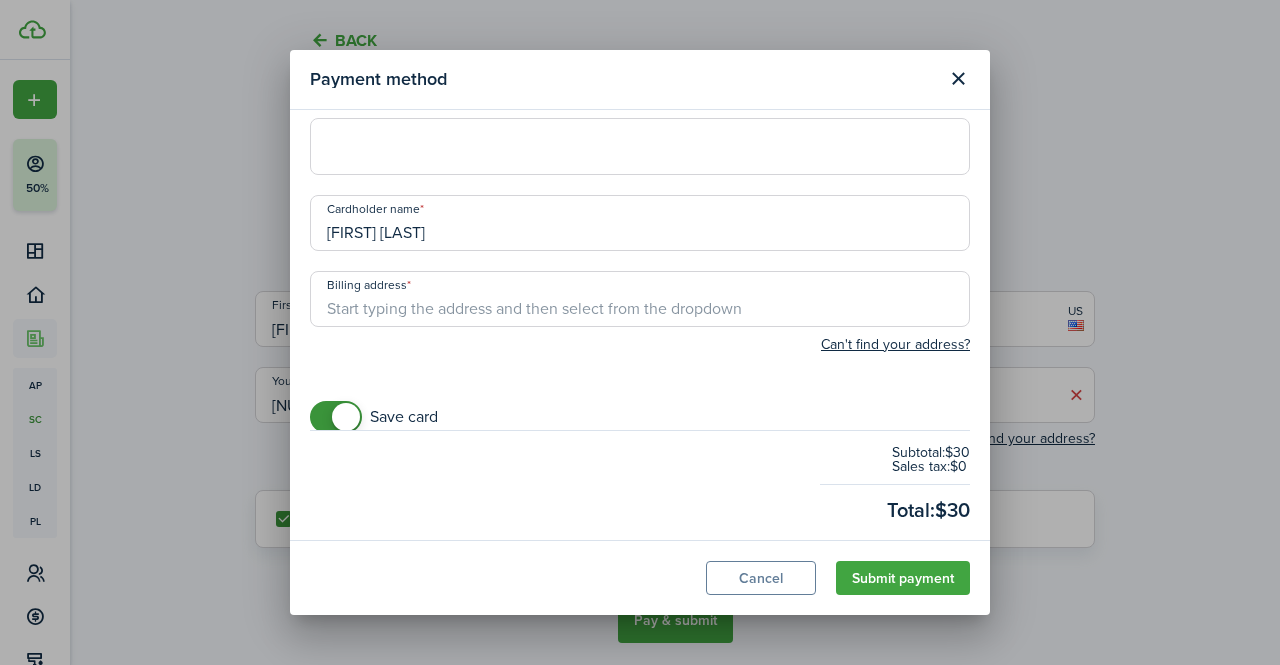 click on "Billing address" at bounding box center (640, 299) 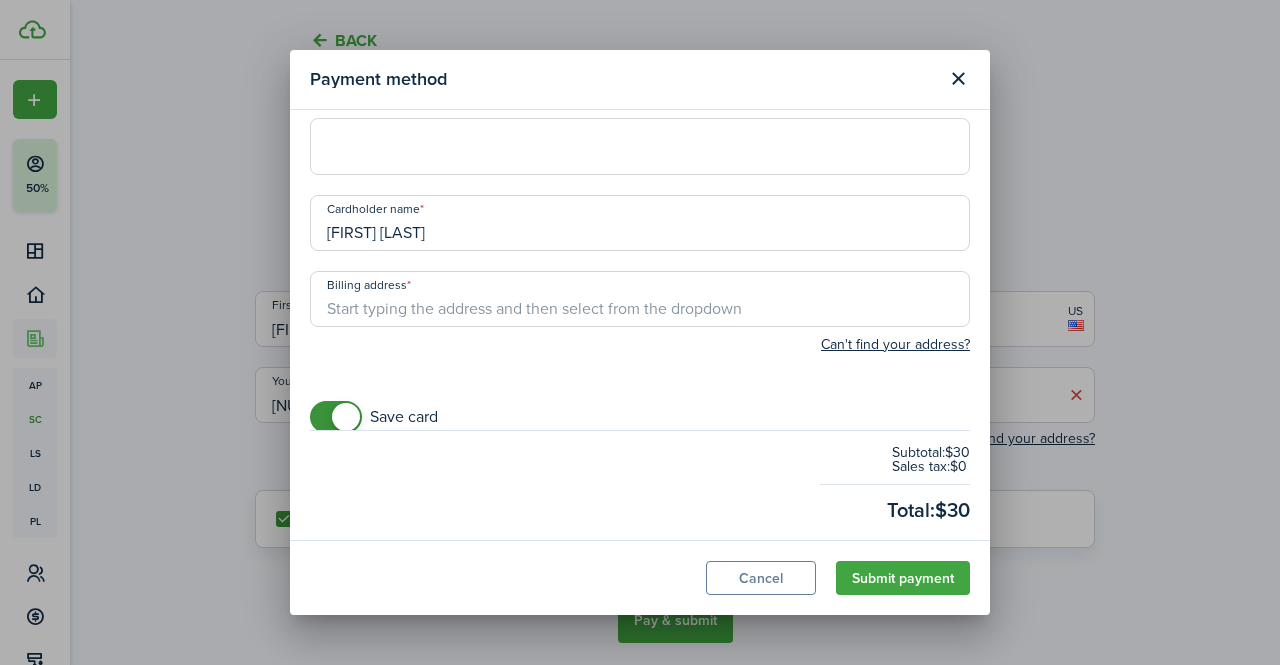 type on "1149 42nd Street NE" 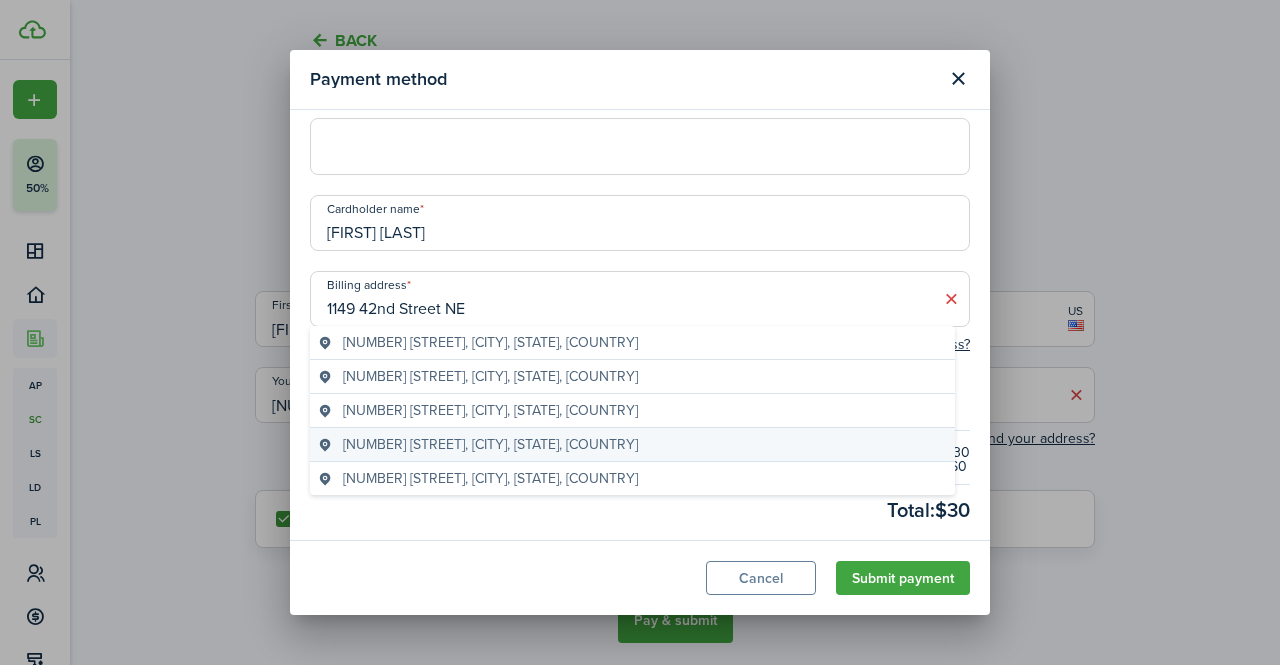 click on "[NUMBER] [STREET], [CITY], [STATE], [COUNTRY]" at bounding box center [490, 444] 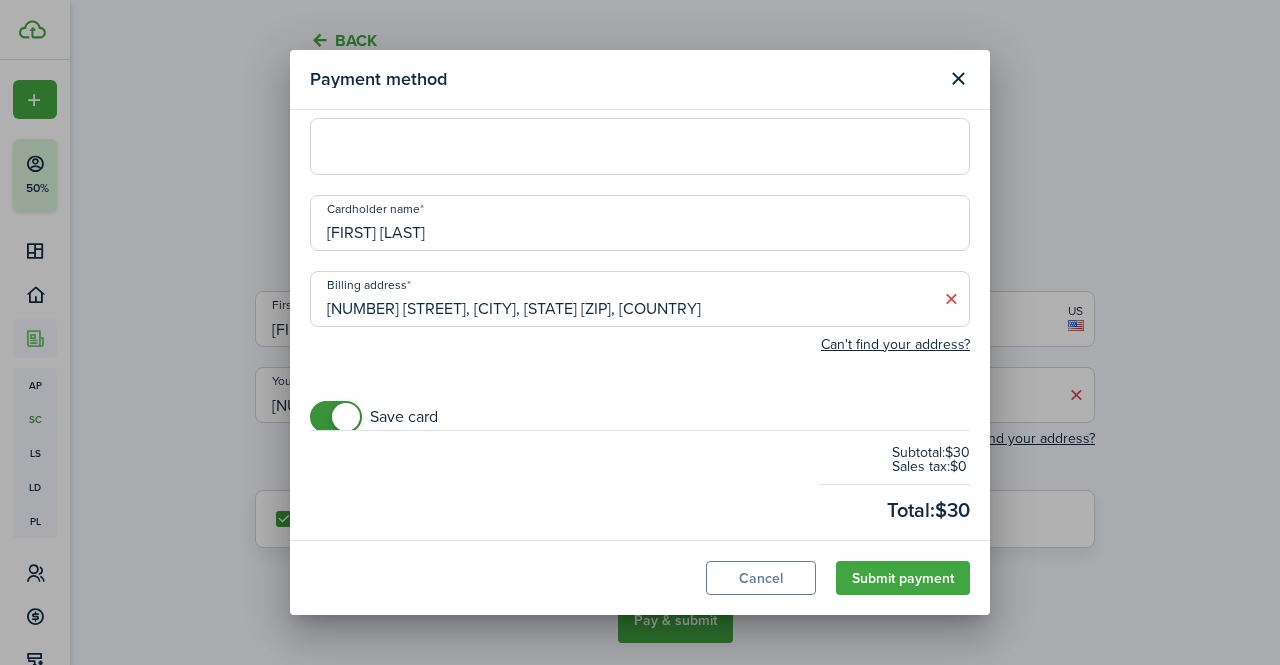 checkbox on "false" 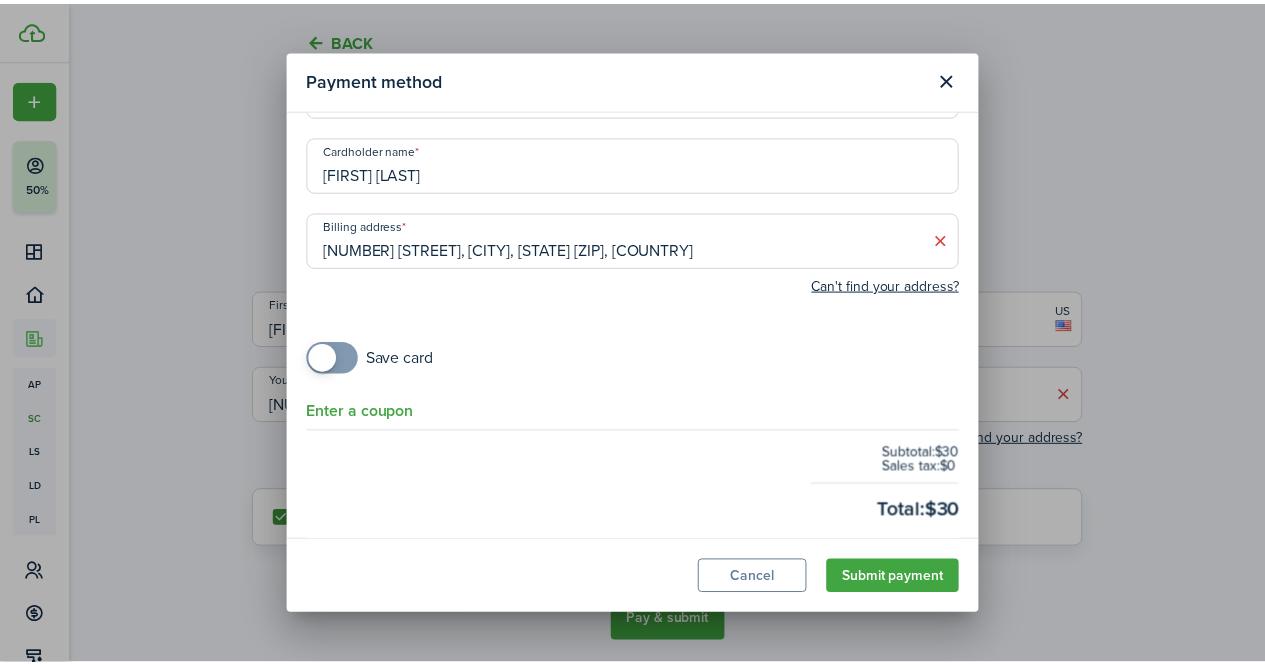 scroll, scrollTop: 177, scrollLeft: 0, axis: vertical 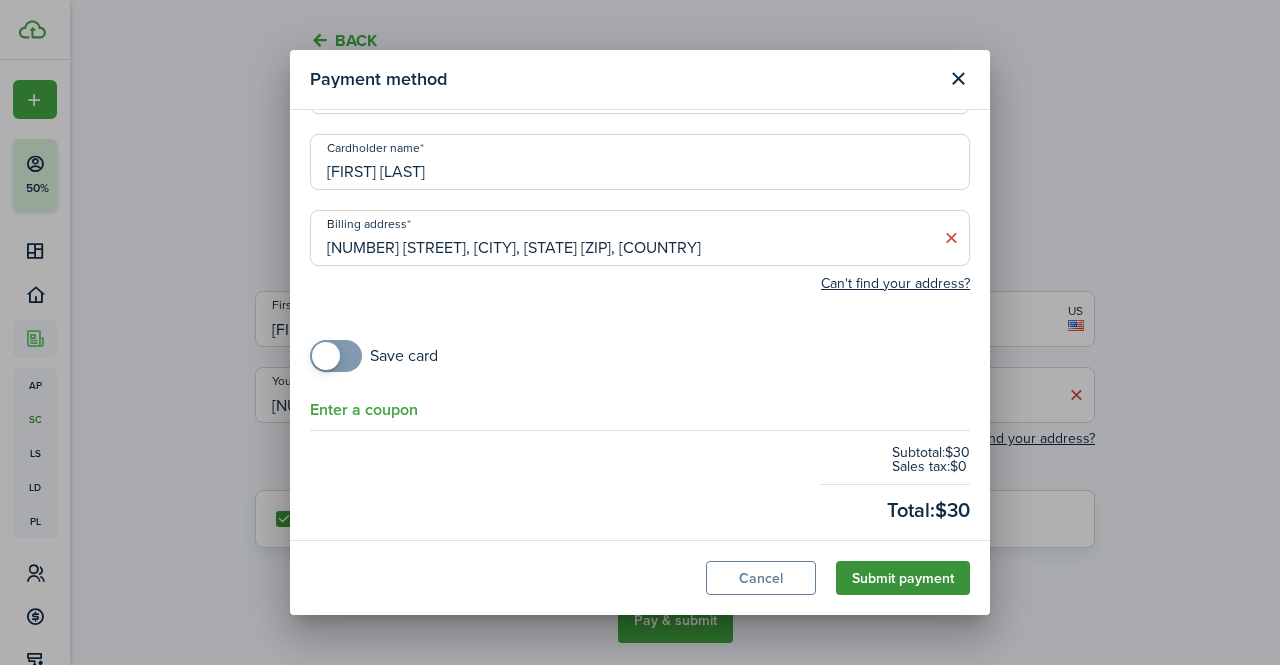 click on "Submit payment" at bounding box center [903, 578] 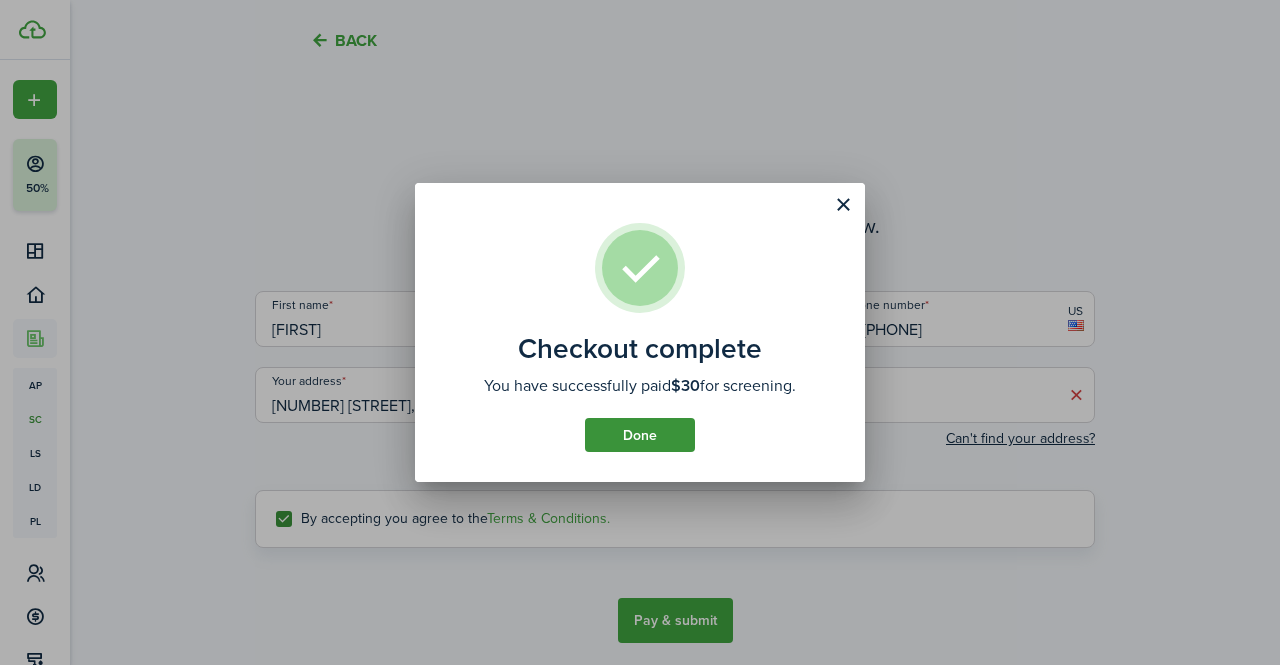 click on "Done" at bounding box center [640, 435] 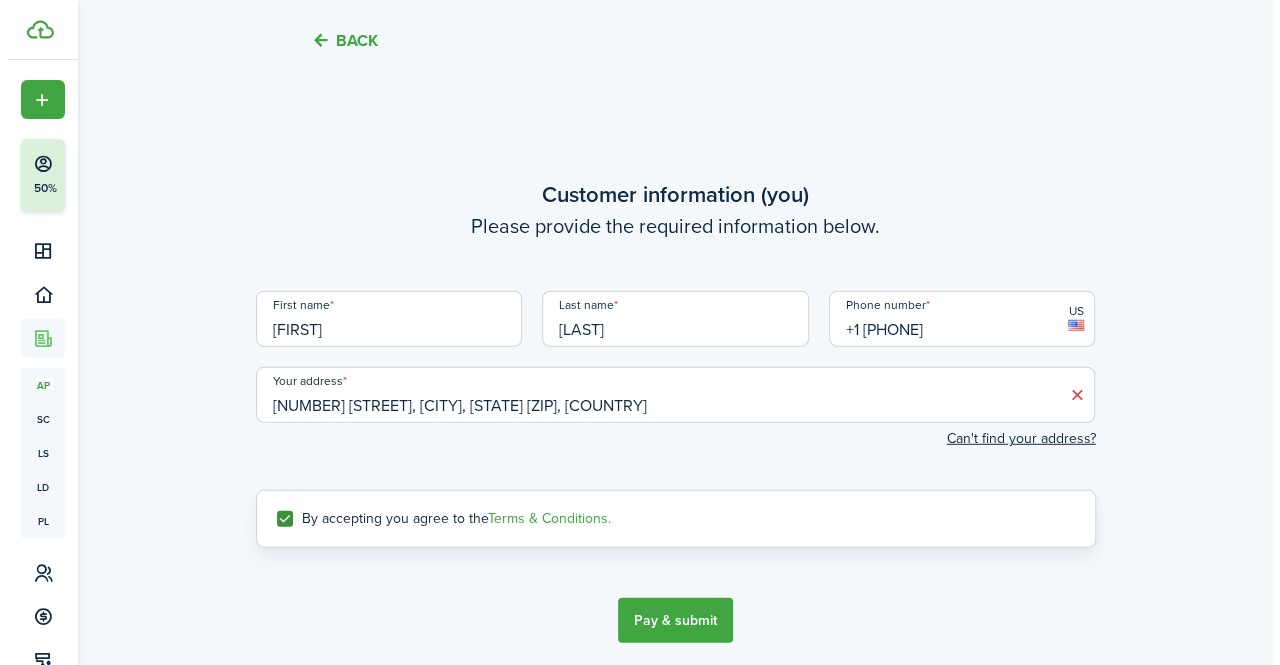 scroll, scrollTop: 0, scrollLeft: 0, axis: both 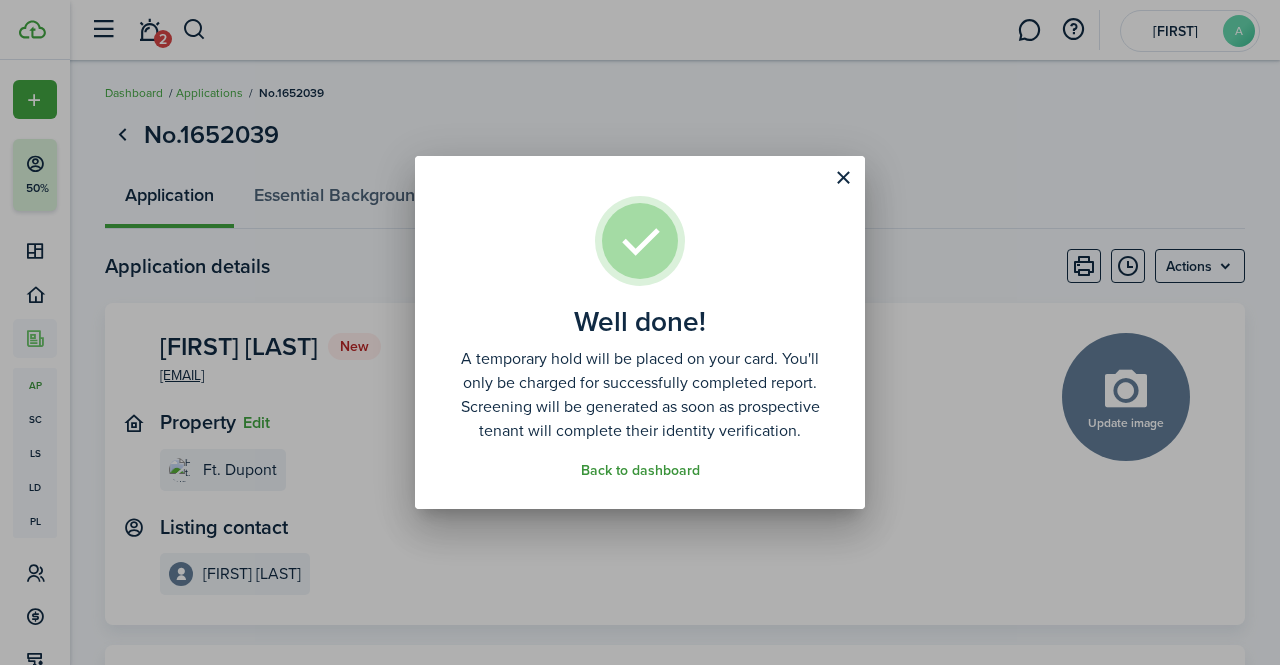 click on "Back to dashboard" at bounding box center (640, 471) 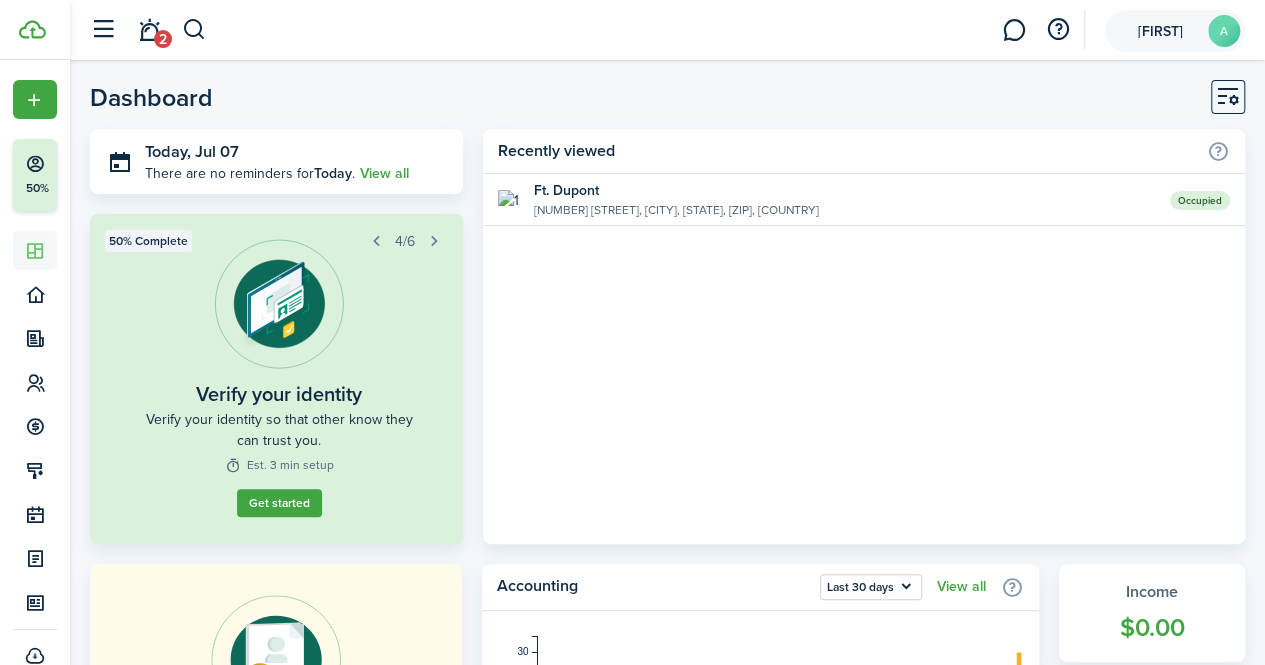 click on "[FIRST]" at bounding box center [1160, 31] 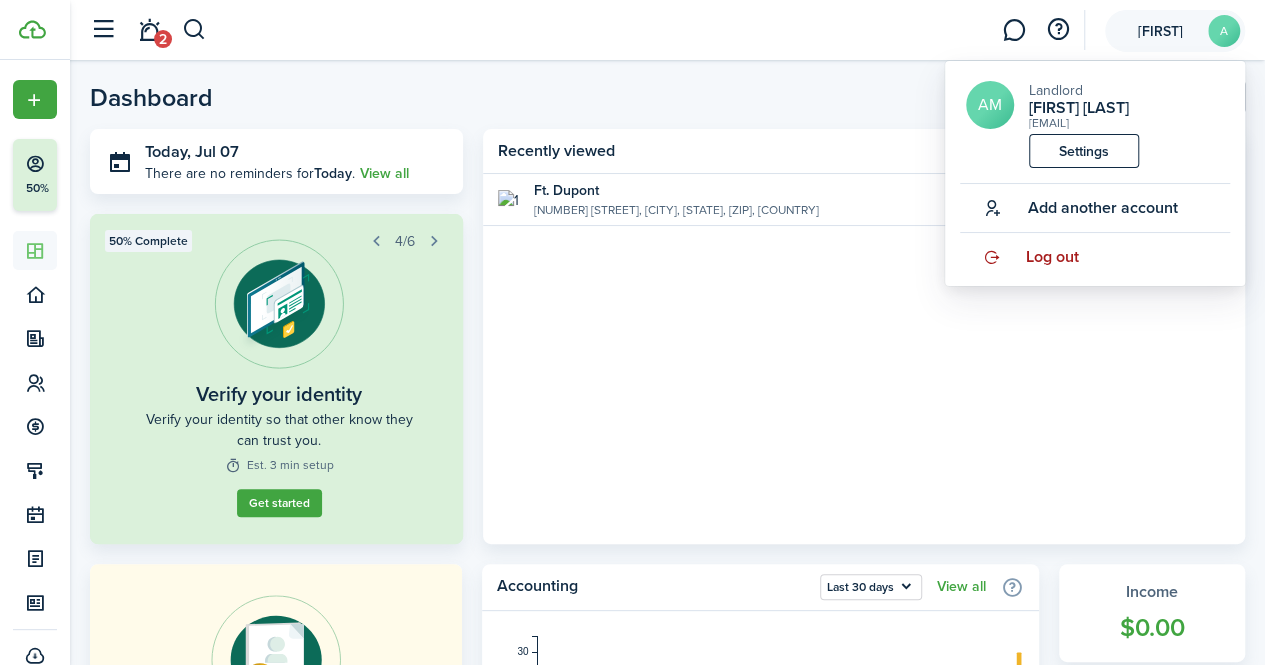 click on "Log out" at bounding box center (1052, 257) 